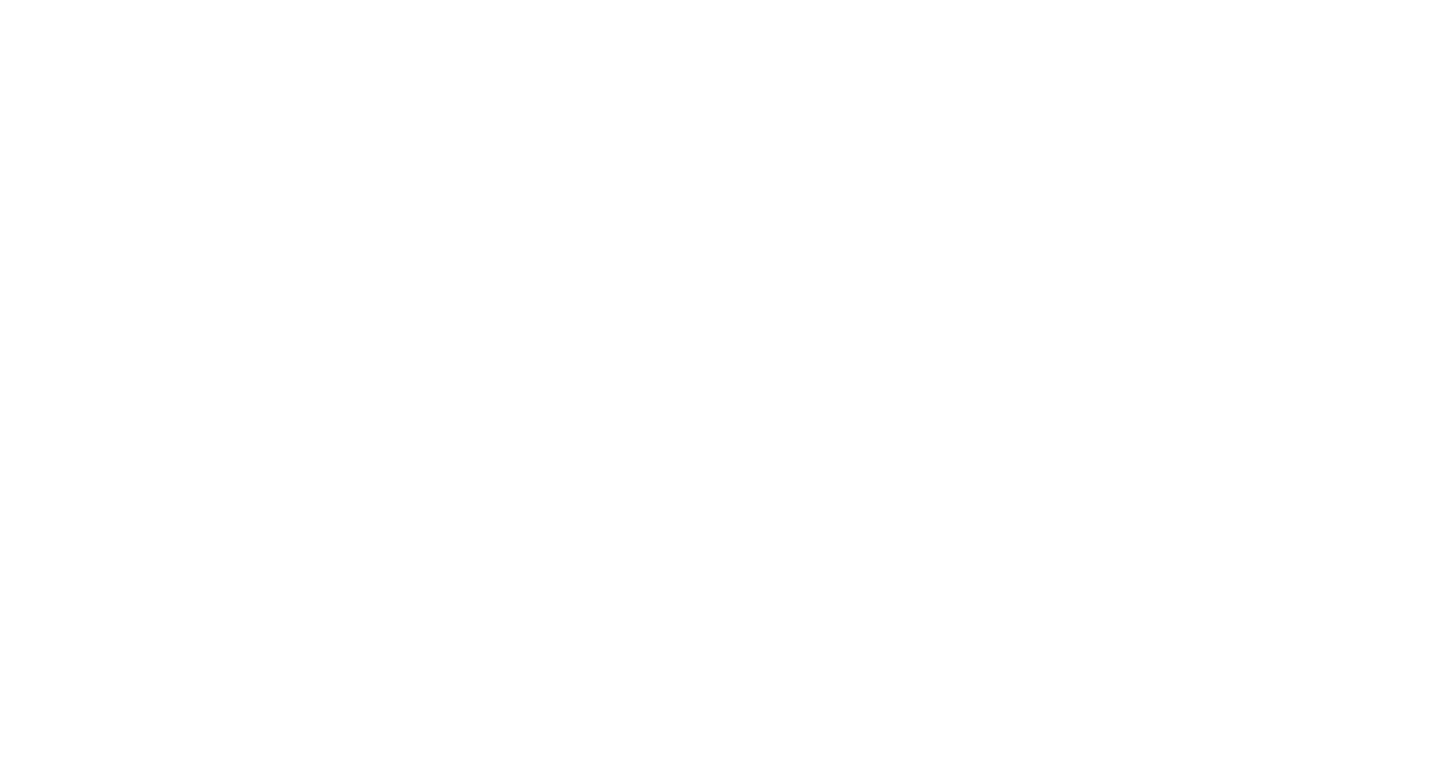 scroll, scrollTop: 0, scrollLeft: 0, axis: both 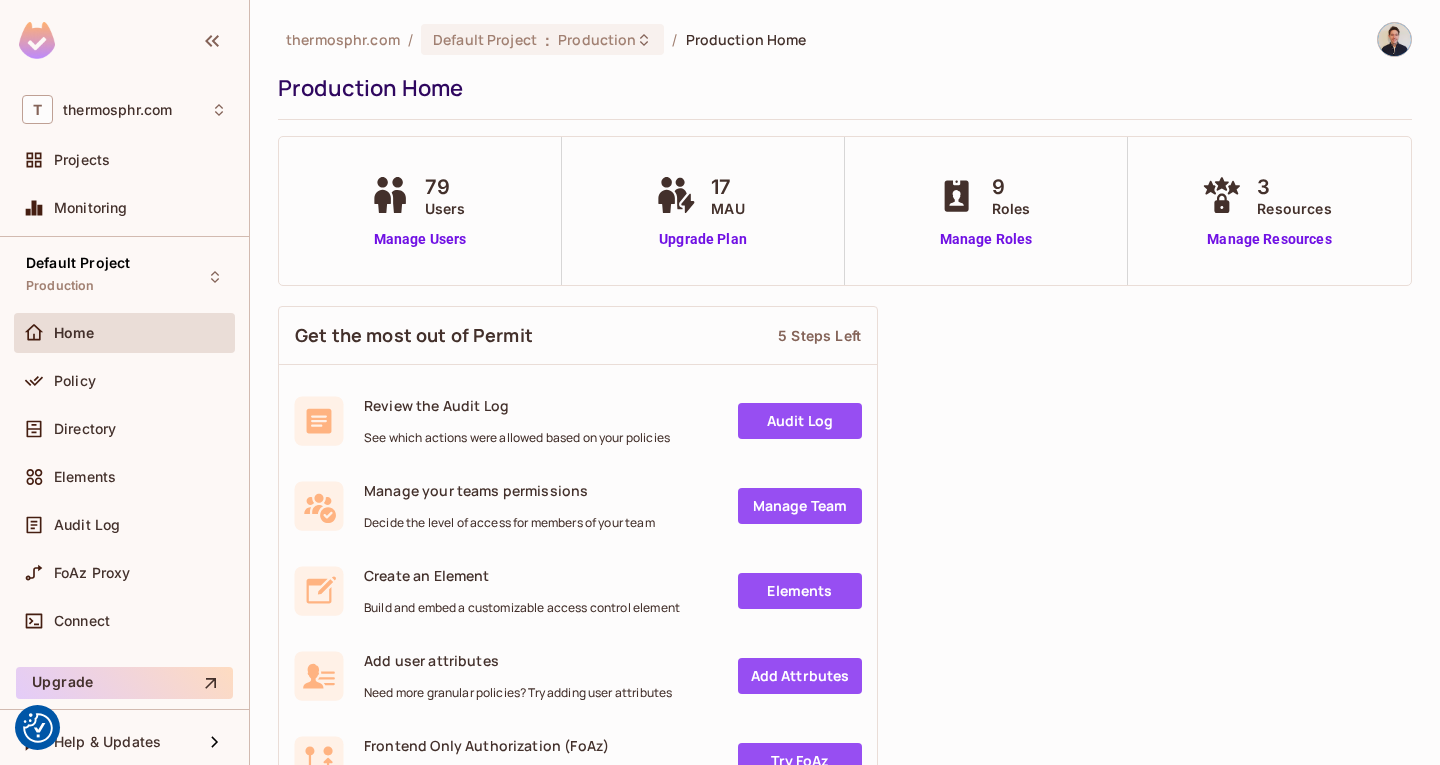 click on "79 Users Manage Users" at bounding box center [420, 211] 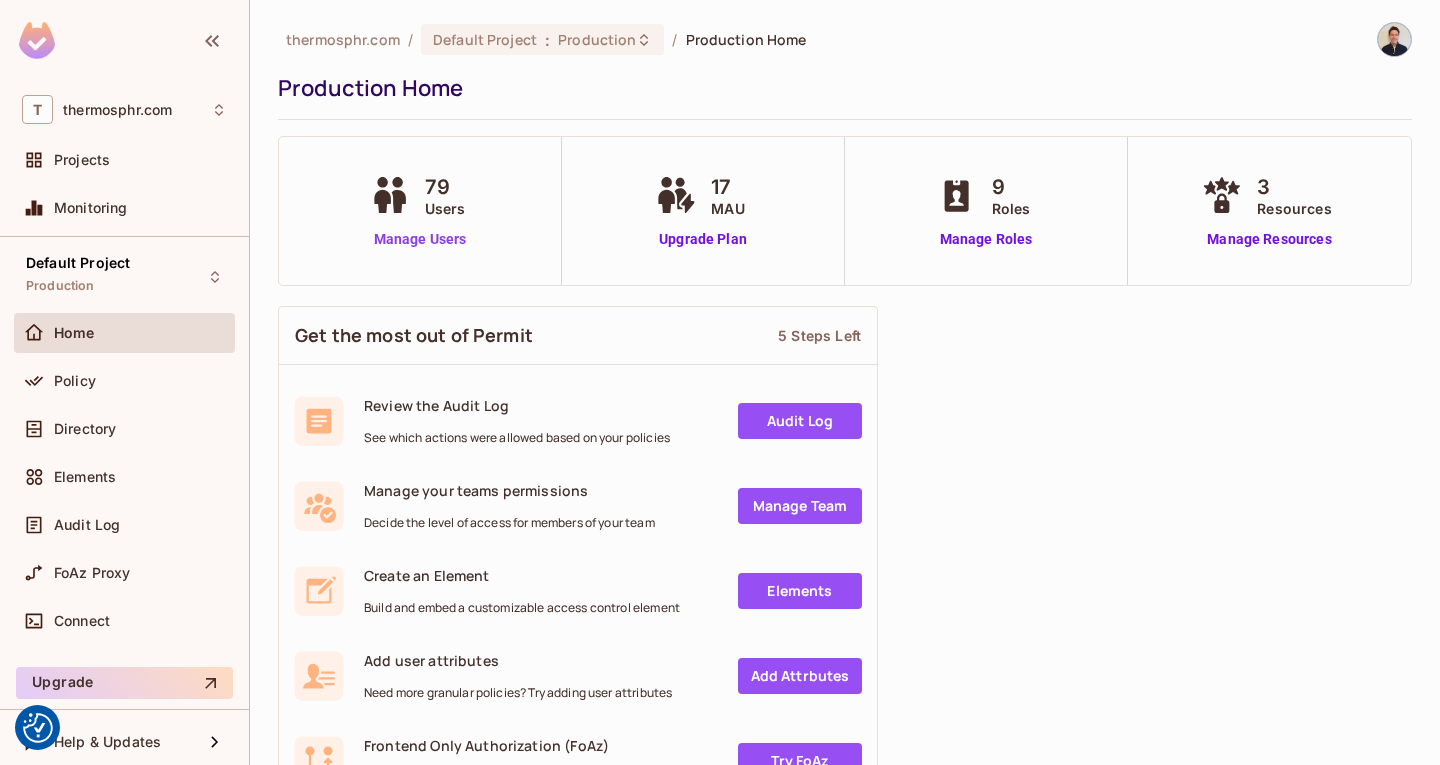 click on "Manage Users" at bounding box center [420, 239] 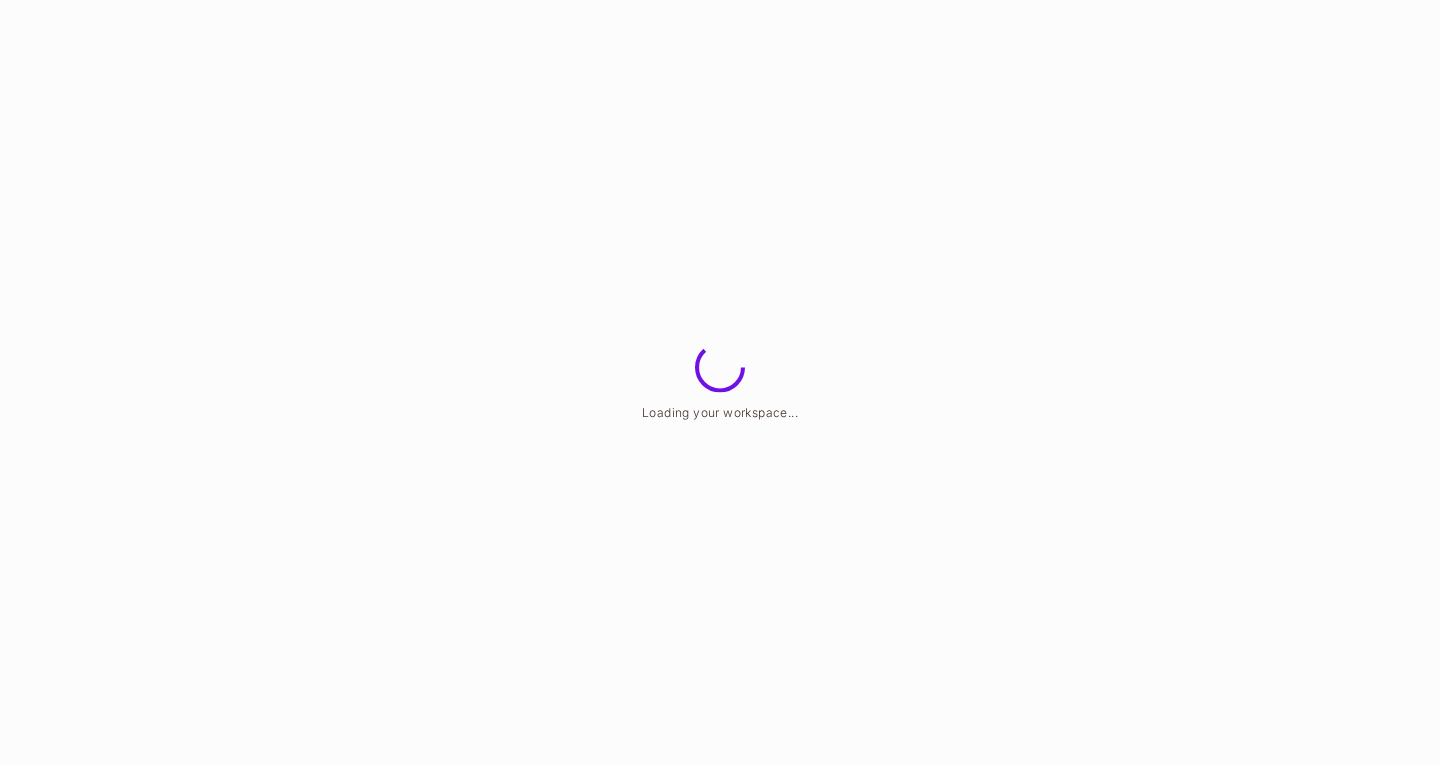 scroll, scrollTop: 0, scrollLeft: 0, axis: both 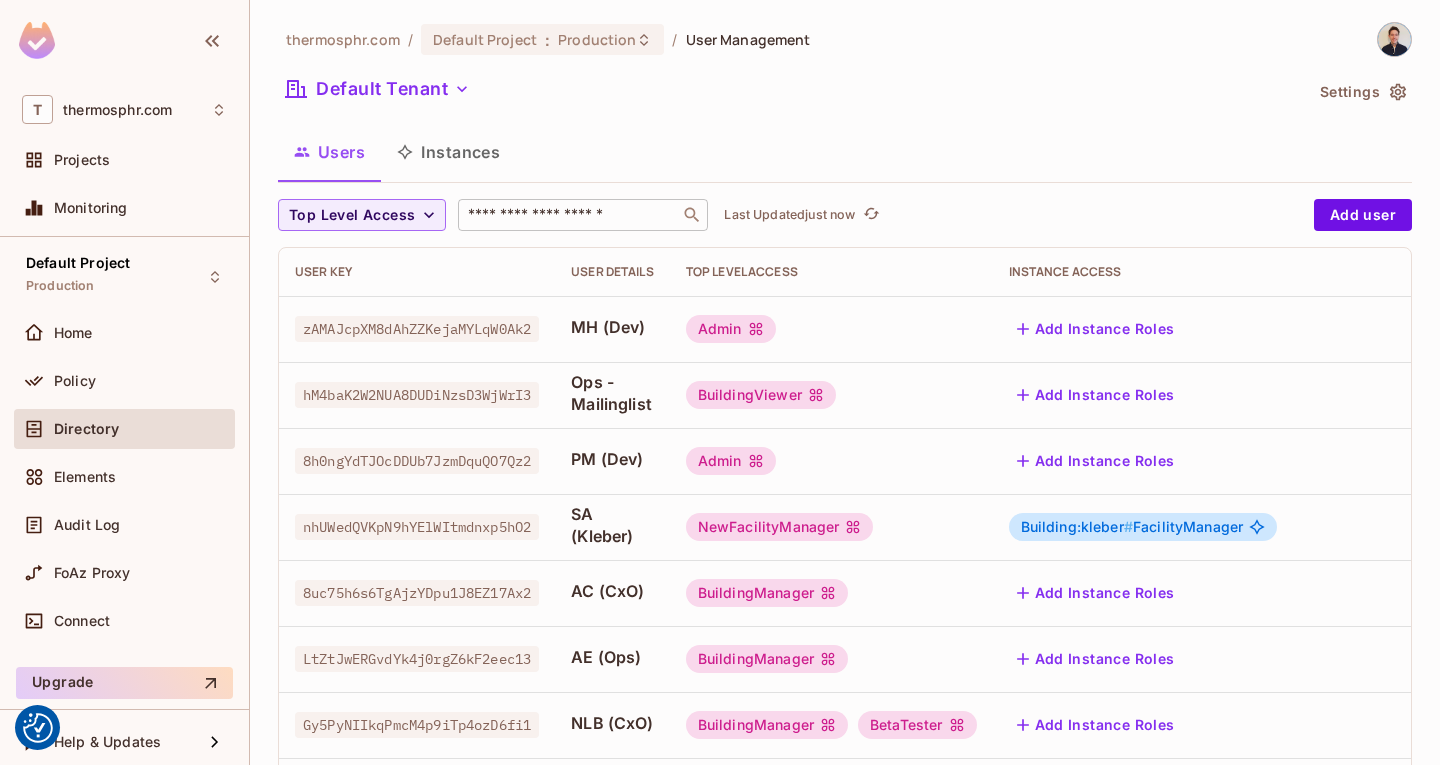 click at bounding box center (569, 215) 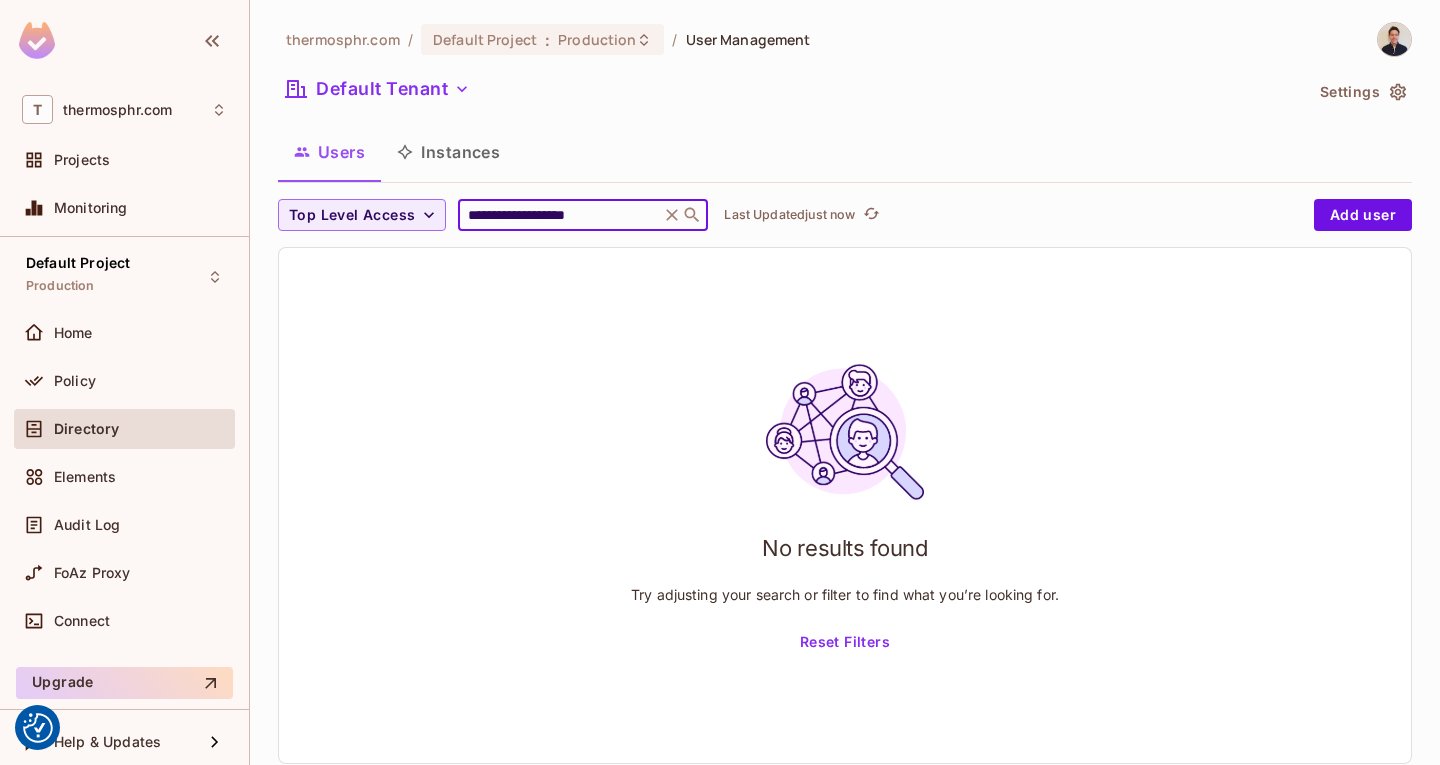 type on "**********" 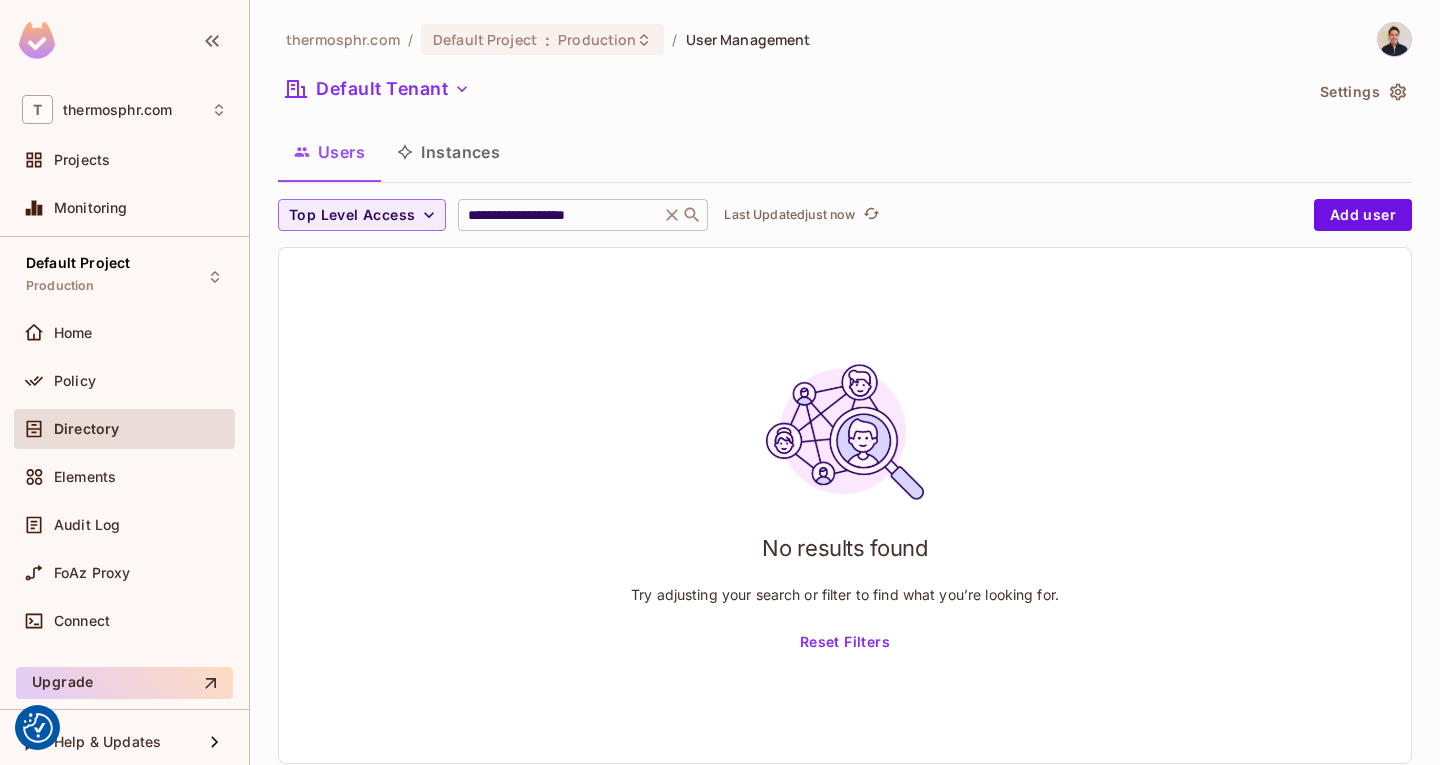 drag, startPoint x: 672, startPoint y: 219, endPoint x: 655, endPoint y: 217, distance: 17.117243 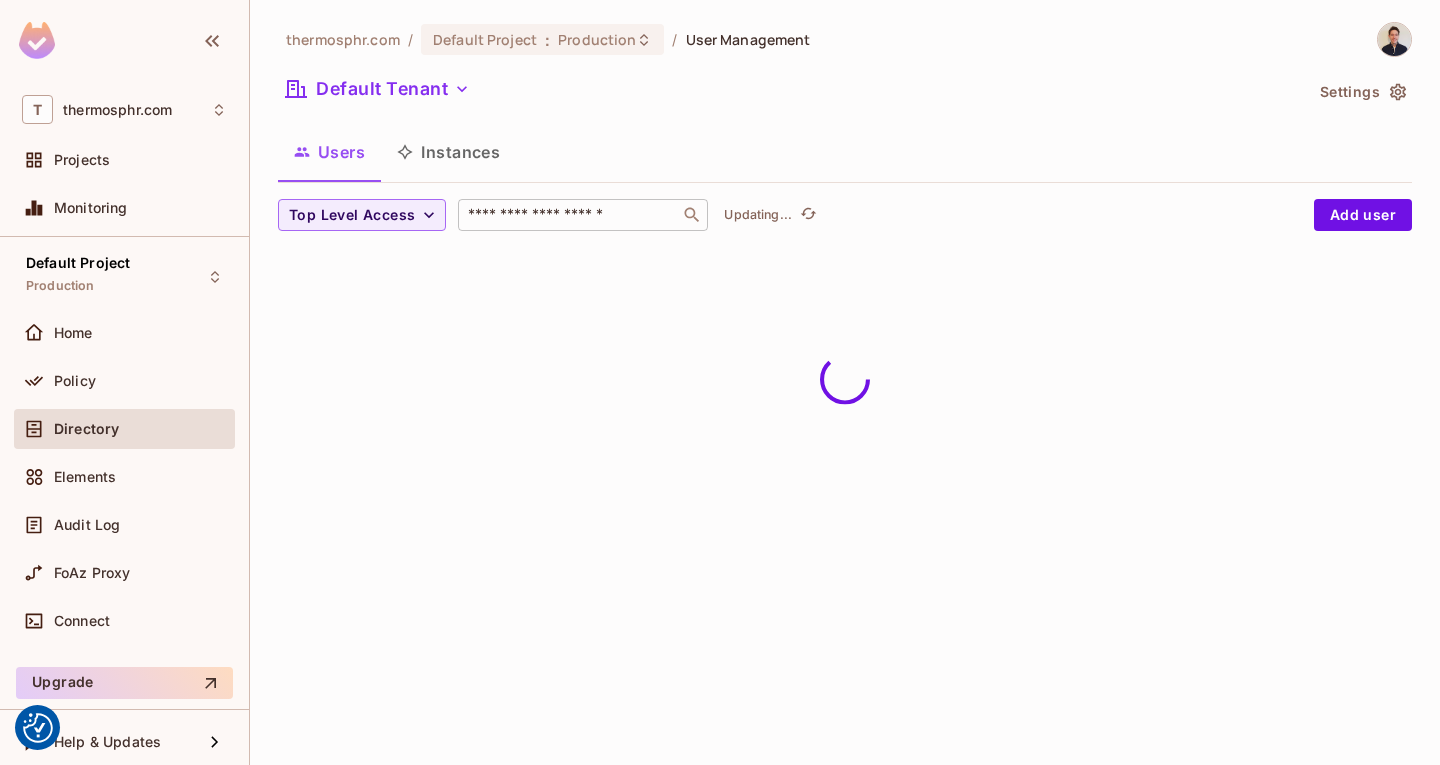 click at bounding box center (569, 215) 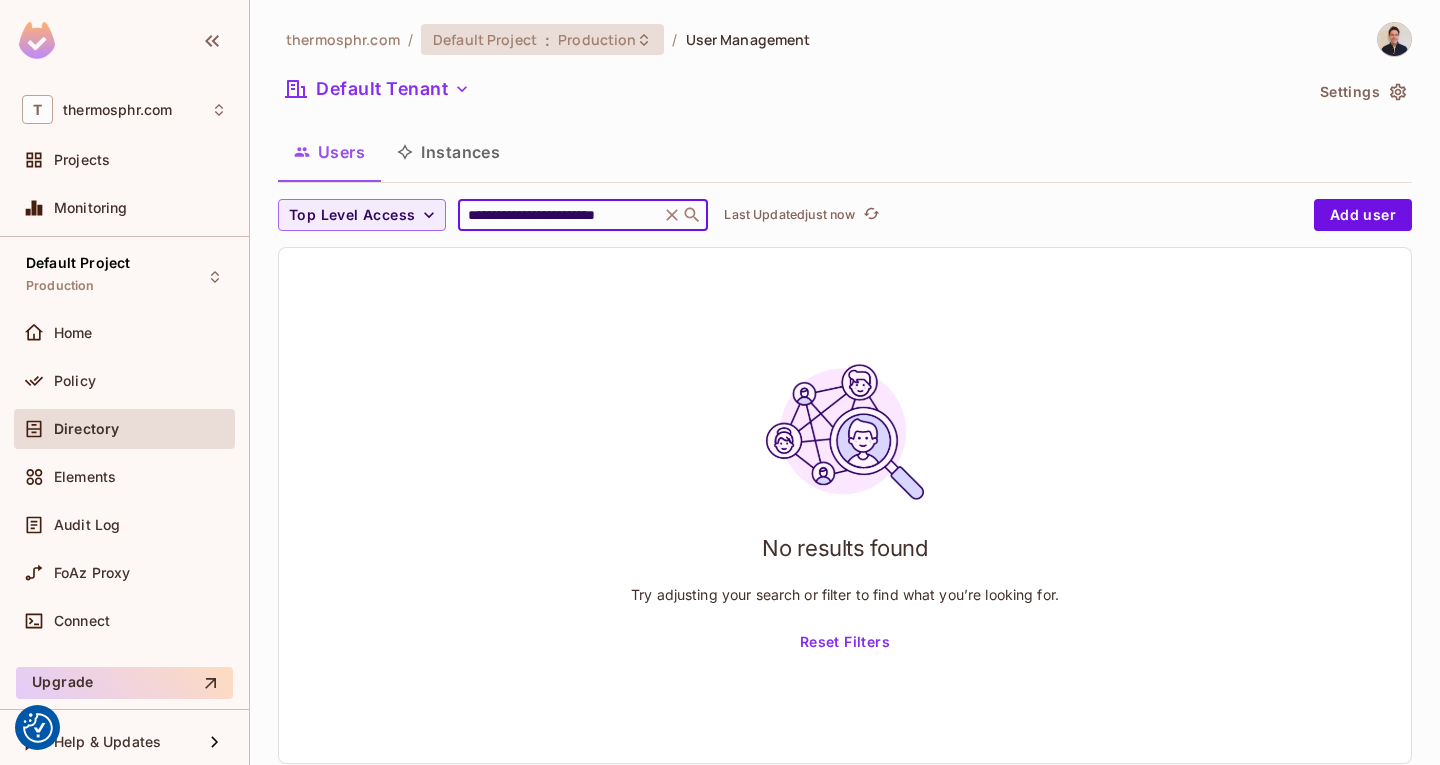 type on "**********" 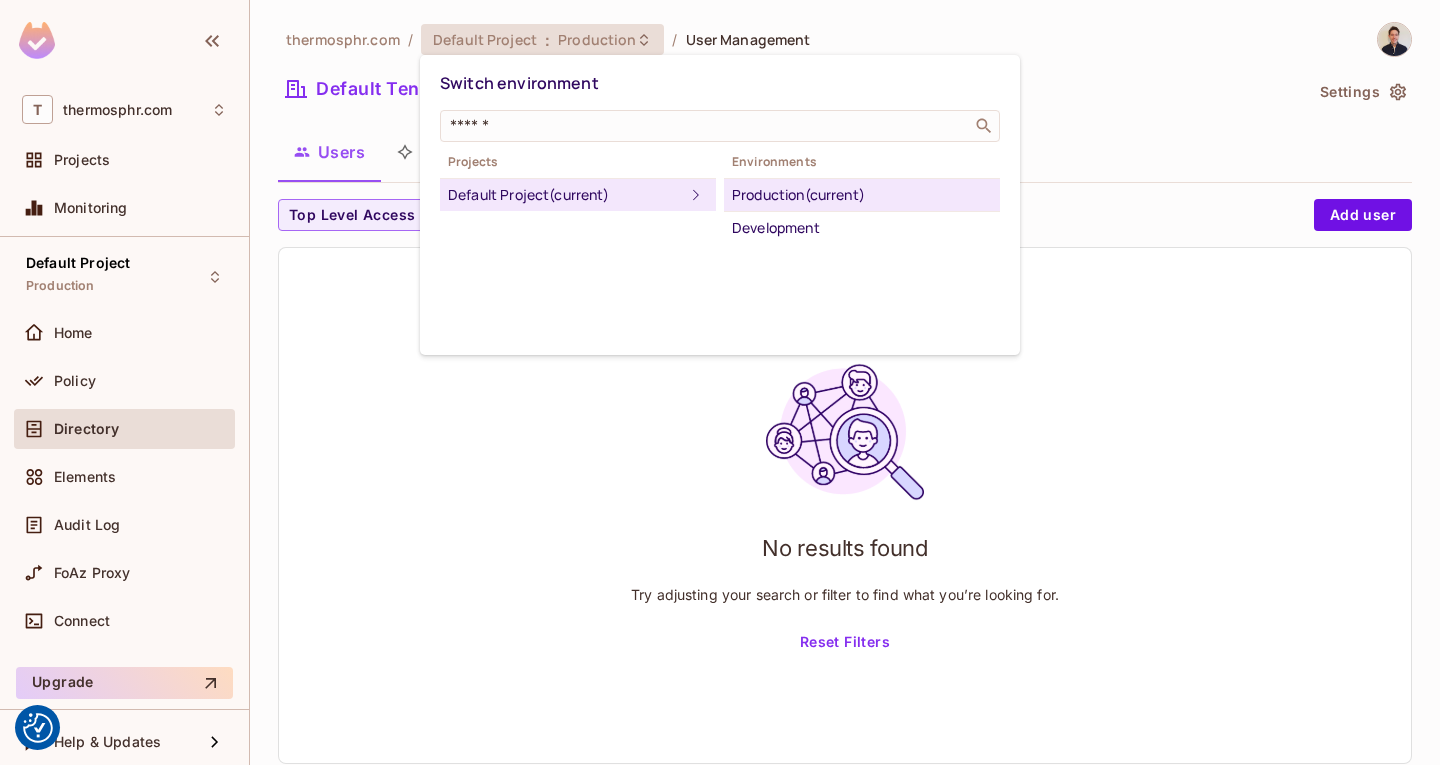 click at bounding box center [720, 382] 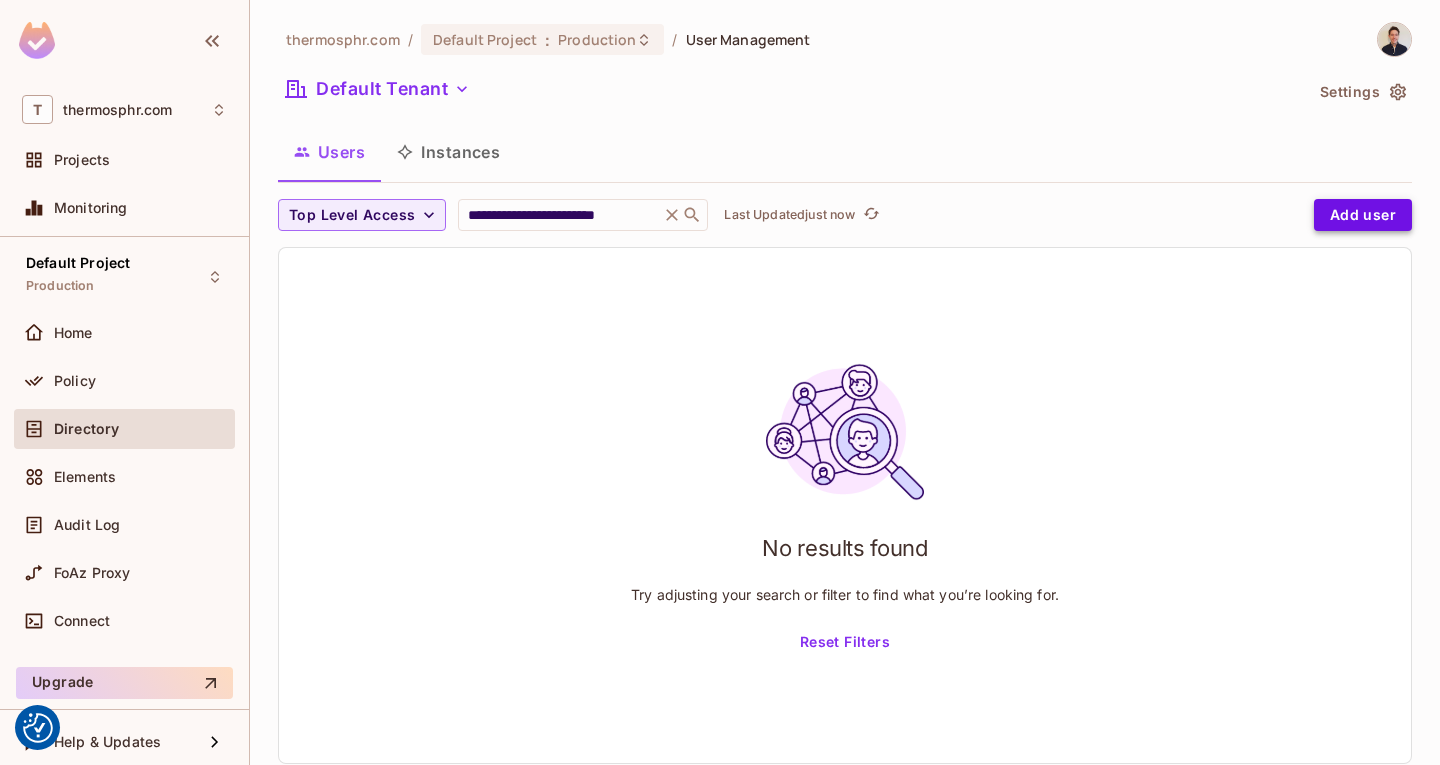 click on "Add user" at bounding box center (1363, 215) 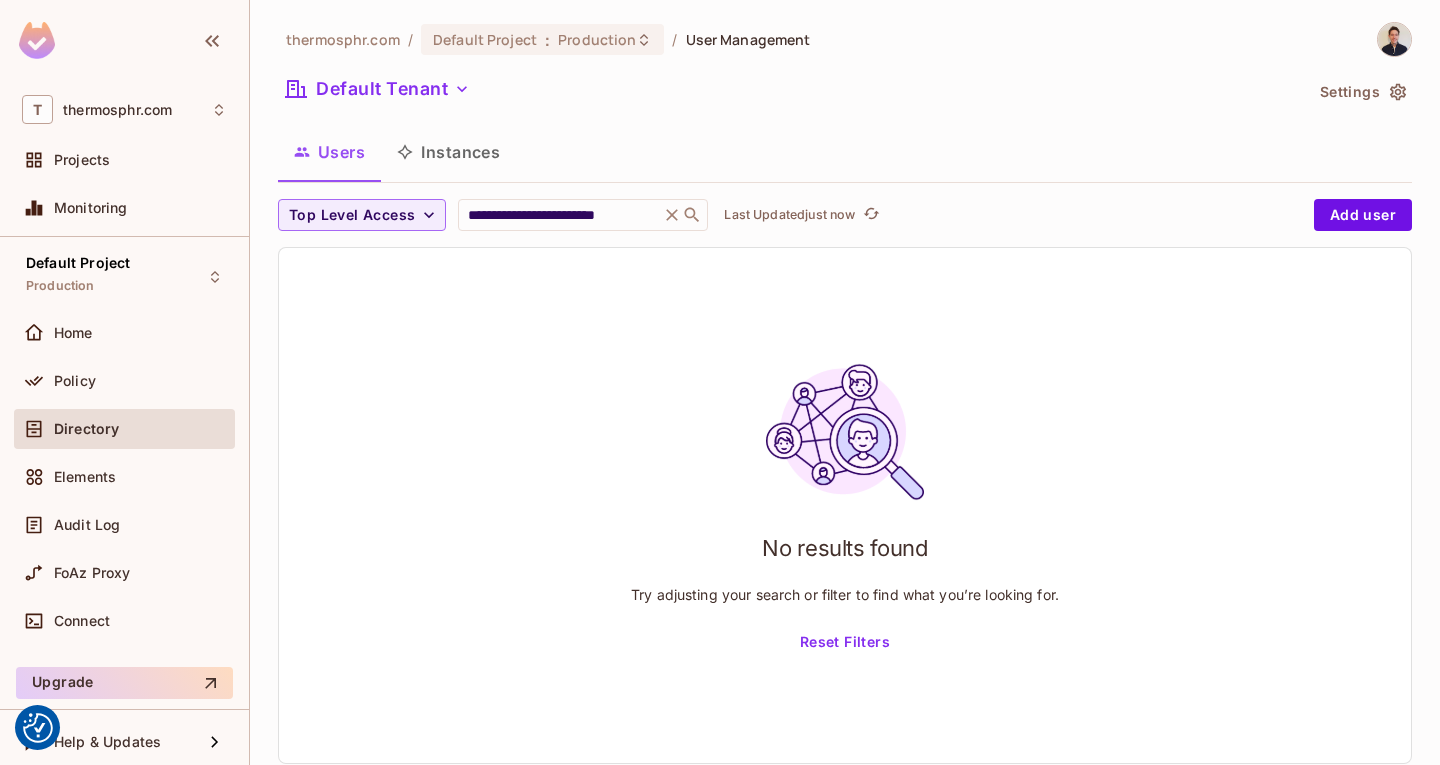 click on "**********" at bounding box center [845, 215] 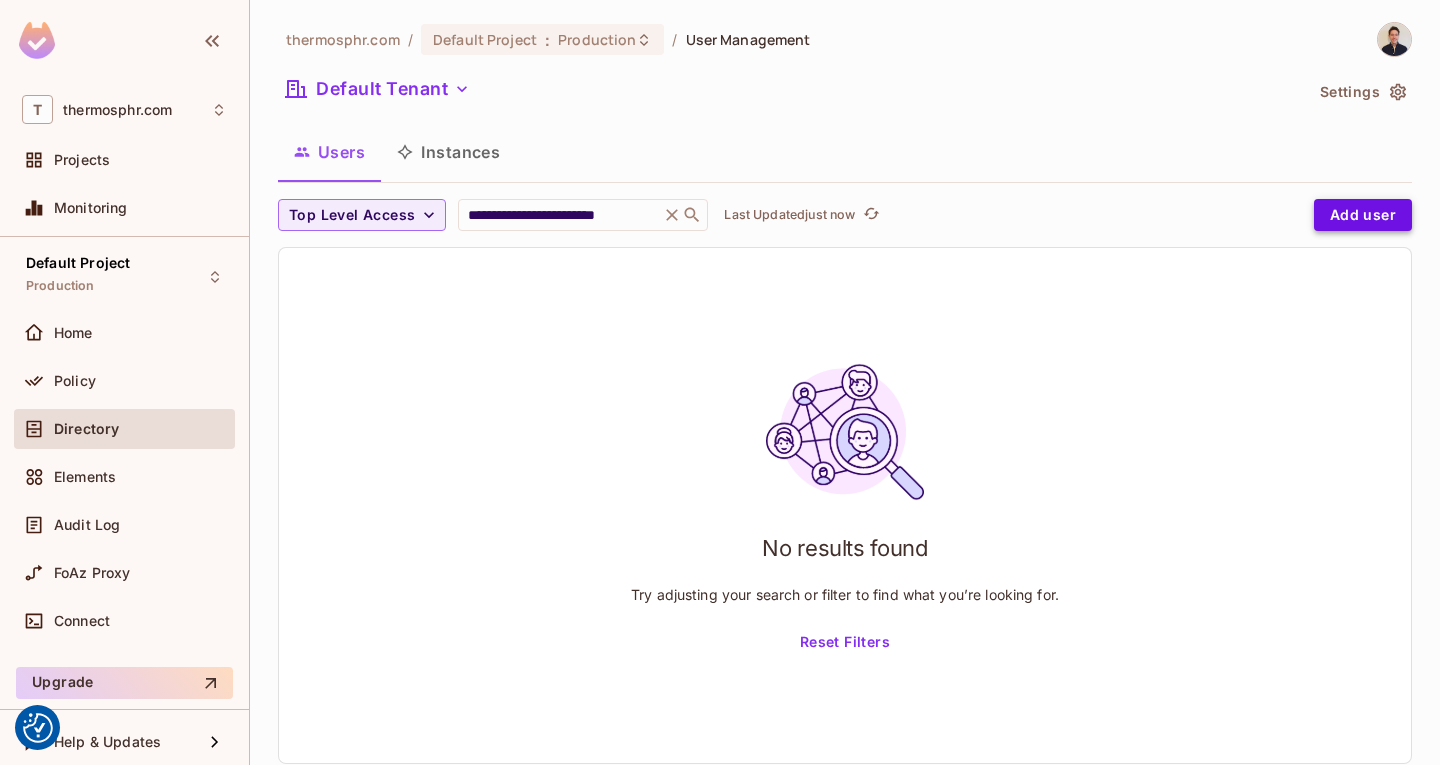 click on "Add user" at bounding box center [1363, 215] 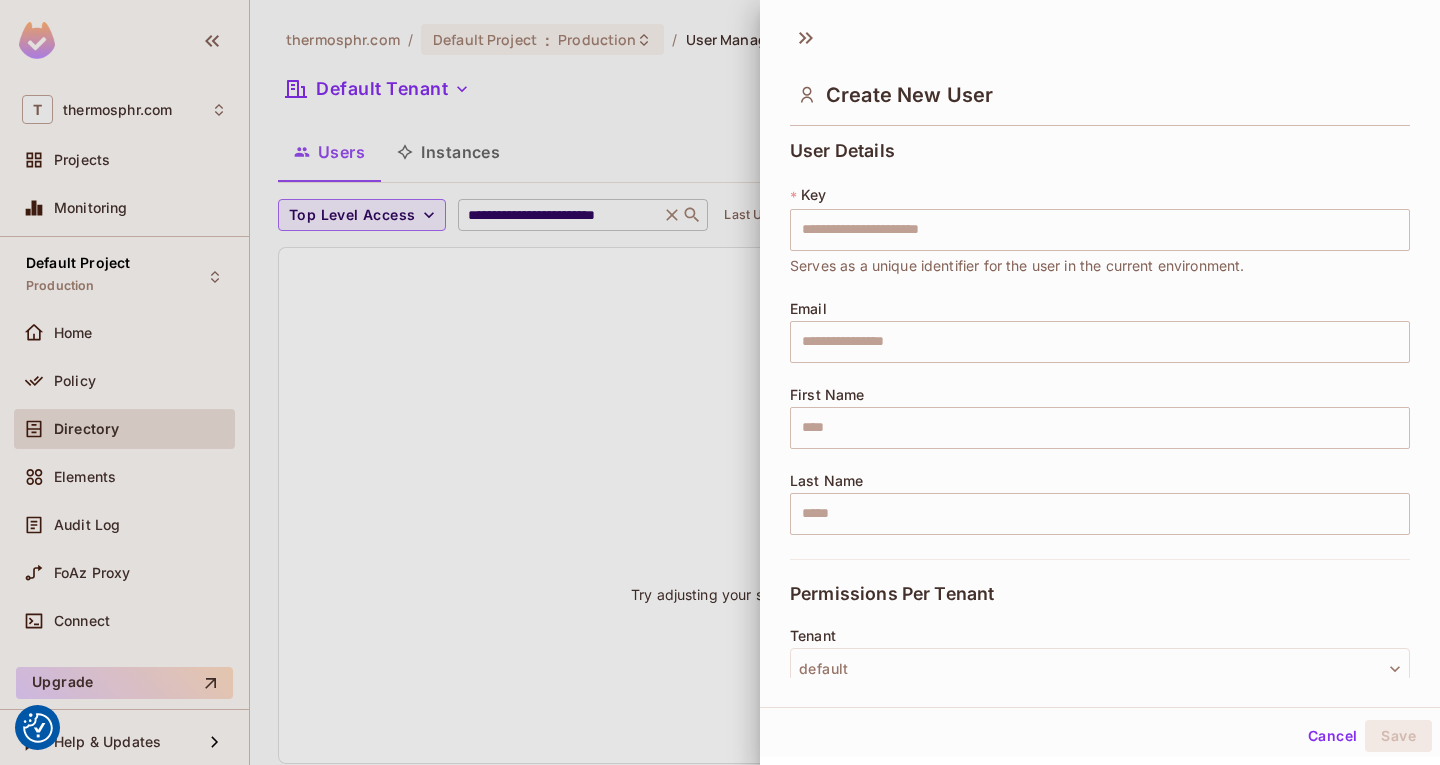 click at bounding box center (720, 382) 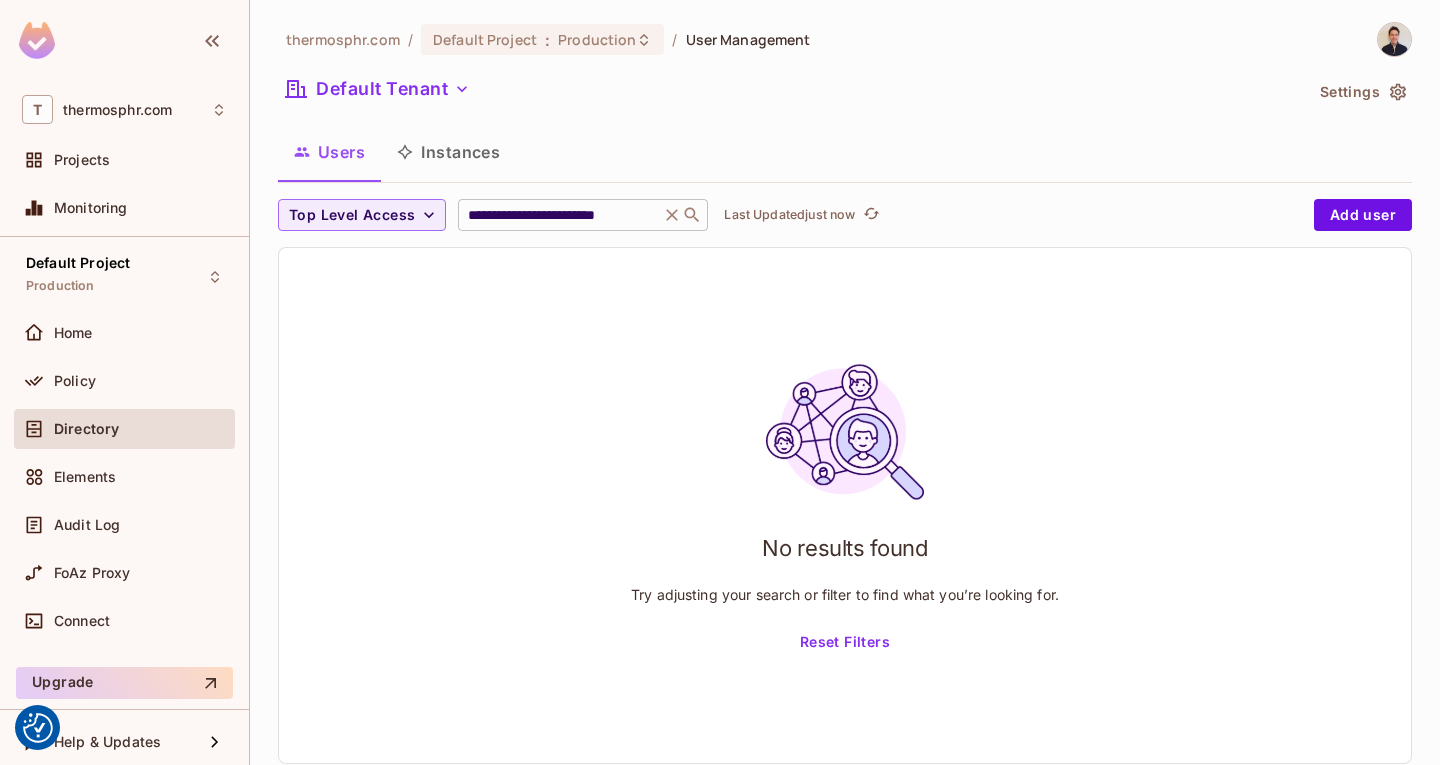 click 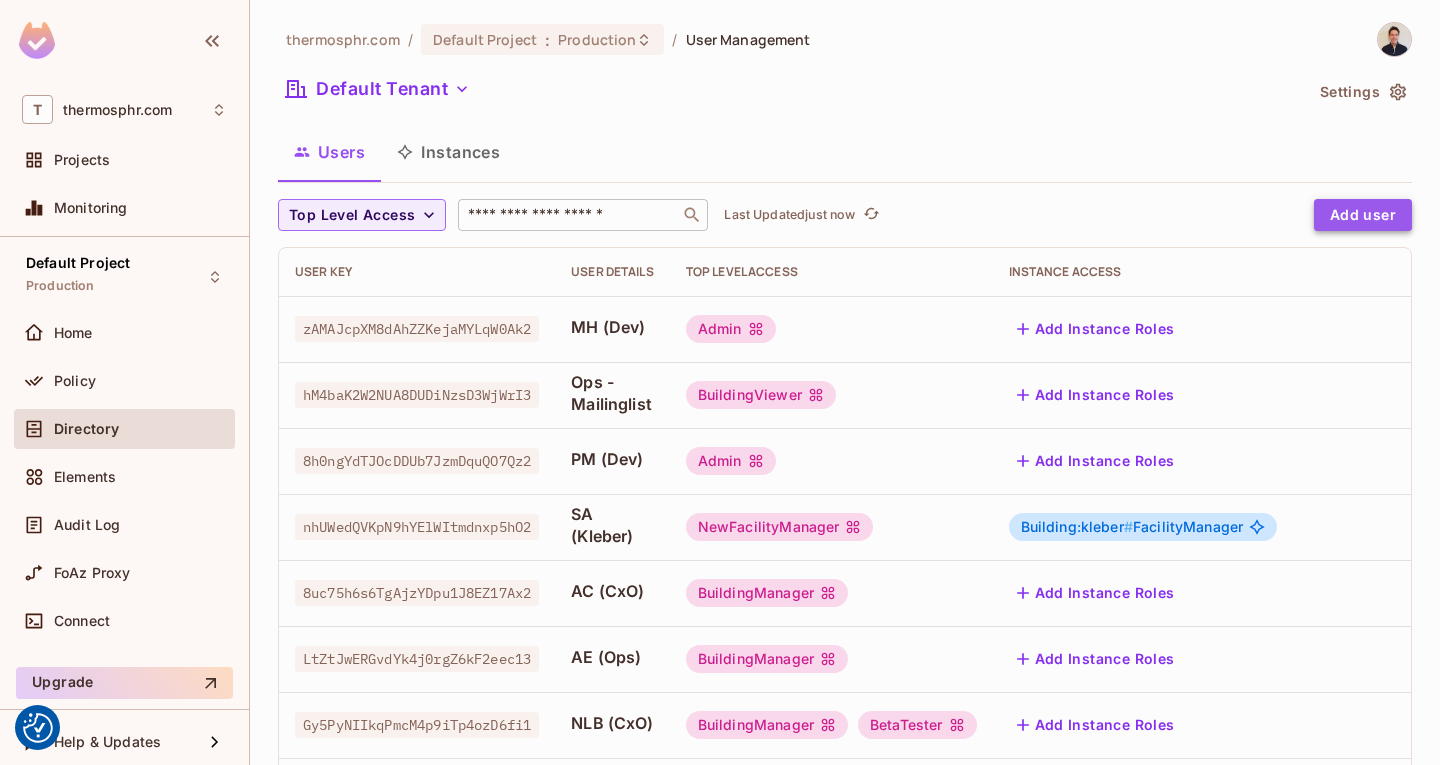 click on "Add user" at bounding box center [1363, 215] 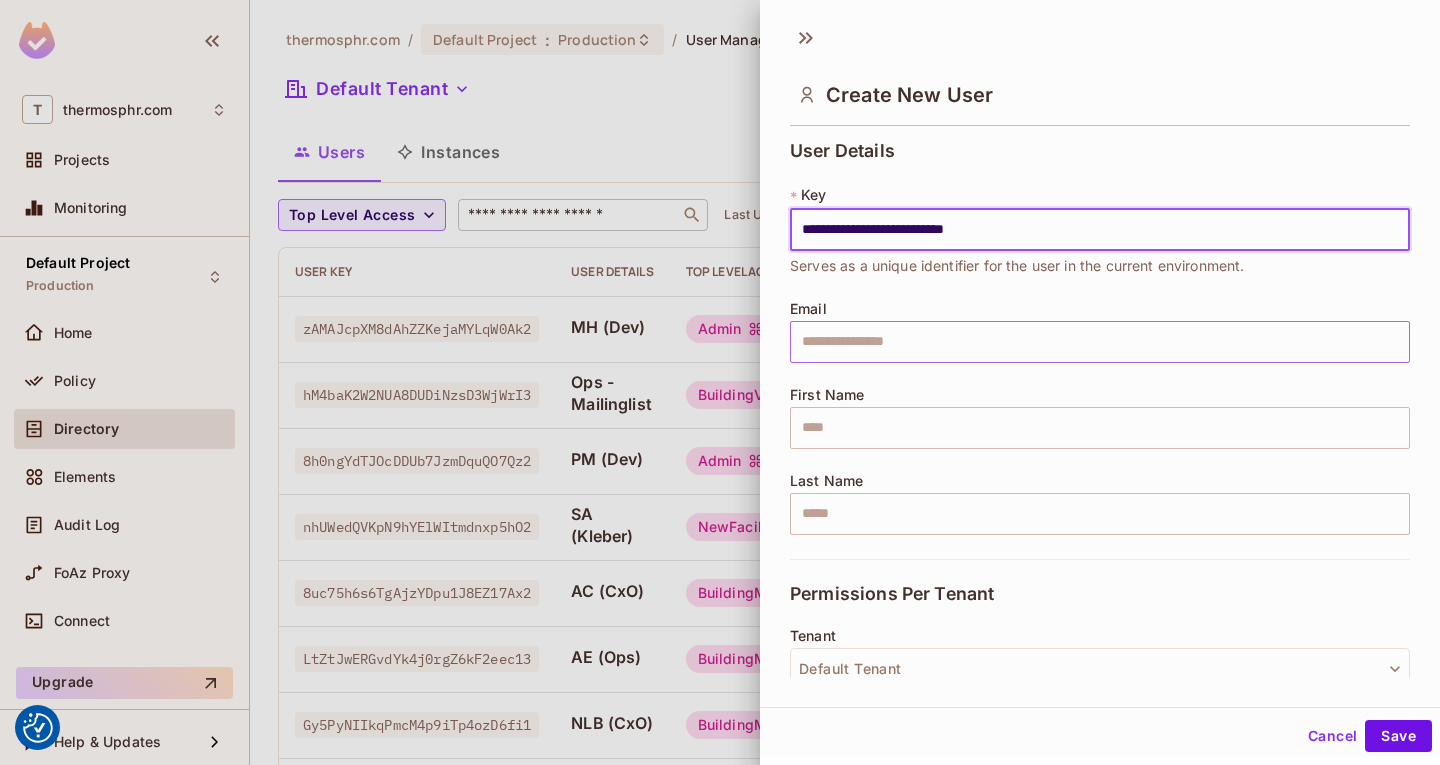 type on "**********" 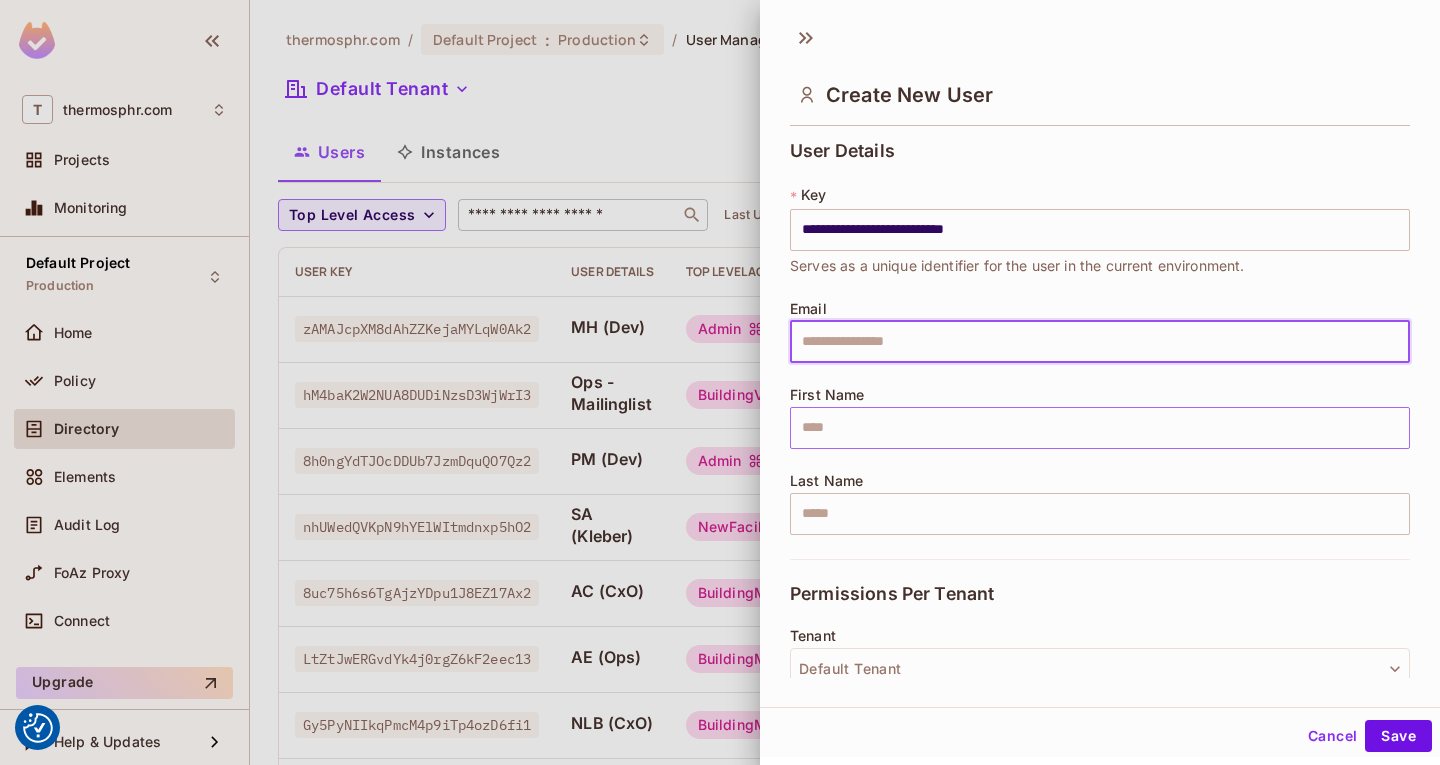 click at bounding box center (1100, 428) 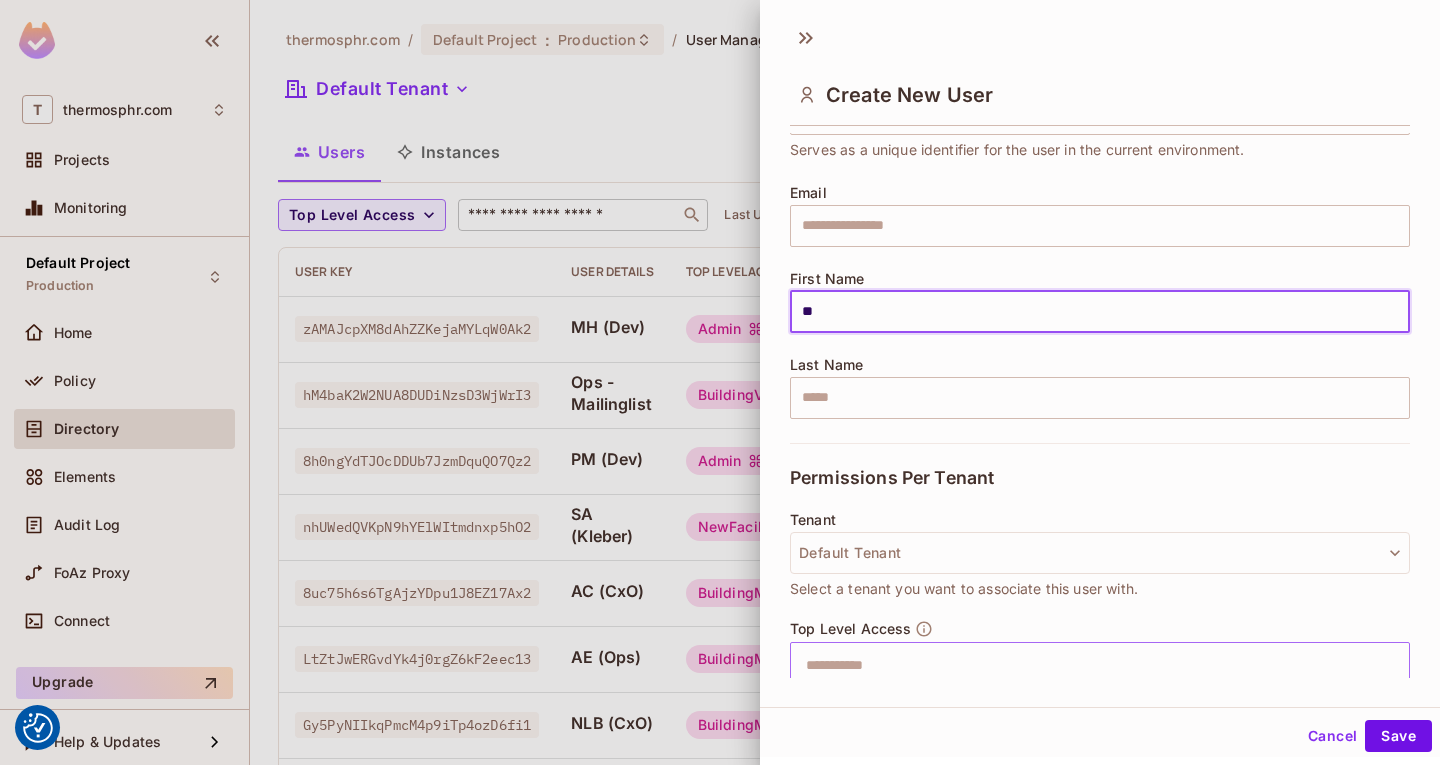 scroll, scrollTop: 299, scrollLeft: 0, axis: vertical 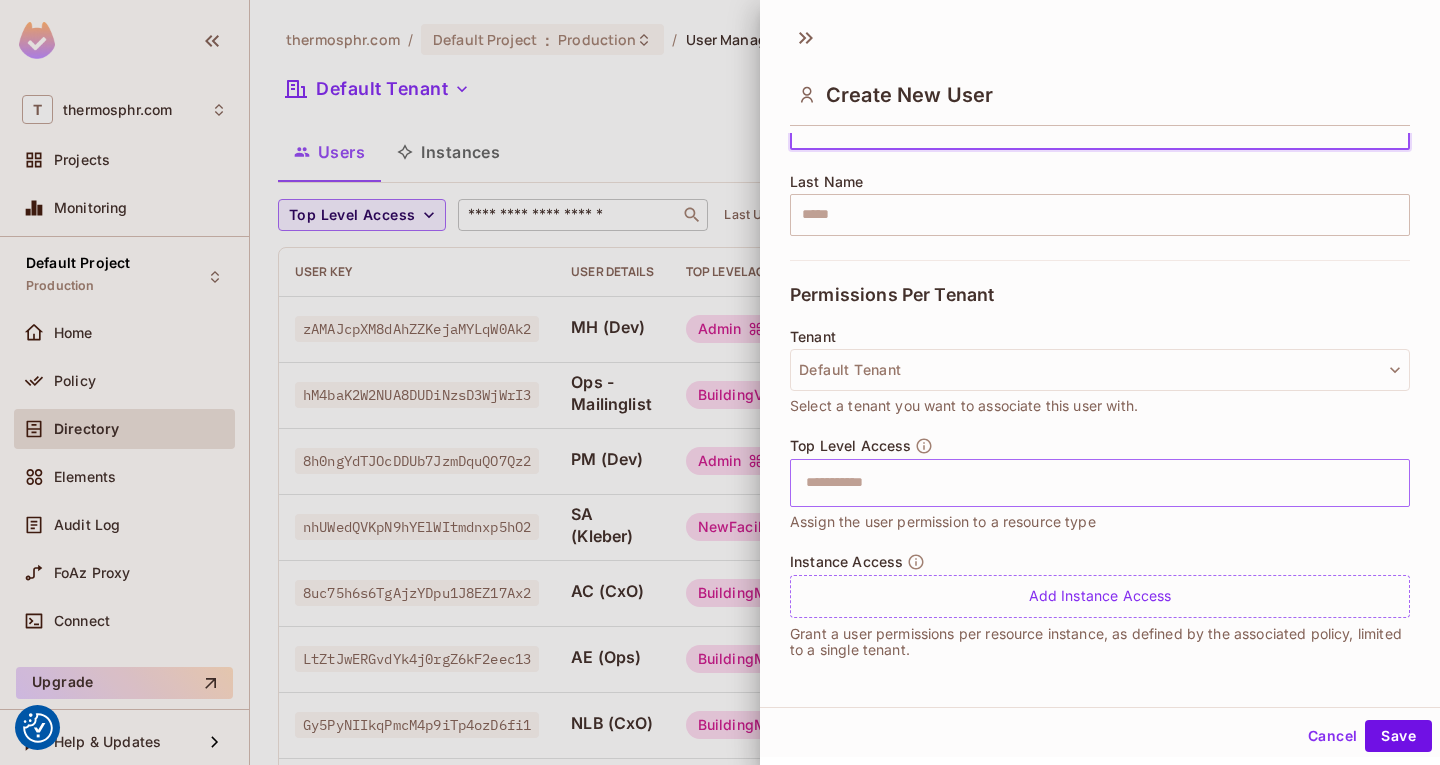 type on "**" 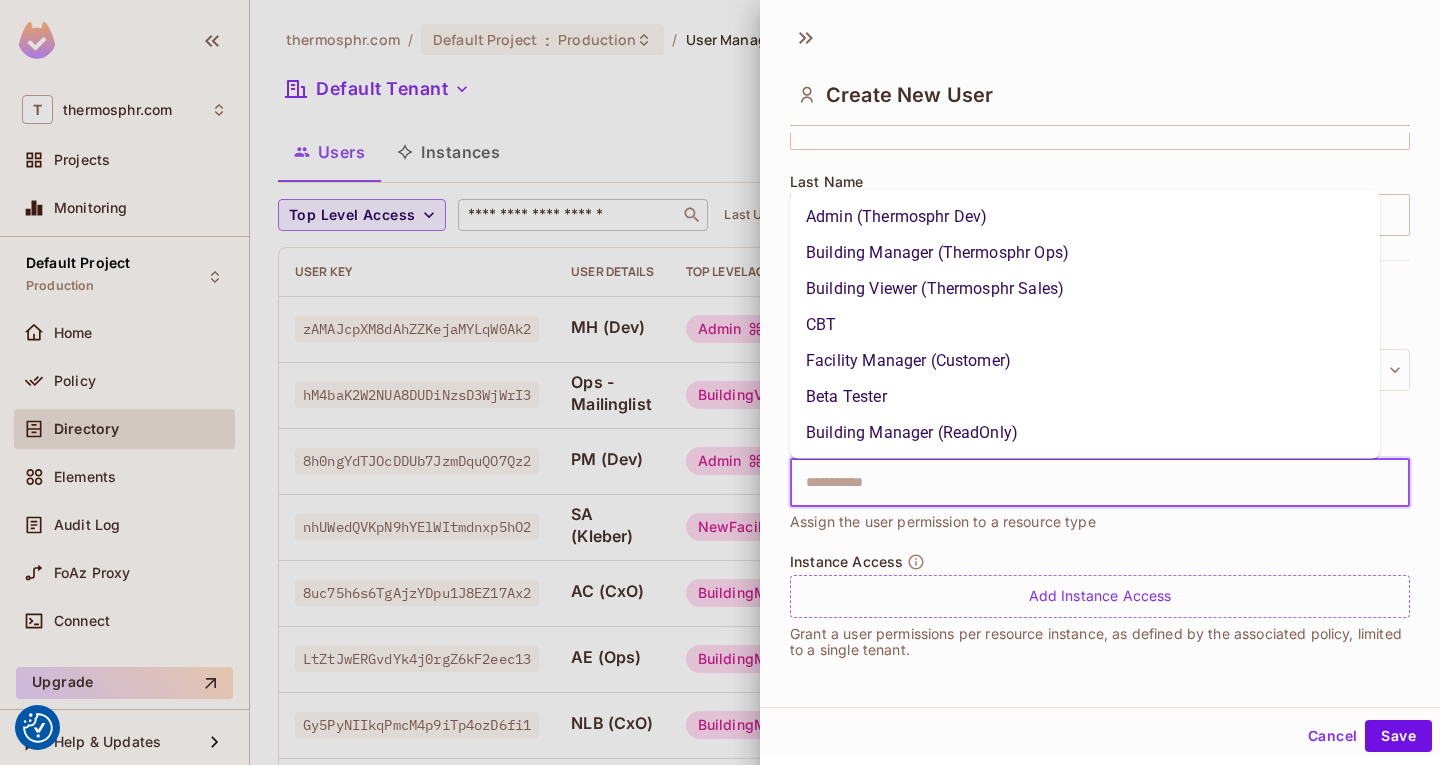 click on "Facility Manager (Customer)" at bounding box center [1085, 361] 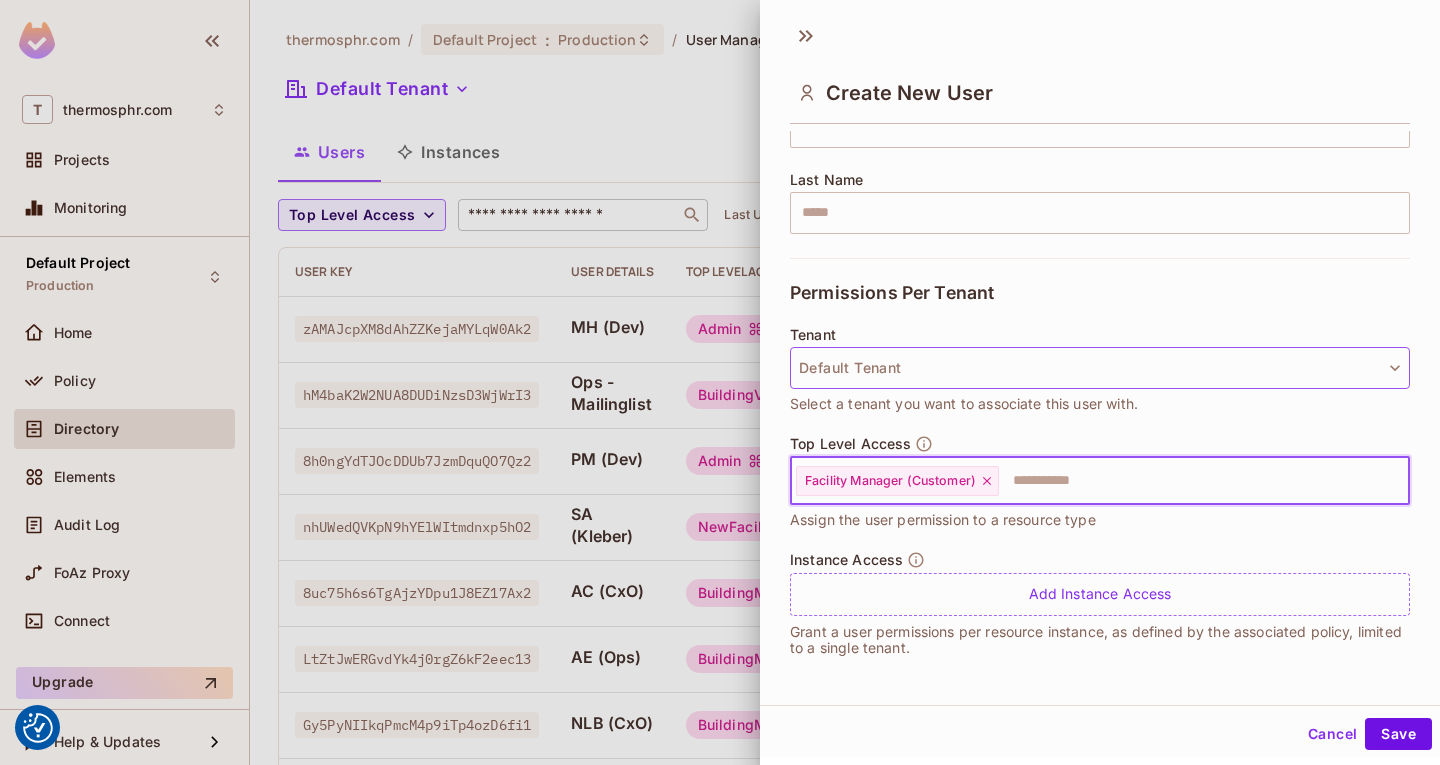 scroll, scrollTop: 3, scrollLeft: 0, axis: vertical 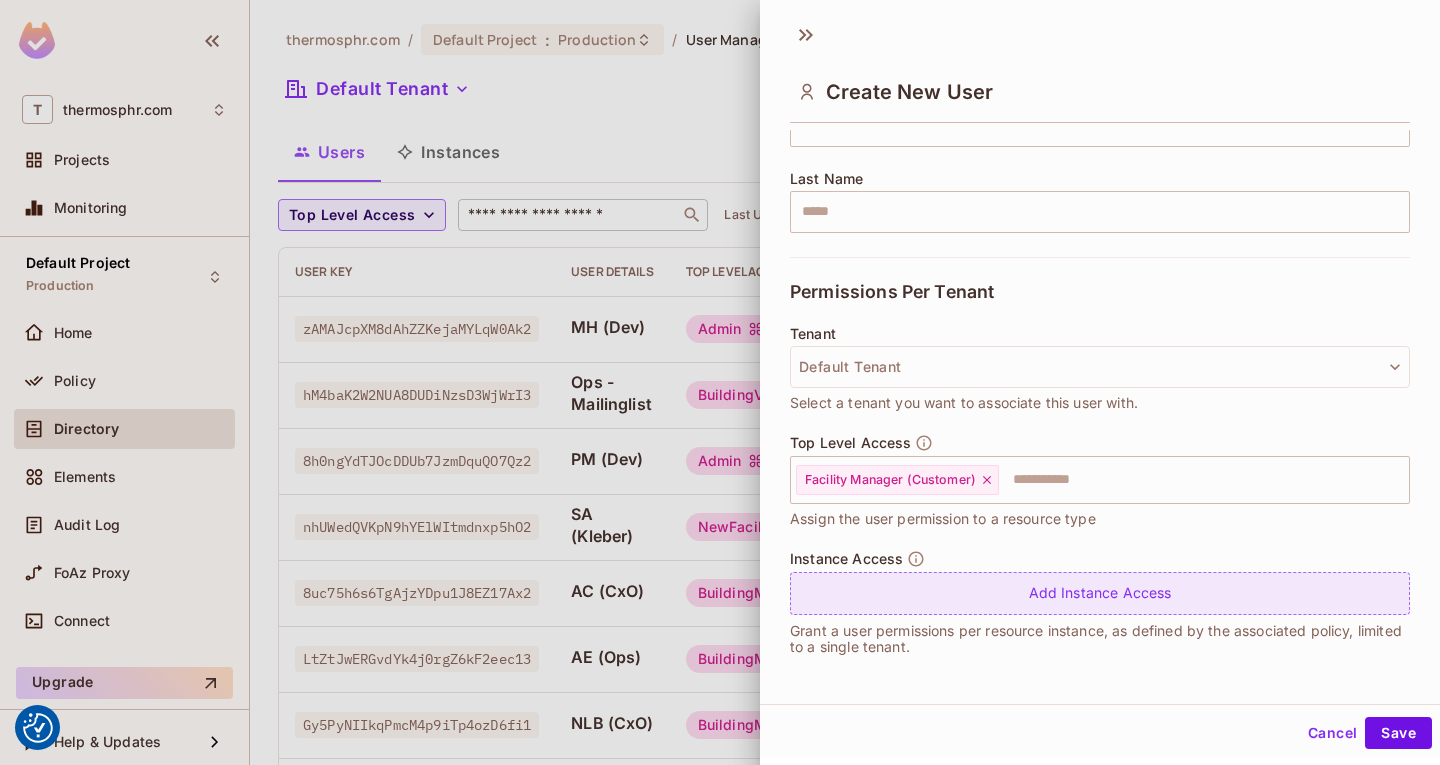 click on "Add Instance Access" at bounding box center (1100, 593) 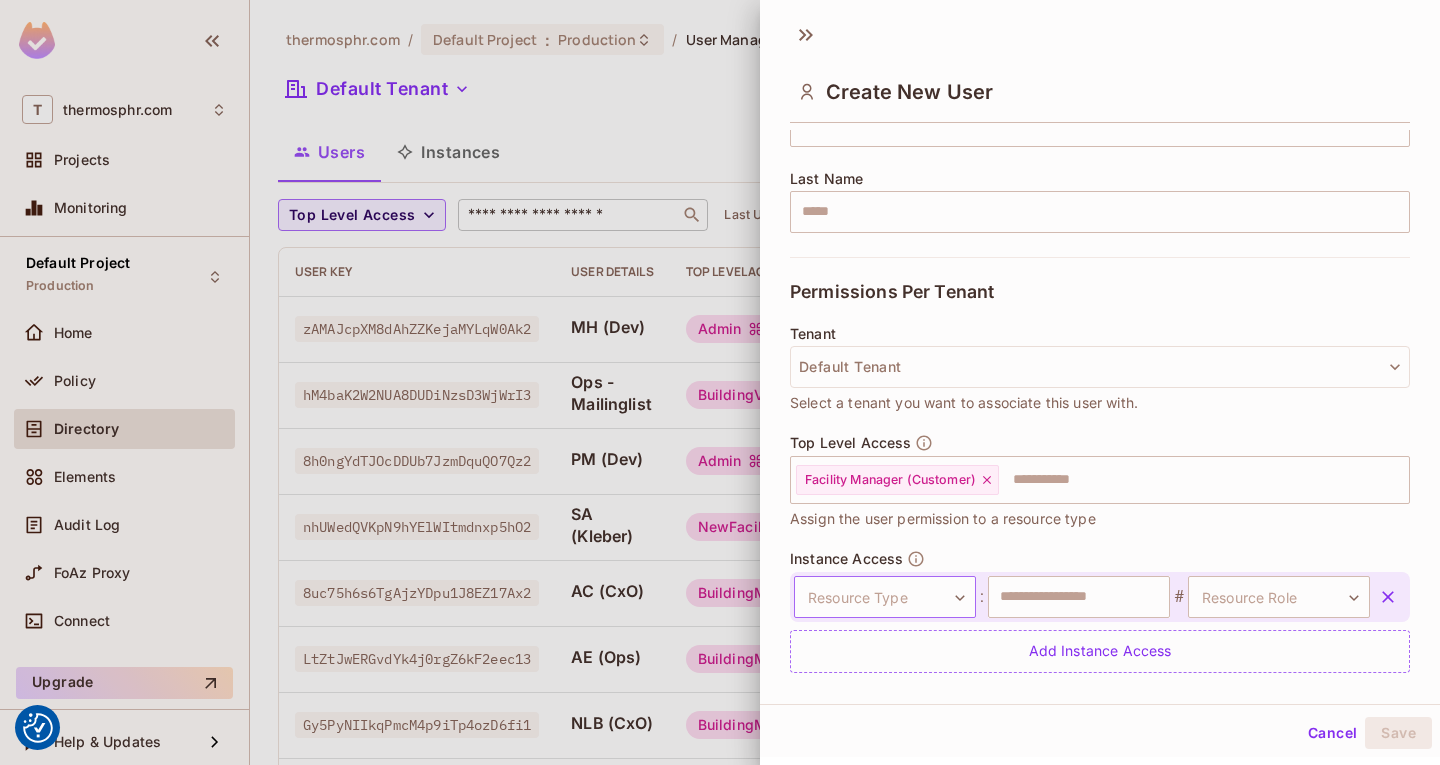 click on "We use cookies to enhance your browsing experience, serve personalized ads or content, and analyze our traffic.
By clicking "Accept All", you consent to our use of cookies.        Customize   Reject All   Accept All                    Customize Consent Preferences             We use cookies to help you navigate efficiently and perform certain functions. You will find detailed information about all cookies under each consent category below. The cookies that are categorized as "Necessary" are stored on your browser as they are essential for enabling the basic functionalities of the site. ...  Show more        Necessary Always Active Necessary cookies are required to enable the basic features of this site, such as providing secure log-in or adjusting your consent preferences. These cookies do not store any personally identifiable data. Cookie __hssrc Duration session Description Cookie __hssc Duration 1 hour Description Cookie __cf_bm Duration 1 hour Description Cookie Duration lidc" at bounding box center (720, 382) 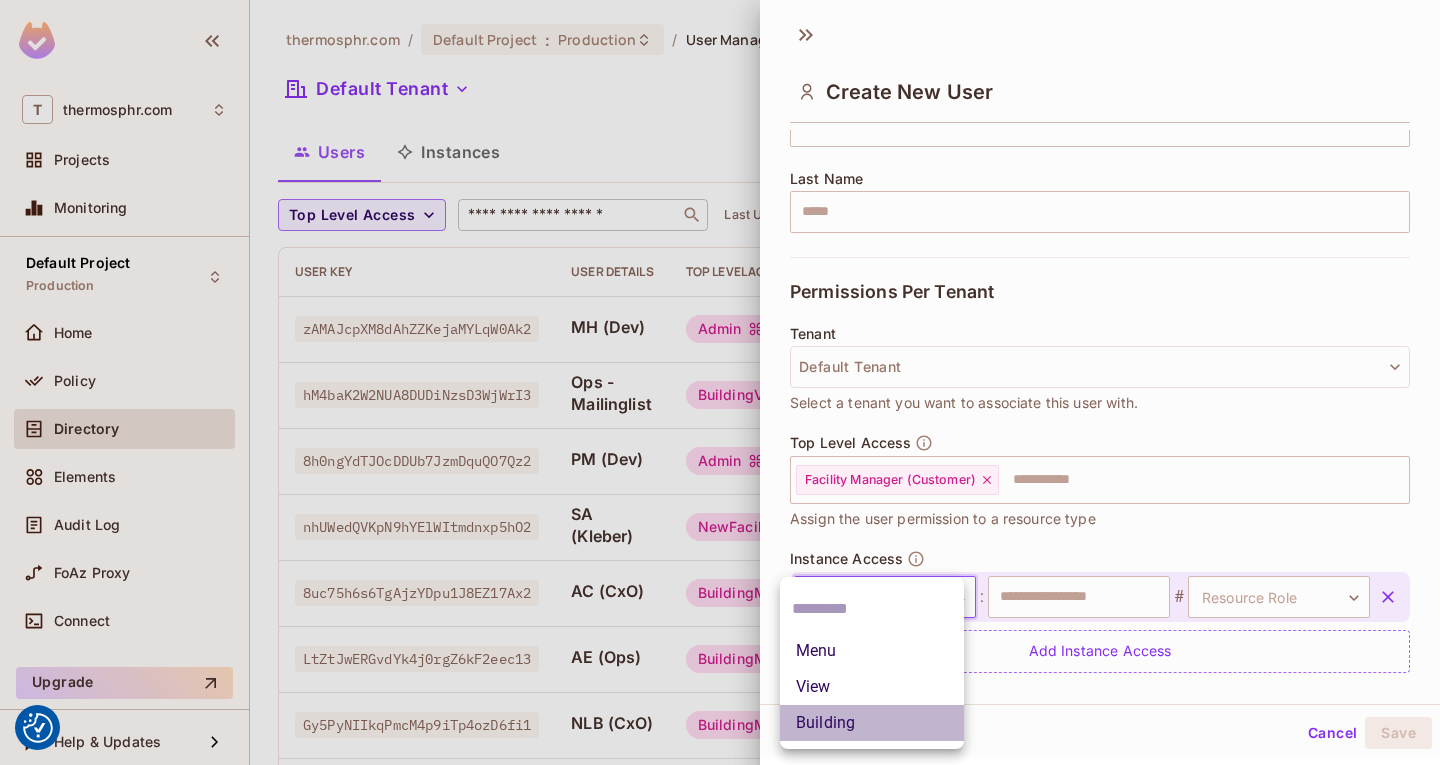 click on "Building" at bounding box center (872, 723) 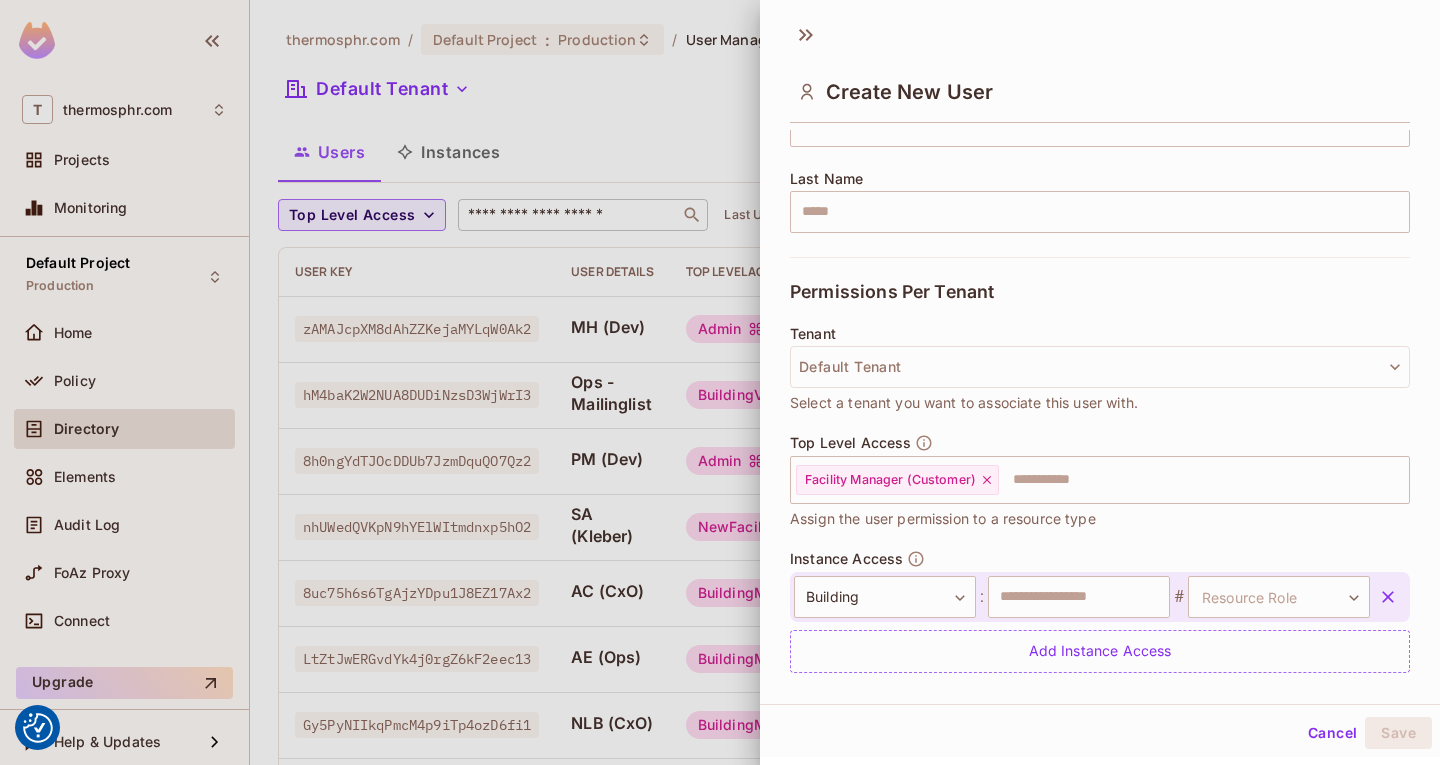 click at bounding box center [720, 382] 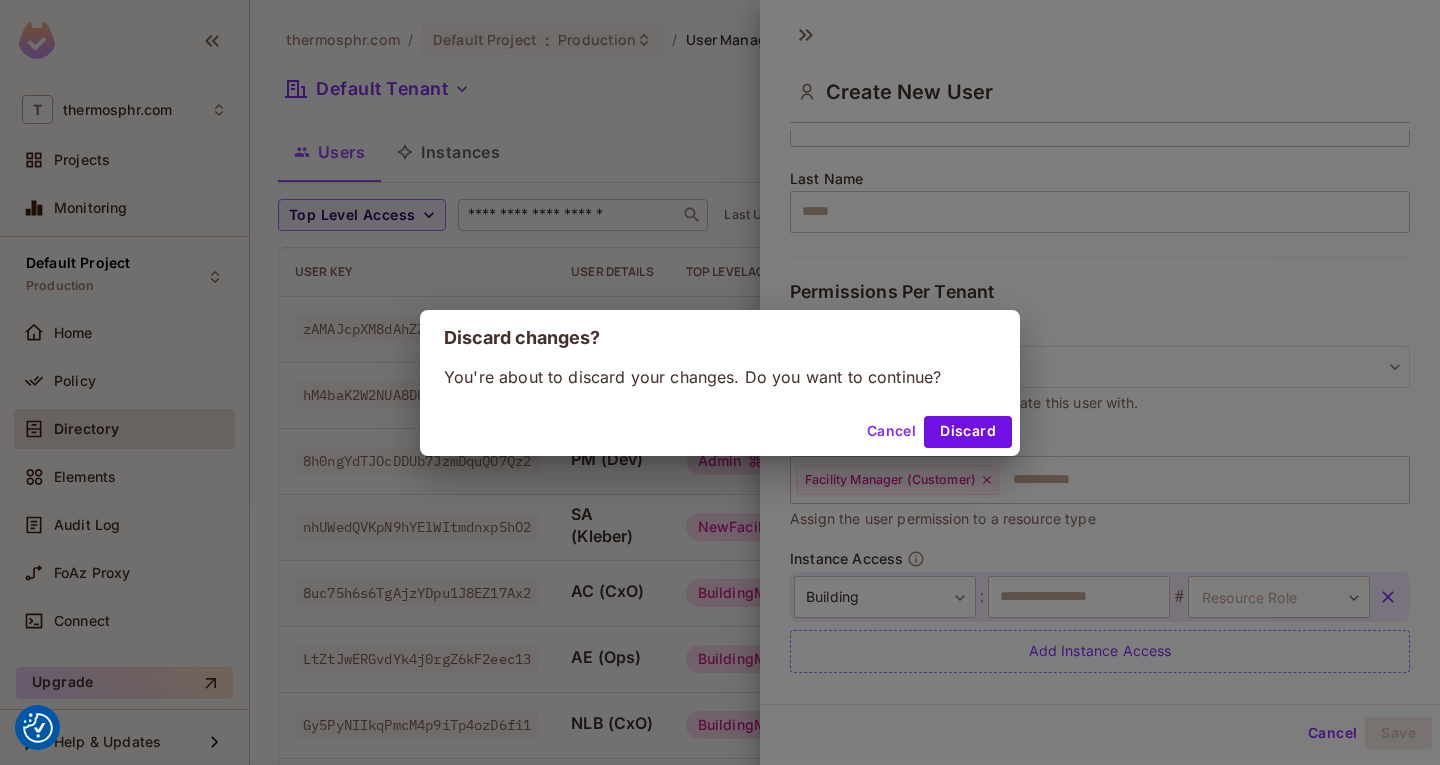 click on "Cancel" at bounding box center [891, 432] 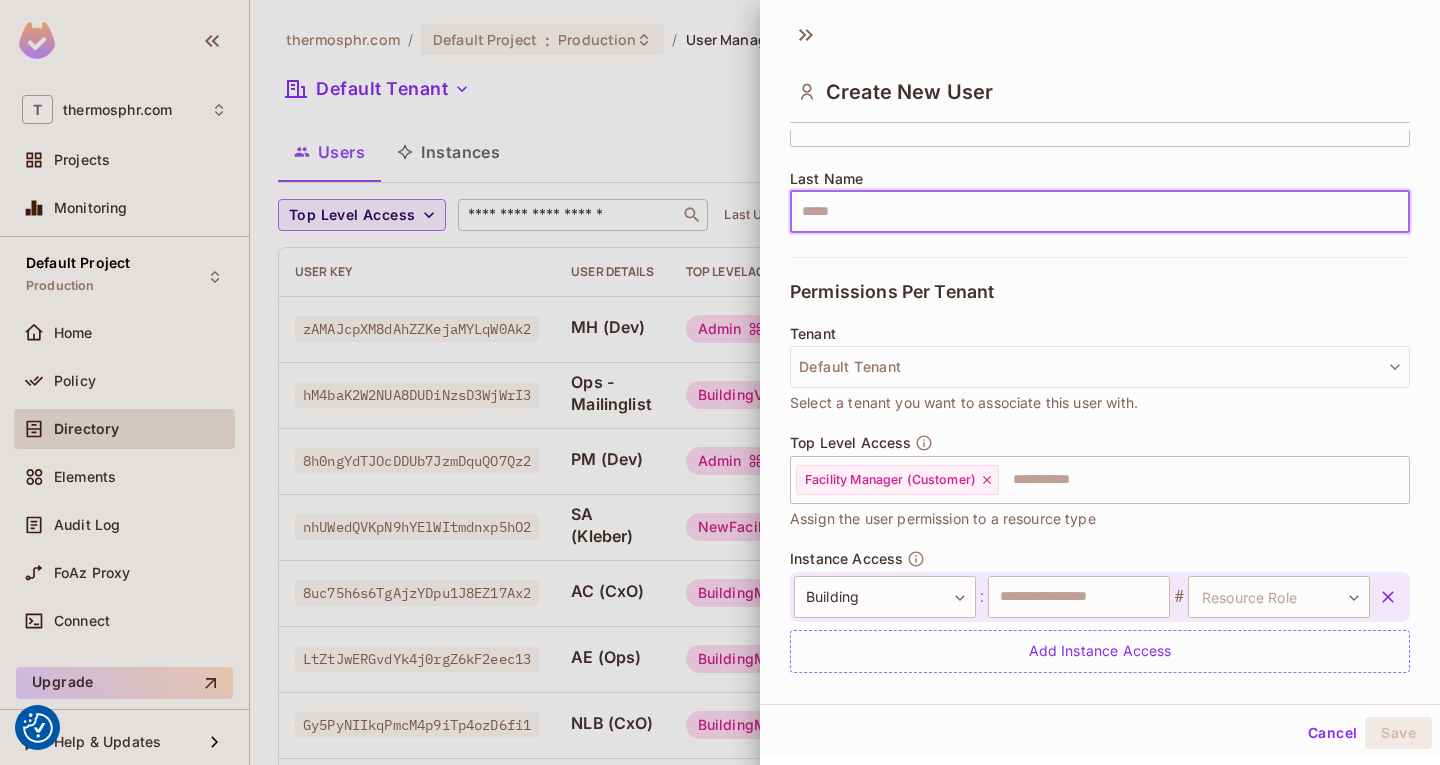 click at bounding box center [1100, 212] 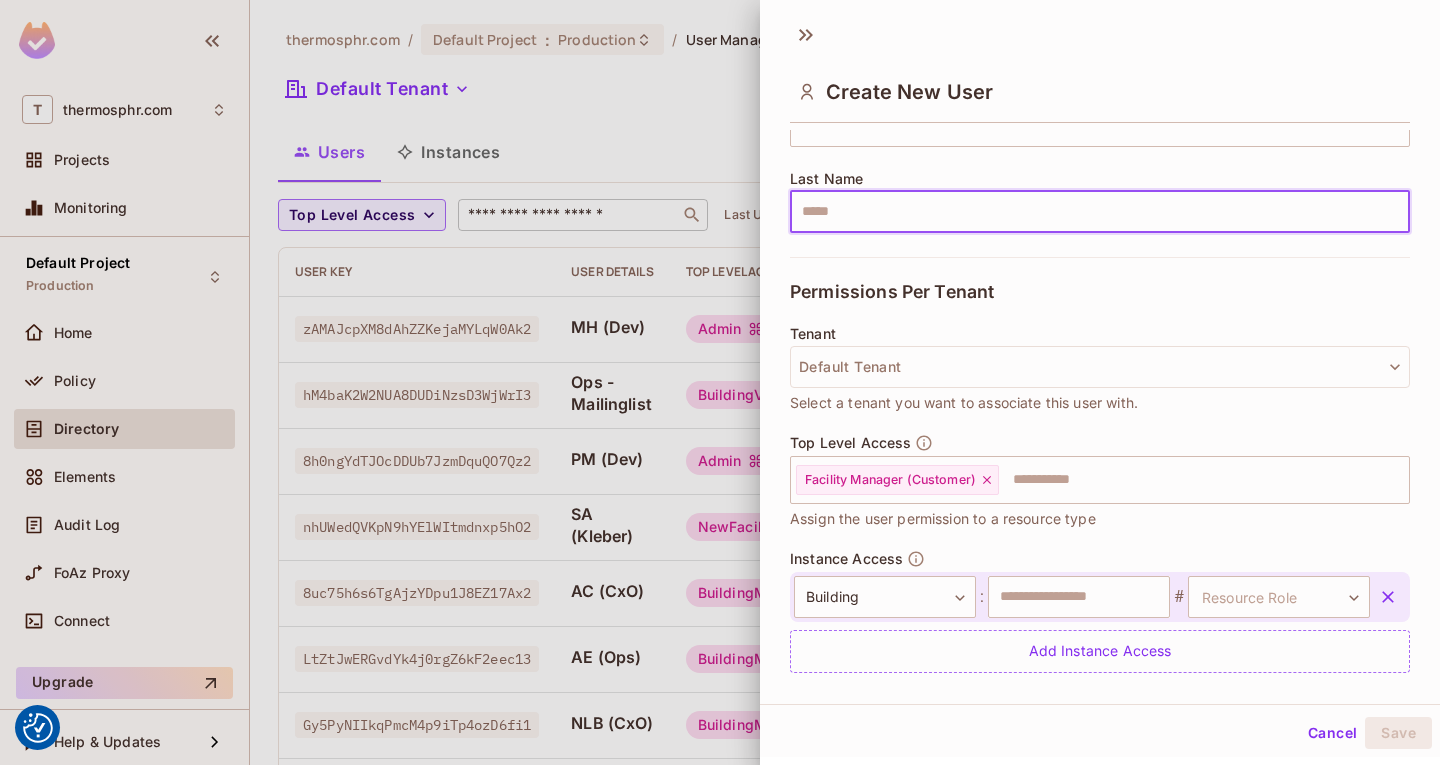 scroll, scrollTop: 0, scrollLeft: 0, axis: both 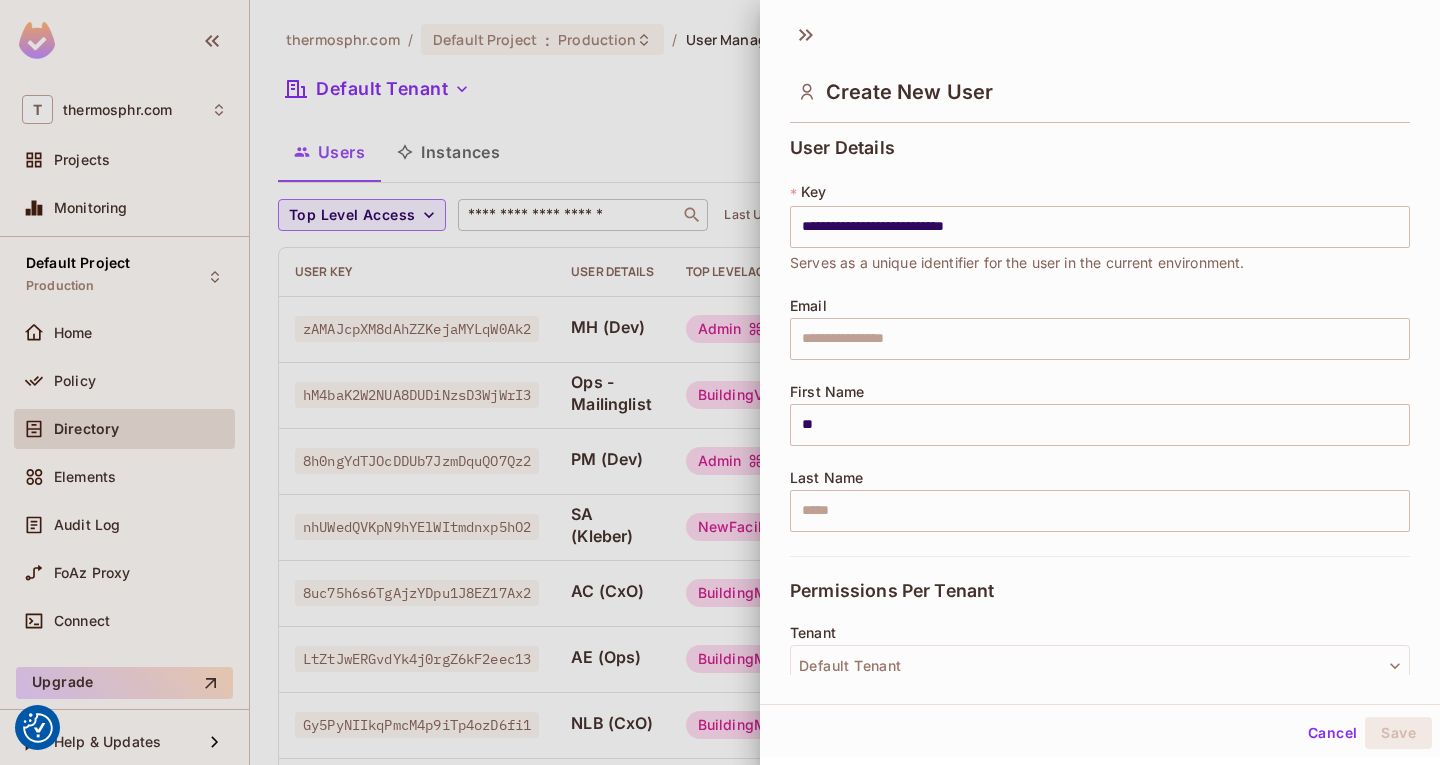 click on "**********" at bounding box center [1100, 347] 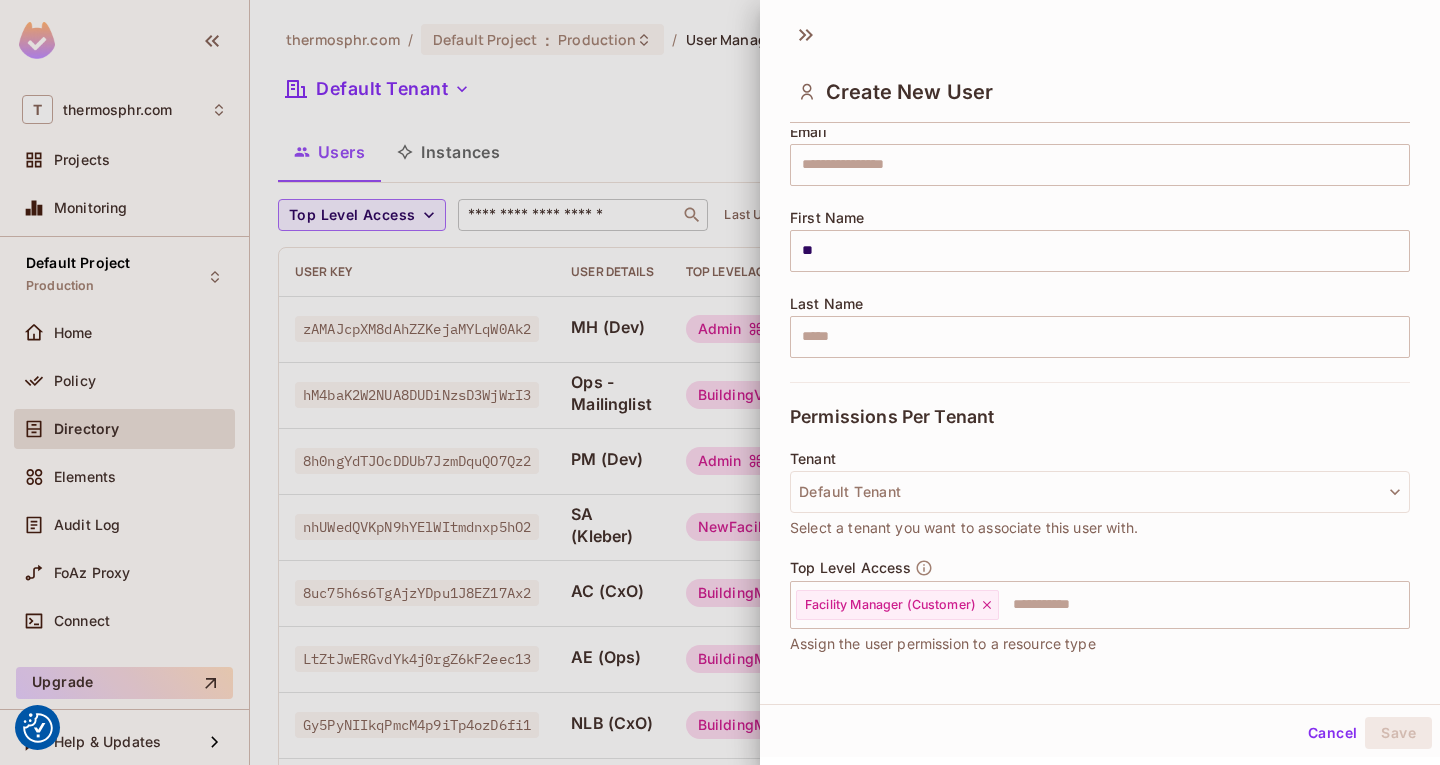 scroll, scrollTop: 357, scrollLeft: 0, axis: vertical 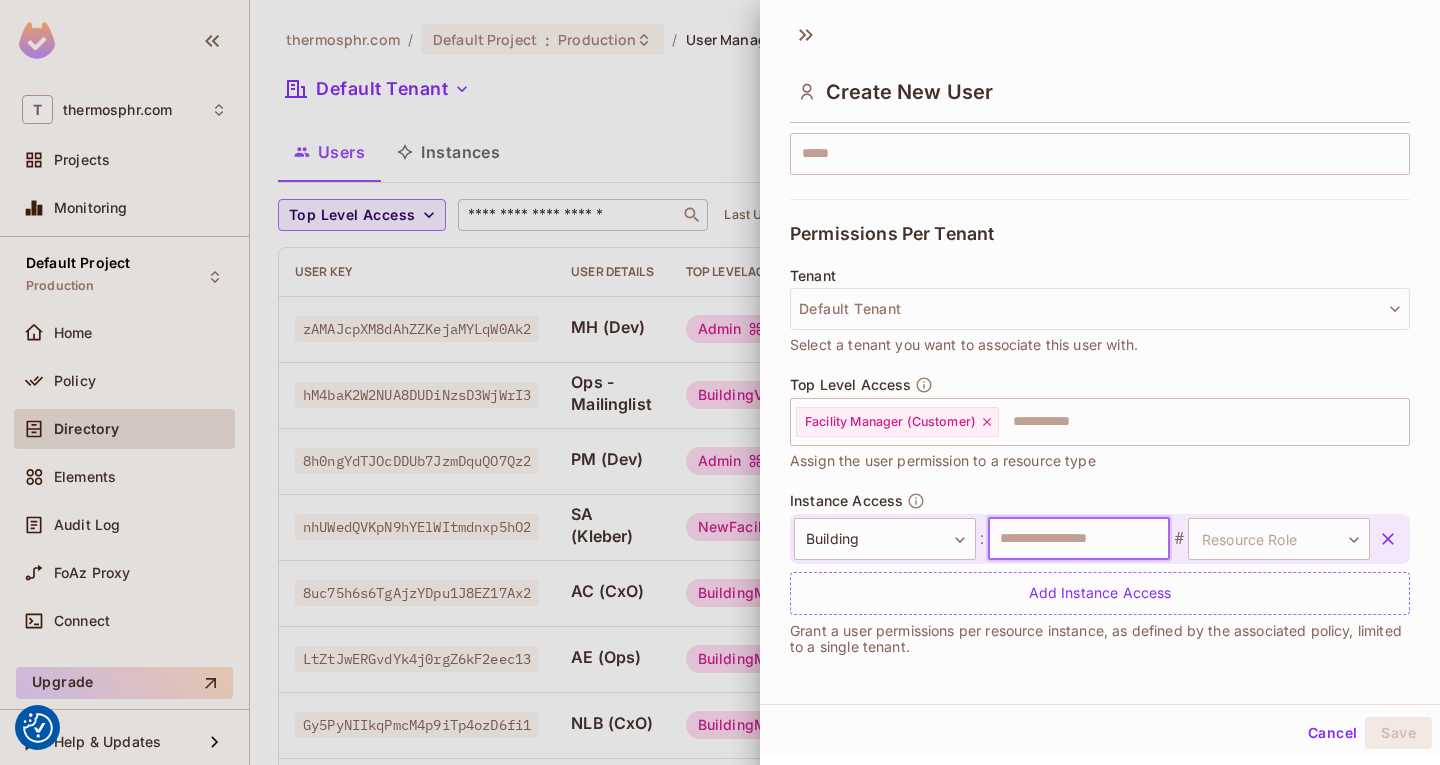 drag, startPoint x: 1074, startPoint y: 532, endPoint x: 1087, endPoint y: 537, distance: 13.928389 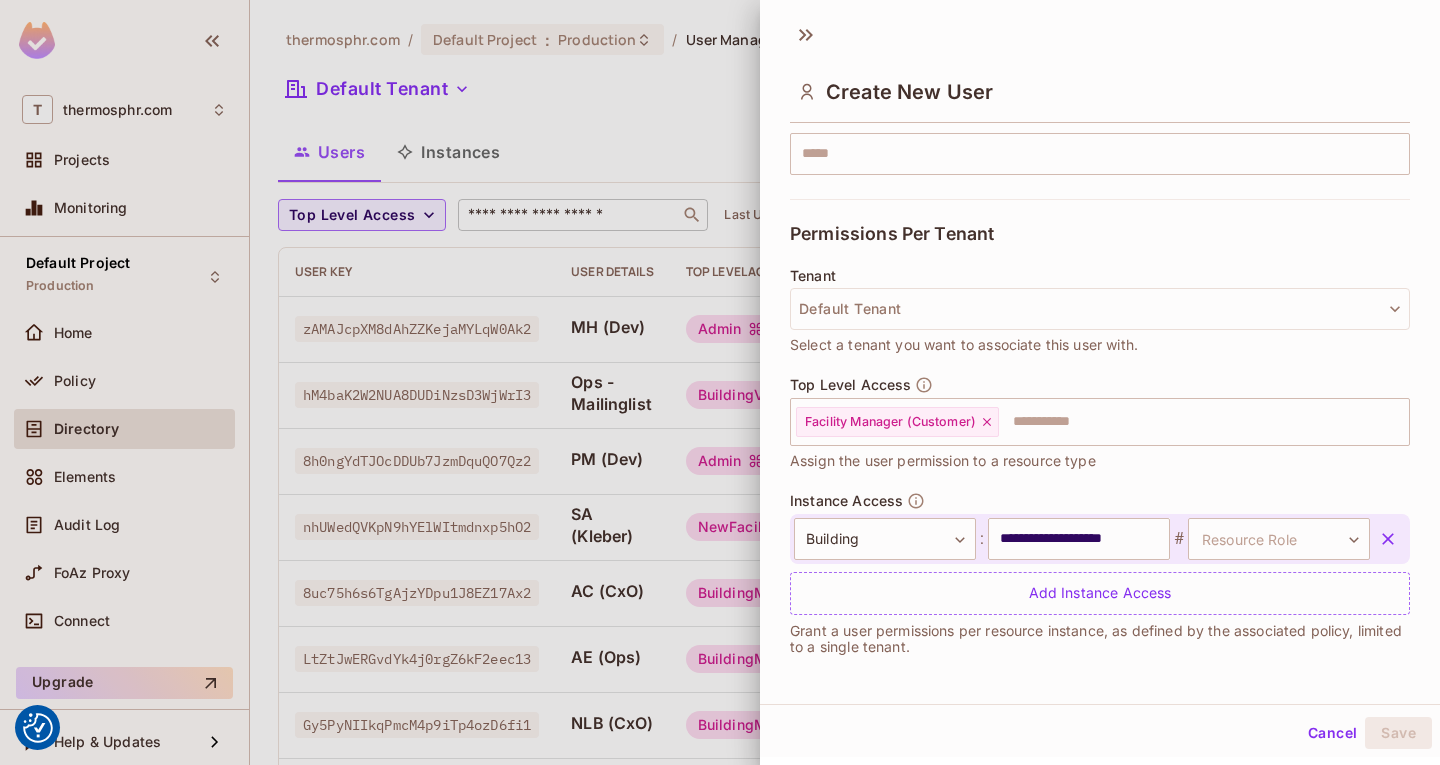 click on "We use cookies to enhance your browsing experience, serve personalized ads or content, and analyze our traffic.
By clicking "Accept All", you consent to our use of cookies.        Customize   Reject All   Accept All                    Customize Consent Preferences             We use cookies to help you navigate efficiently and perform certain functions. You will find detailed information about all cookies under each consent category below. The cookies that are categorized as "Necessary" are stored on your browser as they are essential for enabling the basic functionalities of the site. ...  Show more        Necessary Always Active Necessary cookies are required to enable the basic features of this site, such as providing secure log-in or adjusting your consent preferences. These cookies do not store any personally identifiable data. Cookie __hssrc Duration session Description Cookie __hssc Duration 1 hour Description Cookie __cf_bm Duration 1 hour Description Cookie Duration lidc" at bounding box center (720, 382) 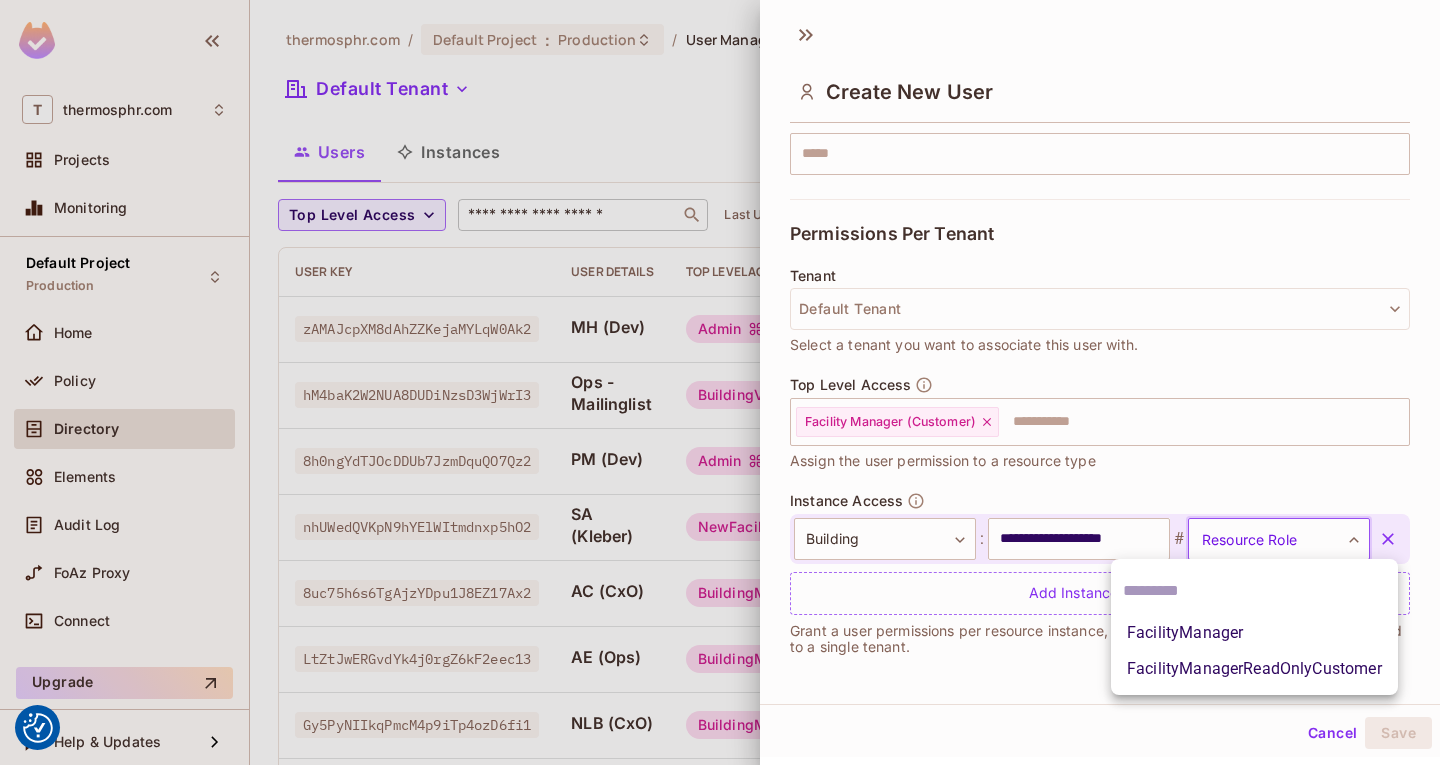 click on "FacilityManagerReadOnlyCustomer" at bounding box center (1254, 669) 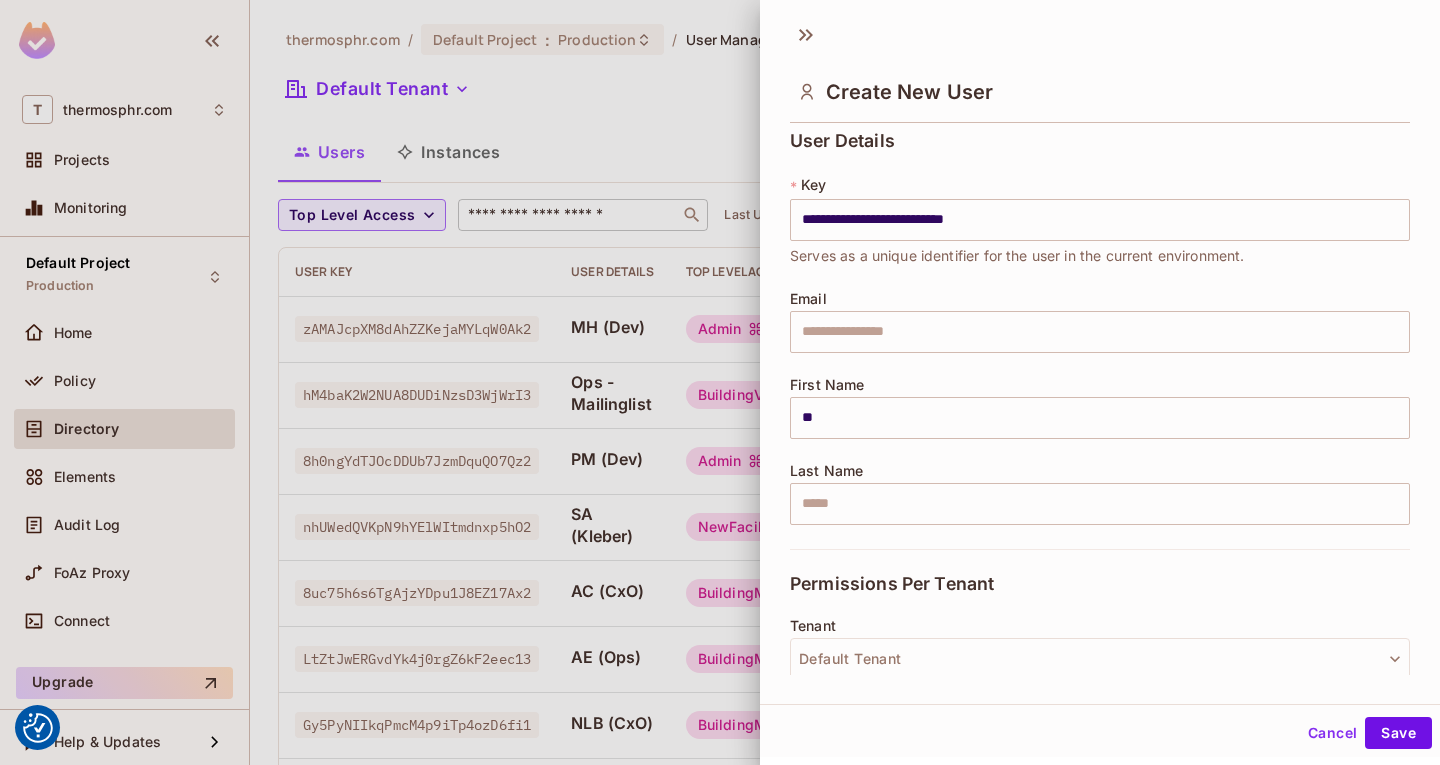 scroll, scrollTop: 0, scrollLeft: 0, axis: both 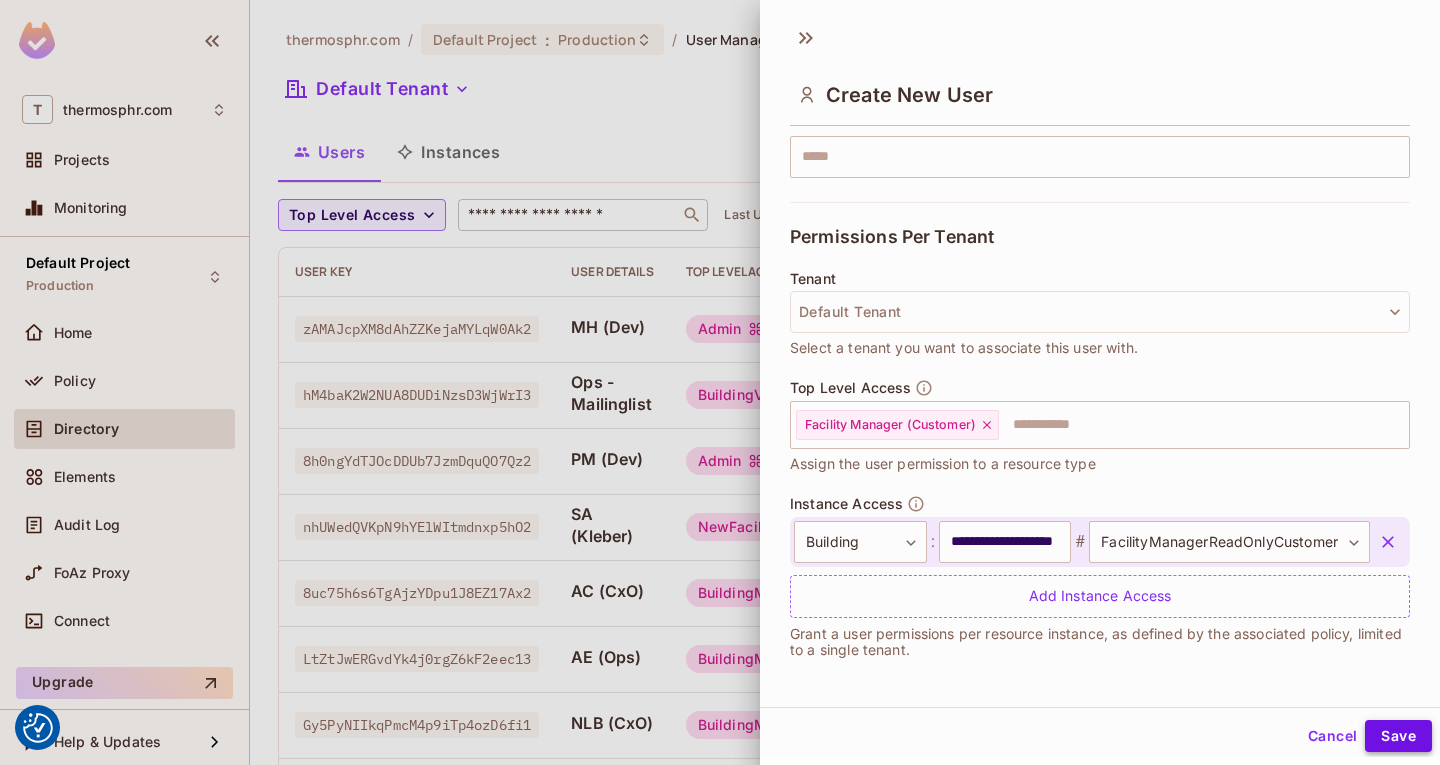 click on "Save" at bounding box center [1398, 736] 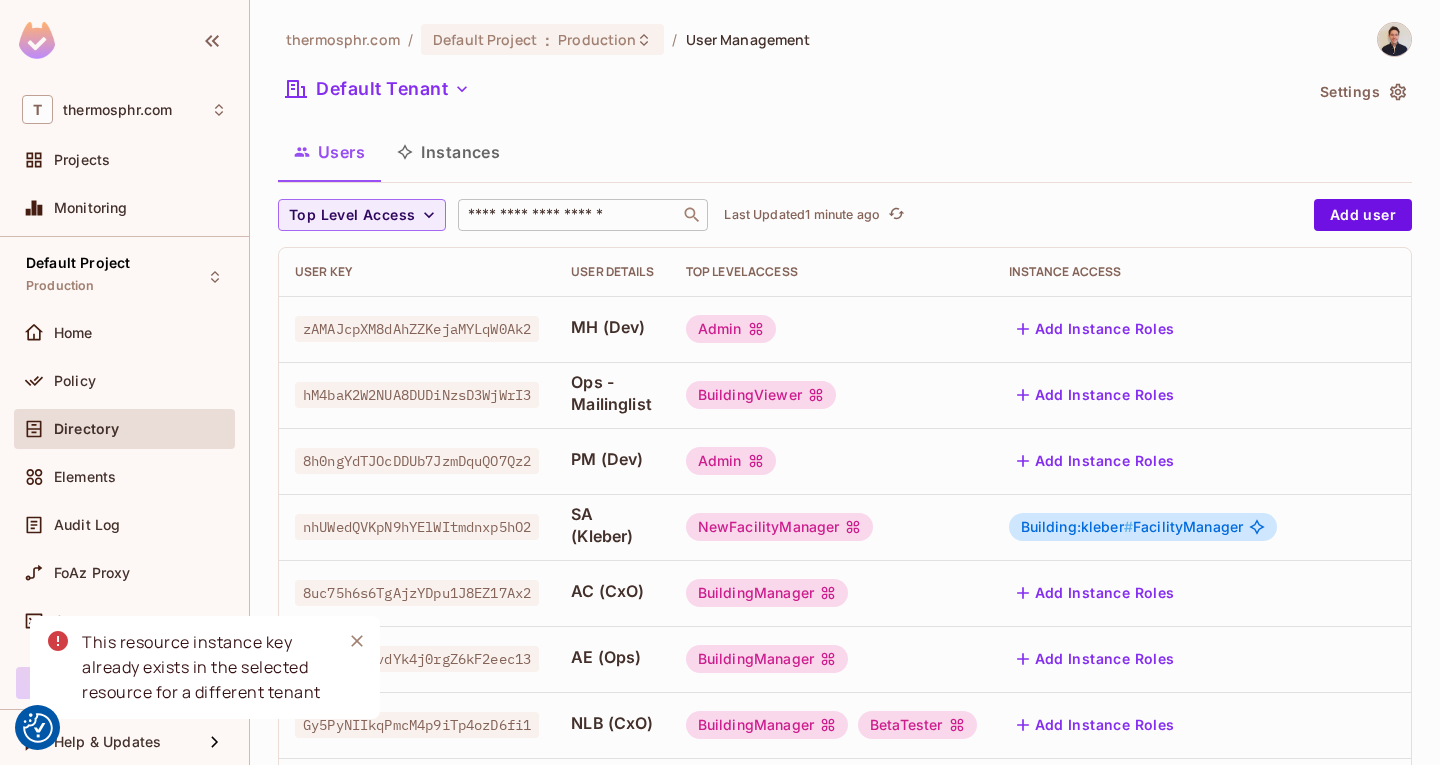 type 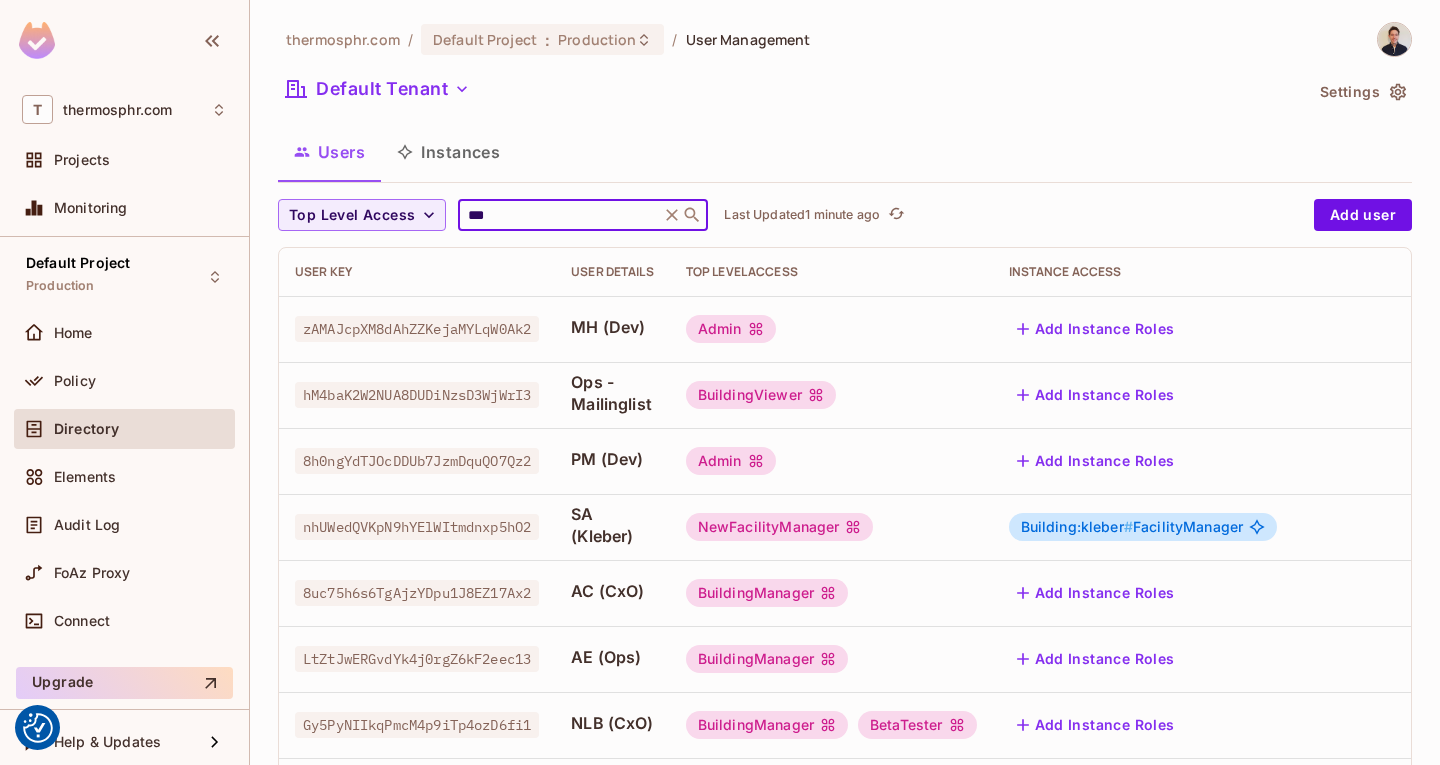 type on "***" 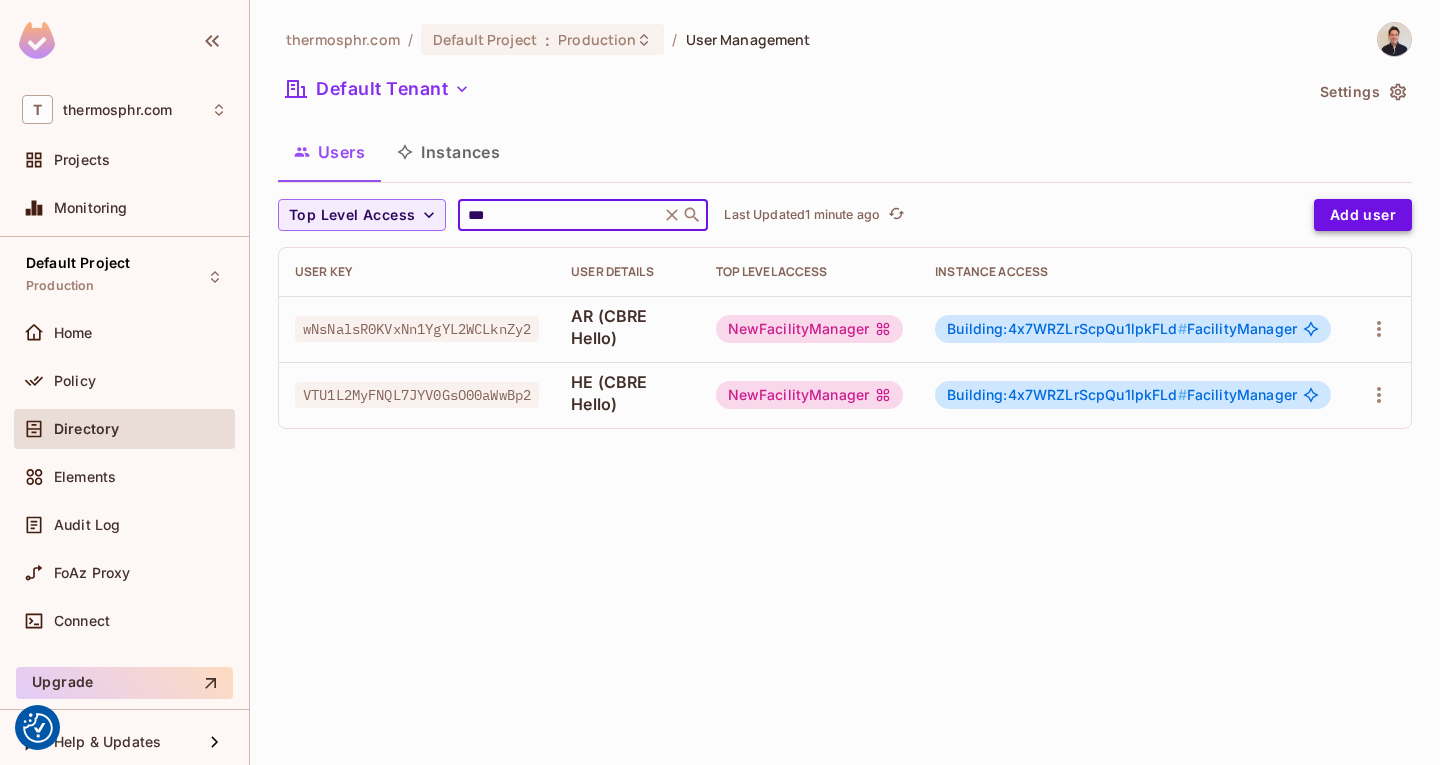 click on "Add user" at bounding box center [1363, 215] 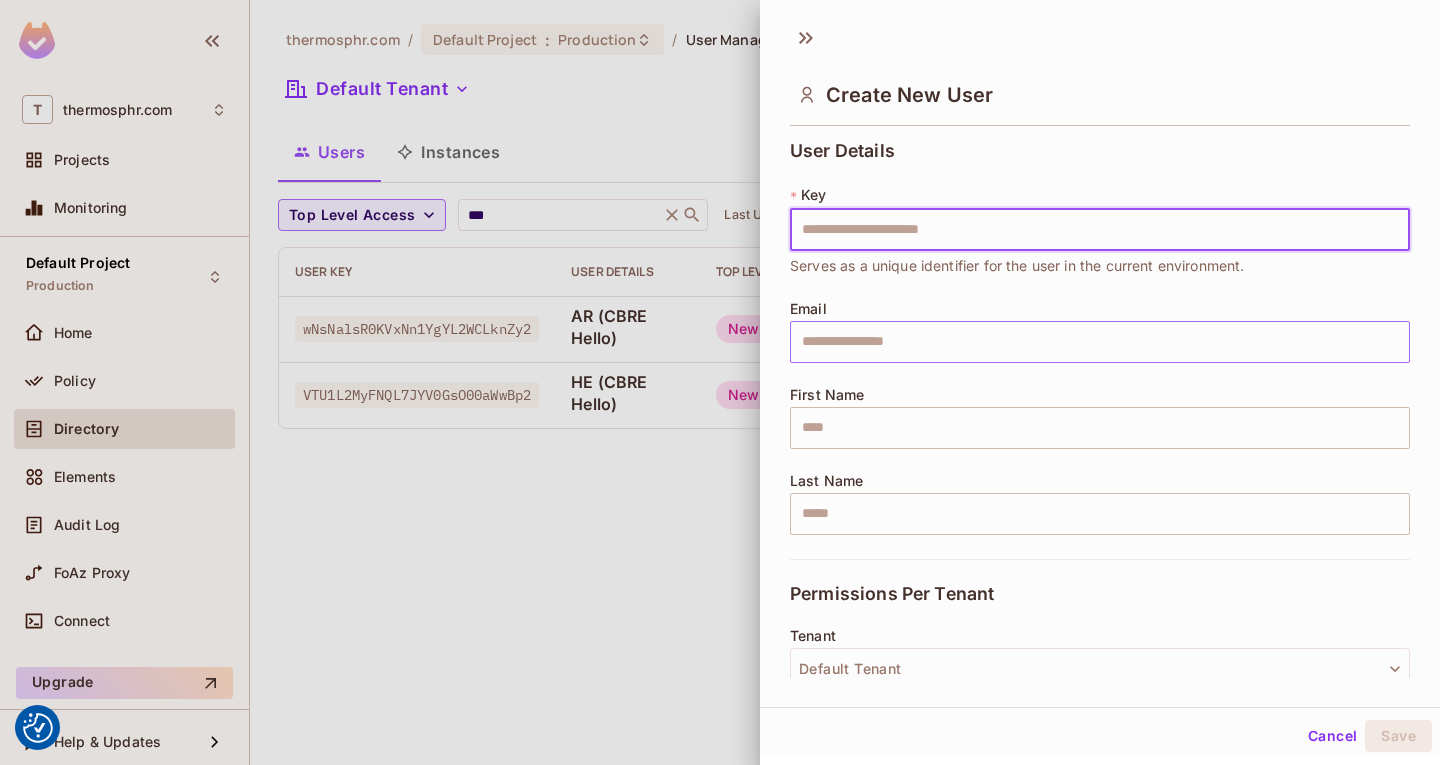 click at bounding box center [1100, 342] 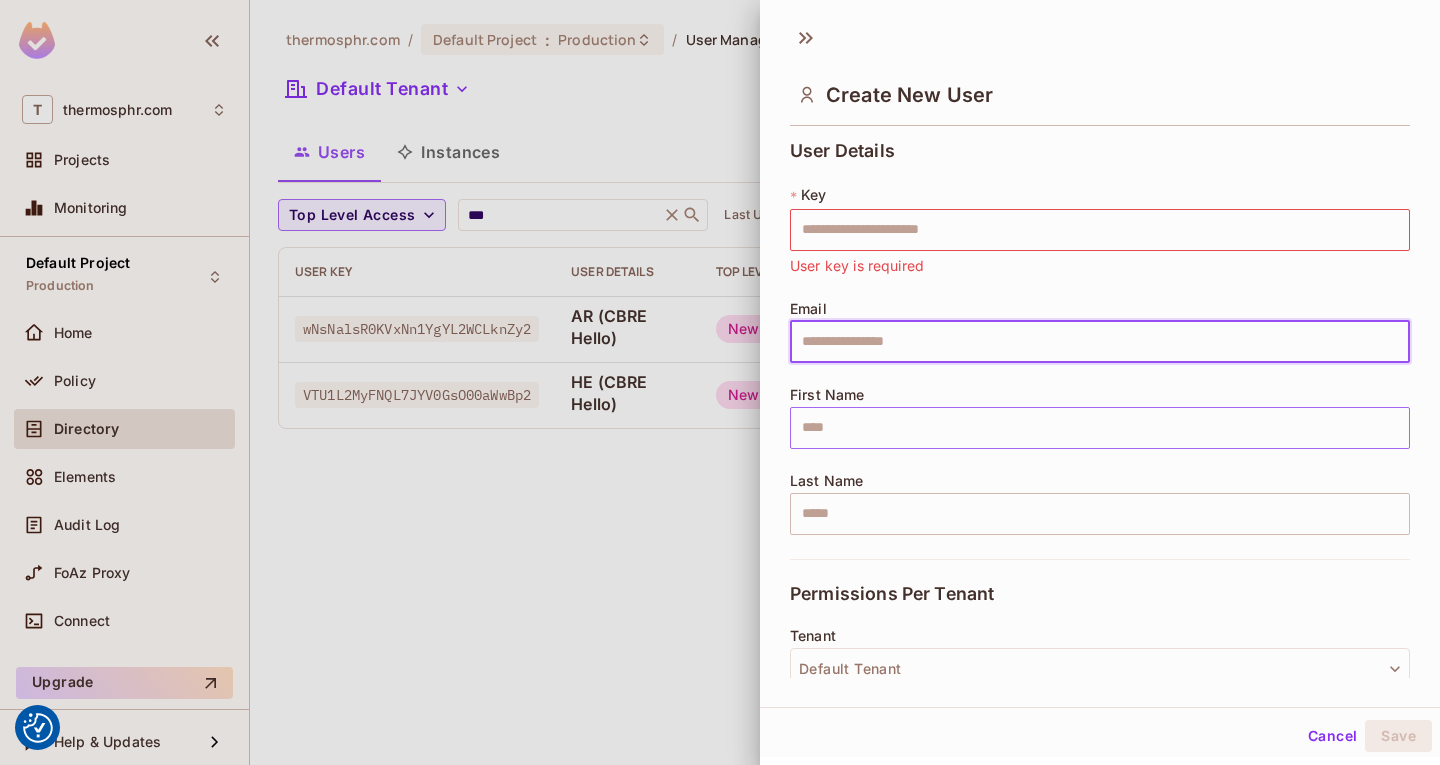 click at bounding box center [1100, 428] 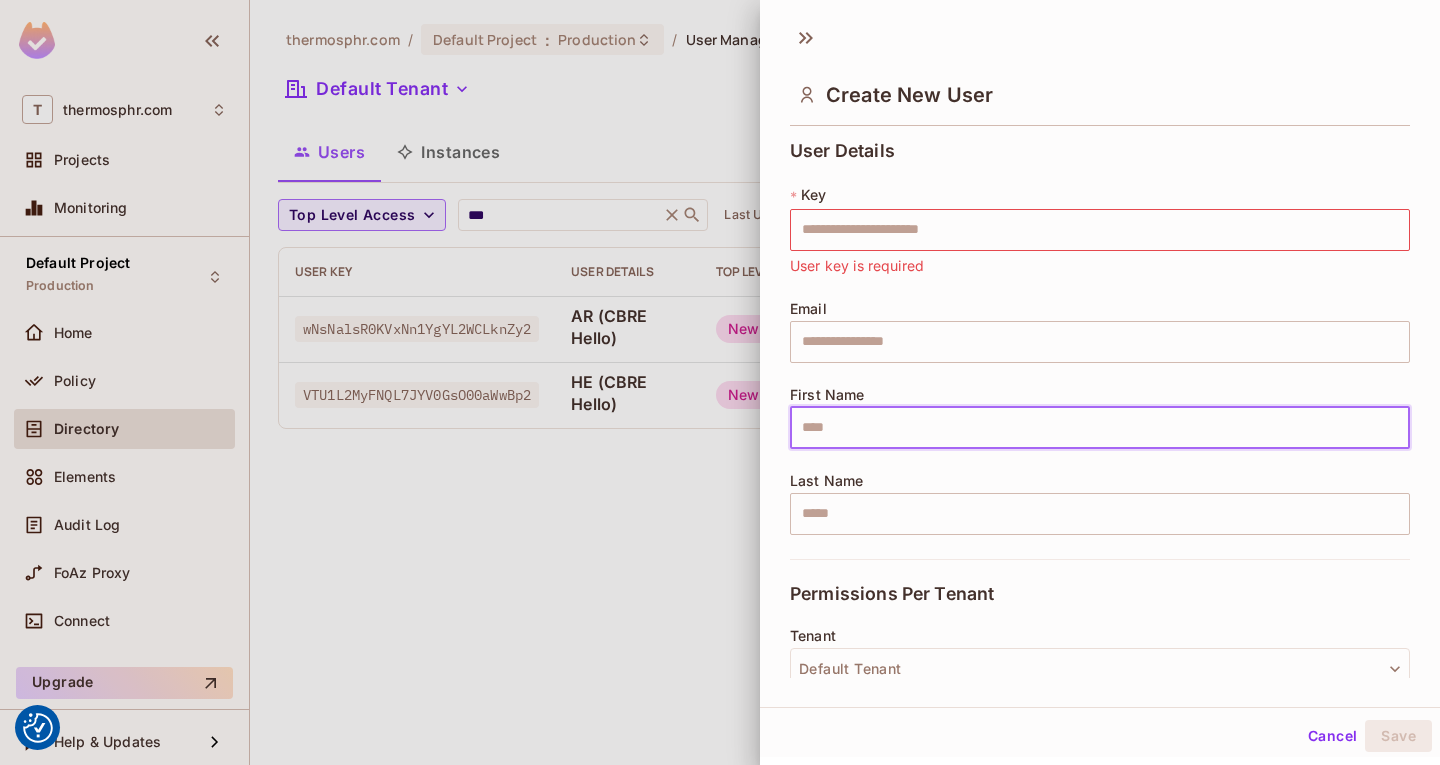 type on "*" 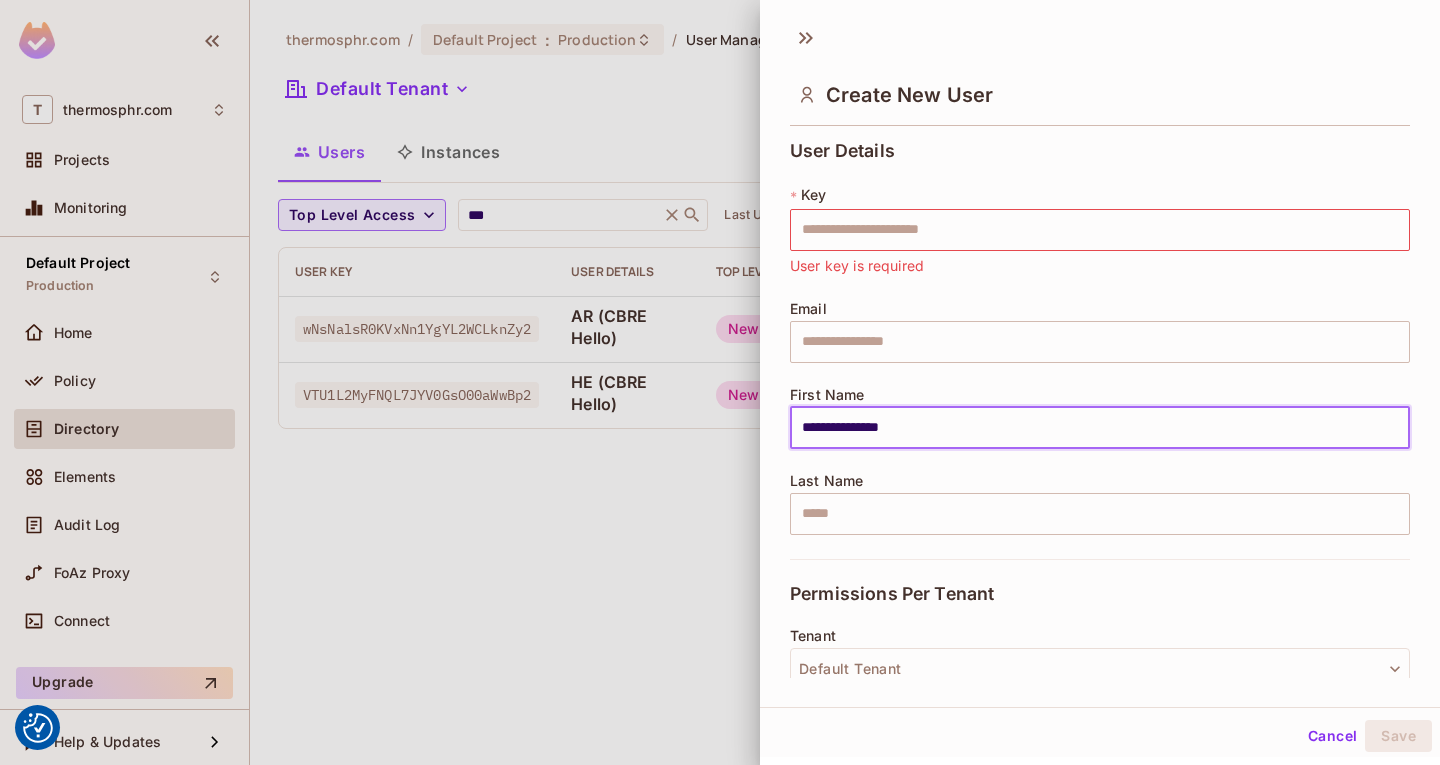 type on "**********" 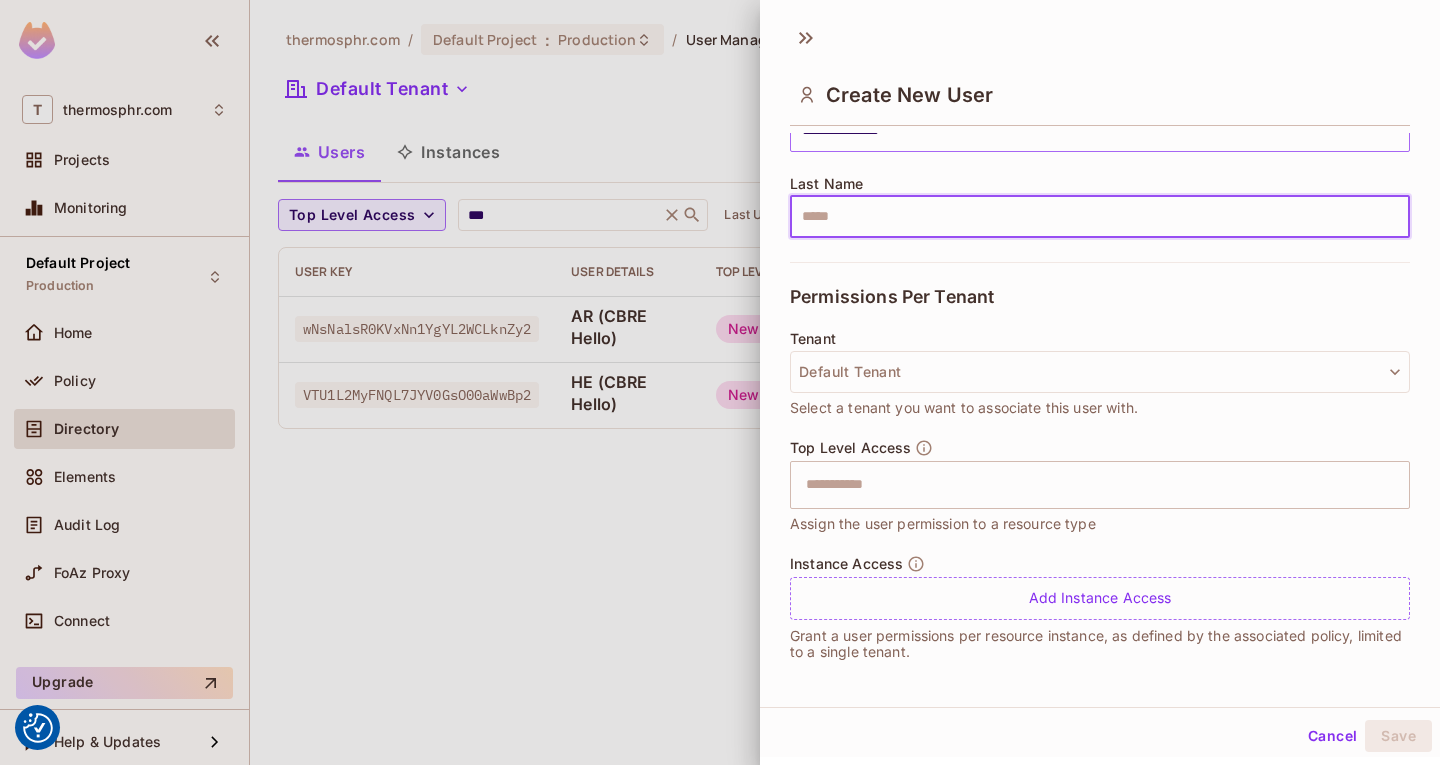 scroll, scrollTop: 299, scrollLeft: 0, axis: vertical 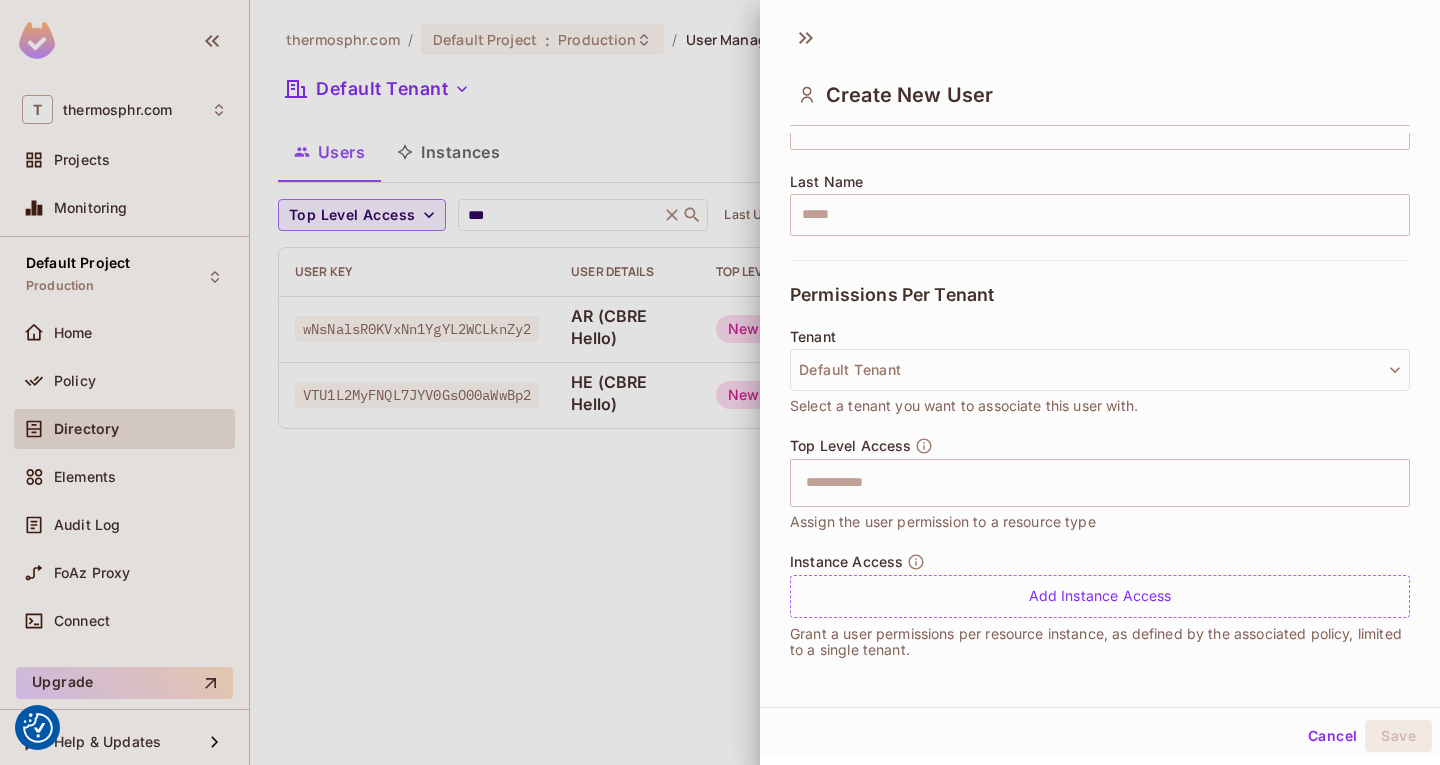 click on "Top Level Access ​ Assign the user permission to a resource type" at bounding box center (1100, 485) 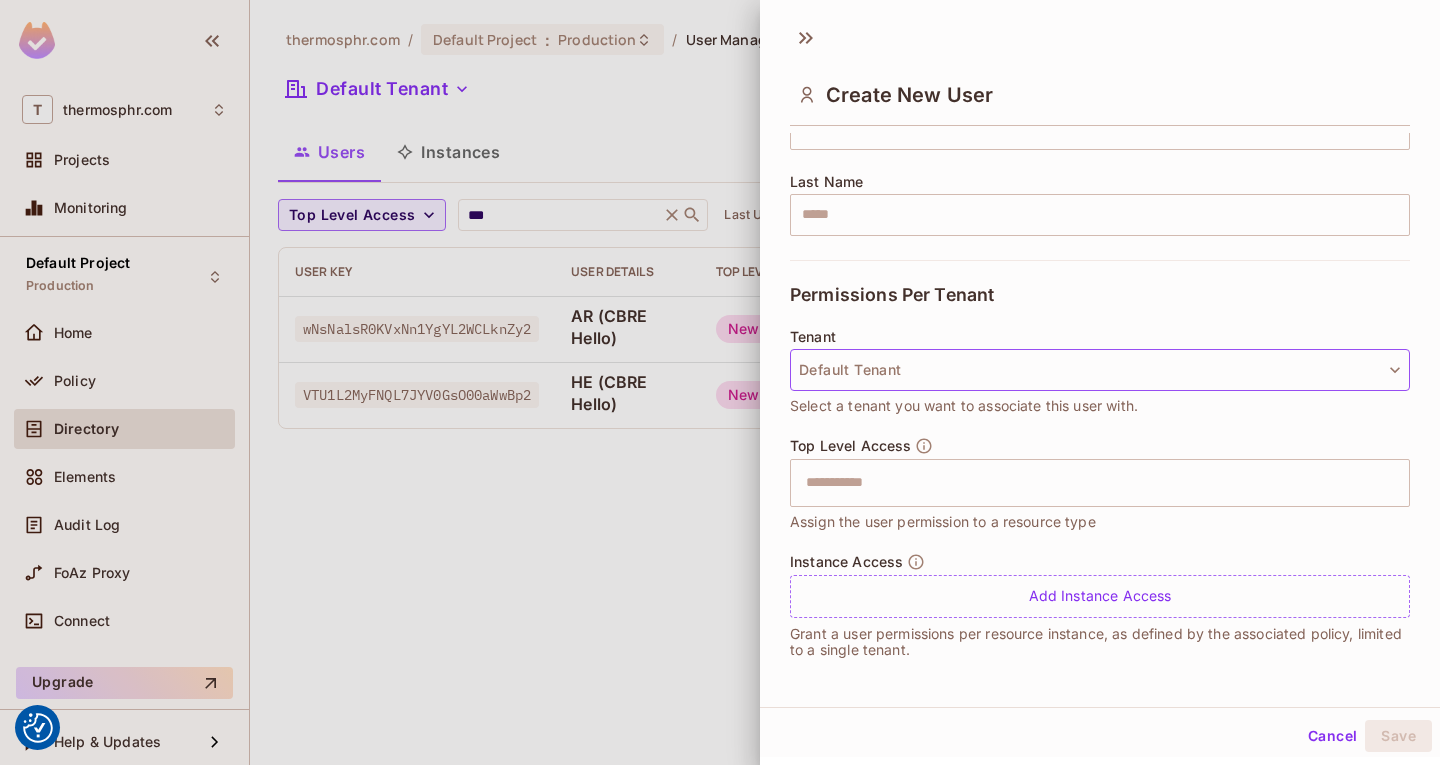 click on "Default Tenant" at bounding box center [1100, 370] 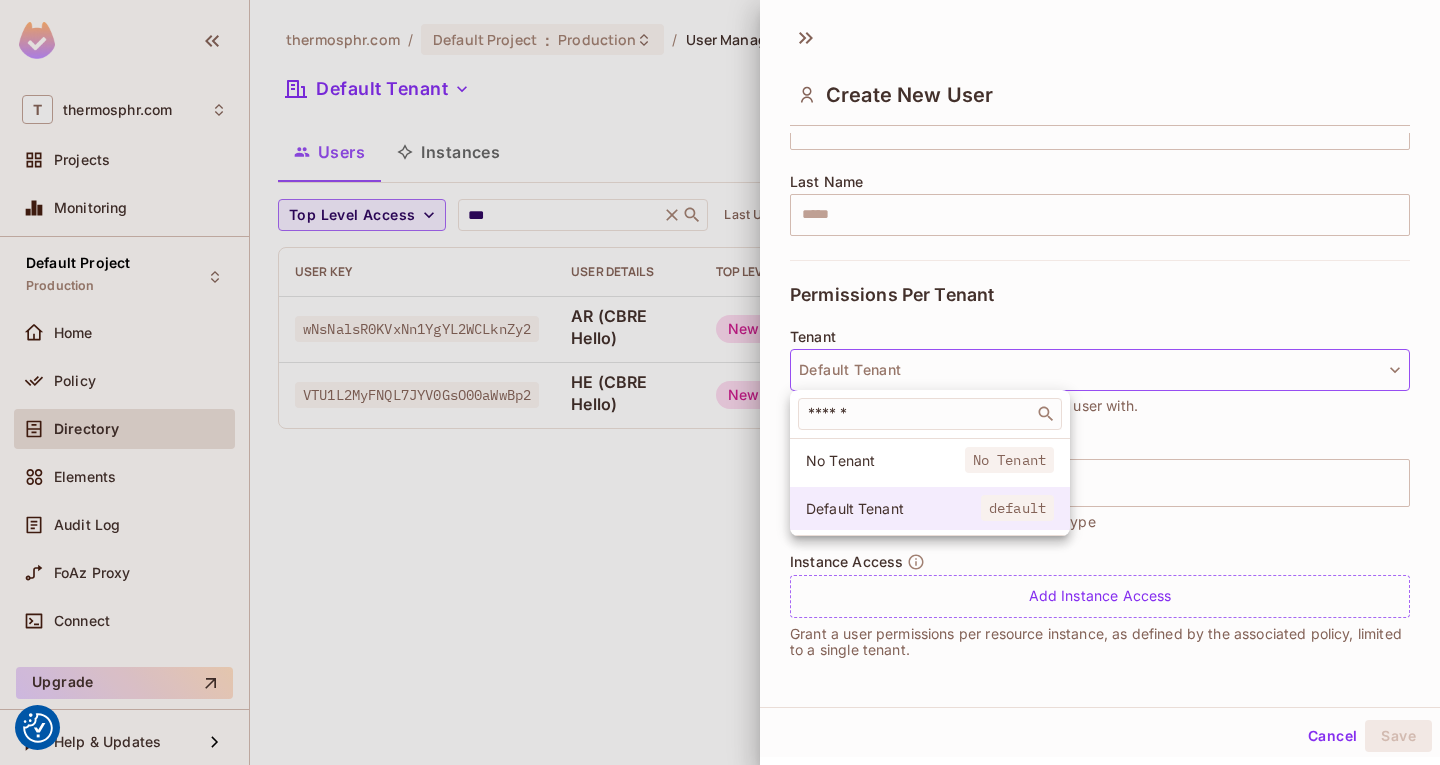 click on "Default Tenant" at bounding box center [893, 508] 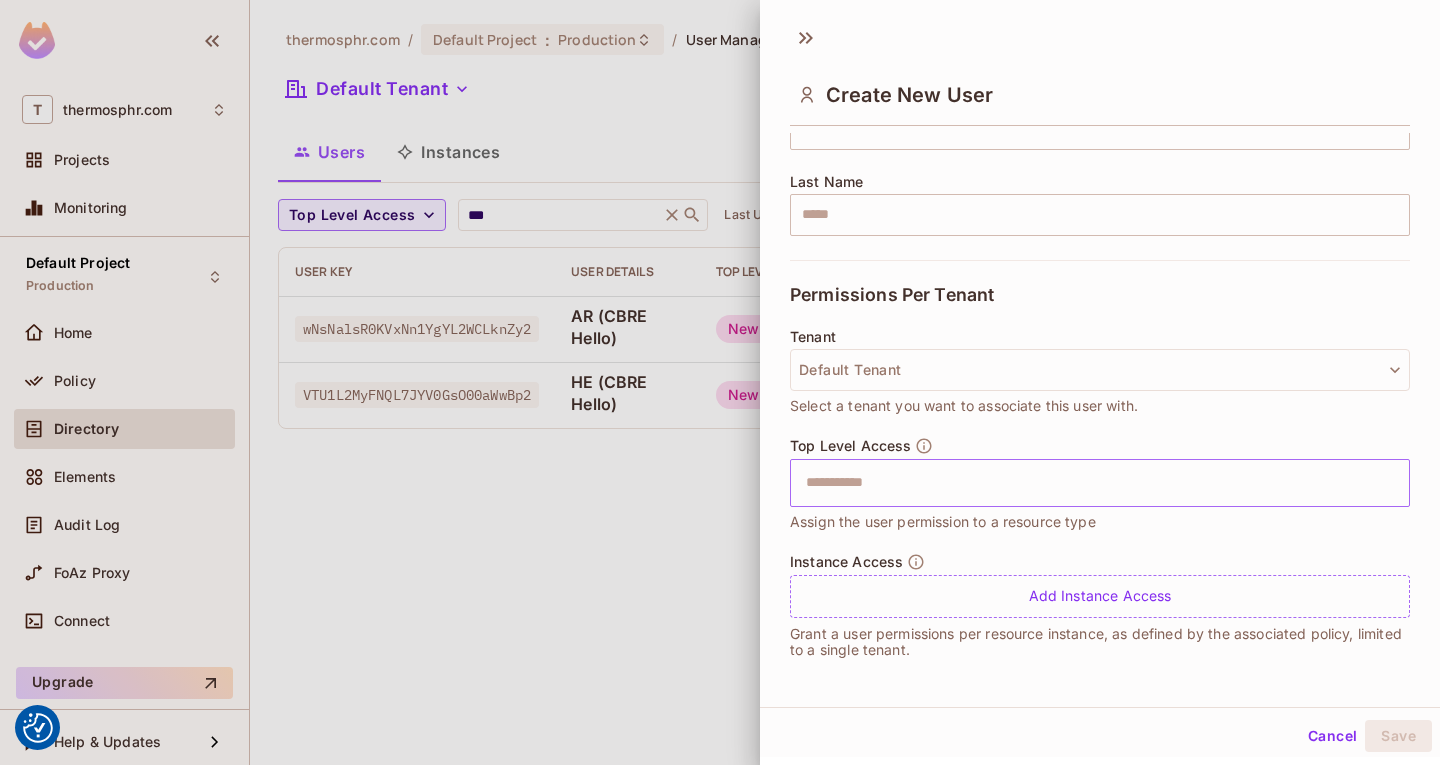 click at bounding box center [1082, 483] 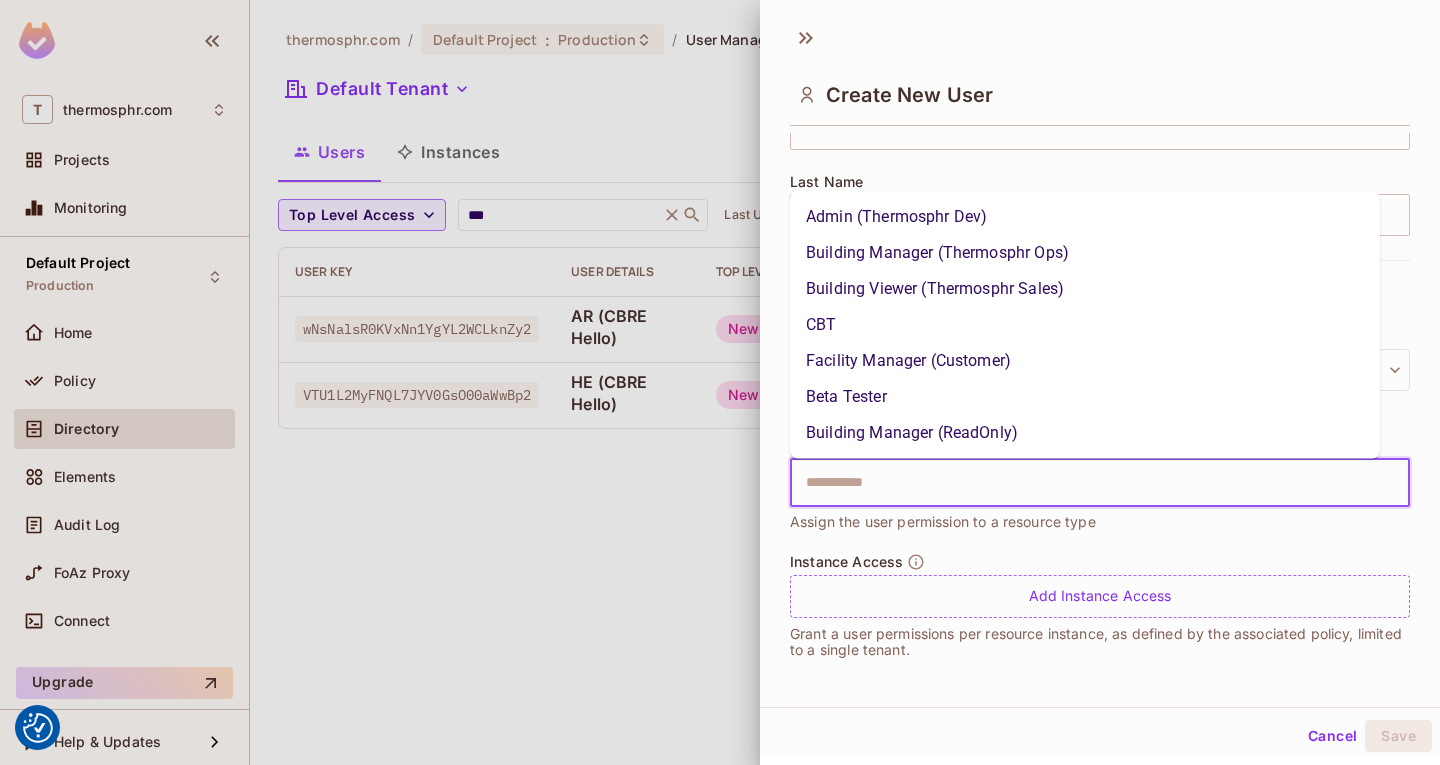 click on "Facility Manager (Customer)" at bounding box center (1085, 361) 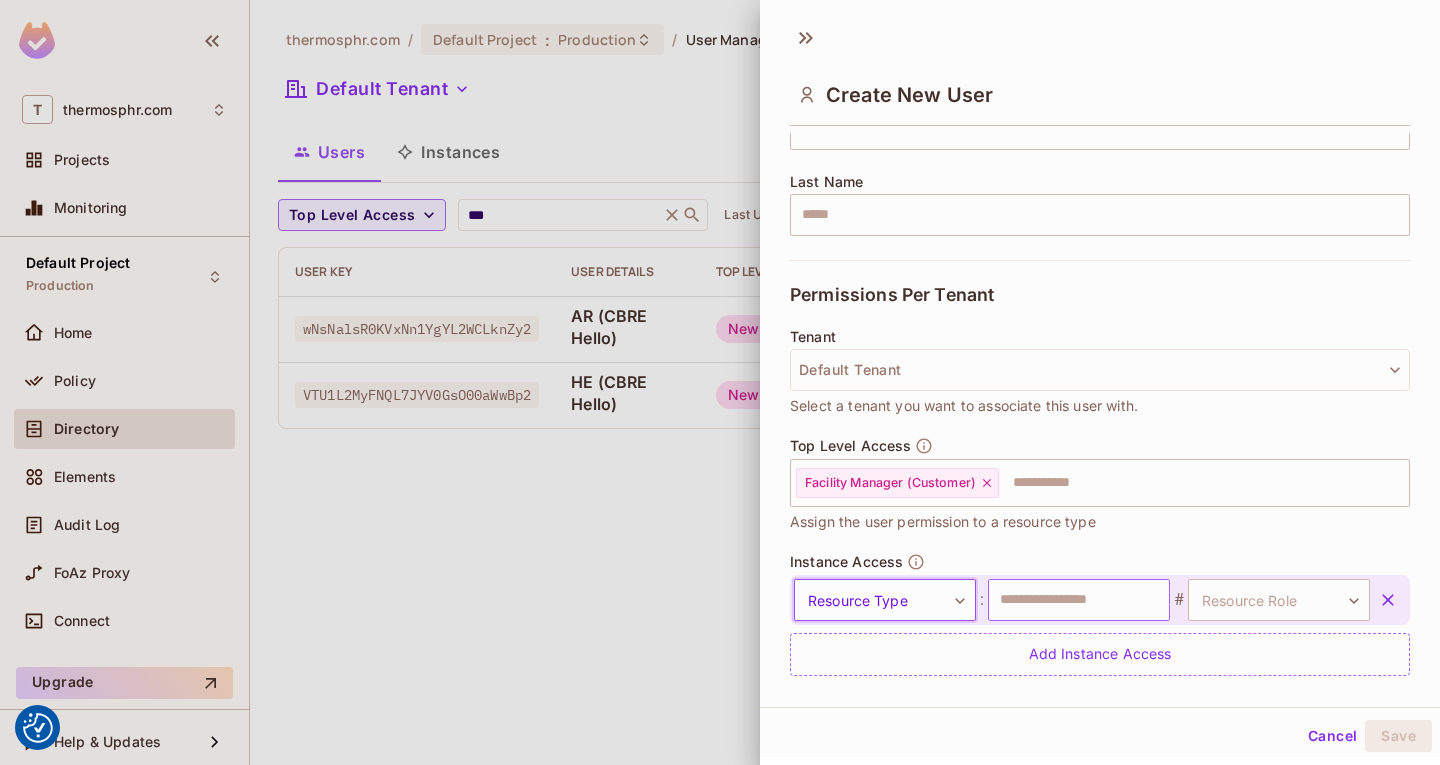 click at bounding box center [1079, 600] 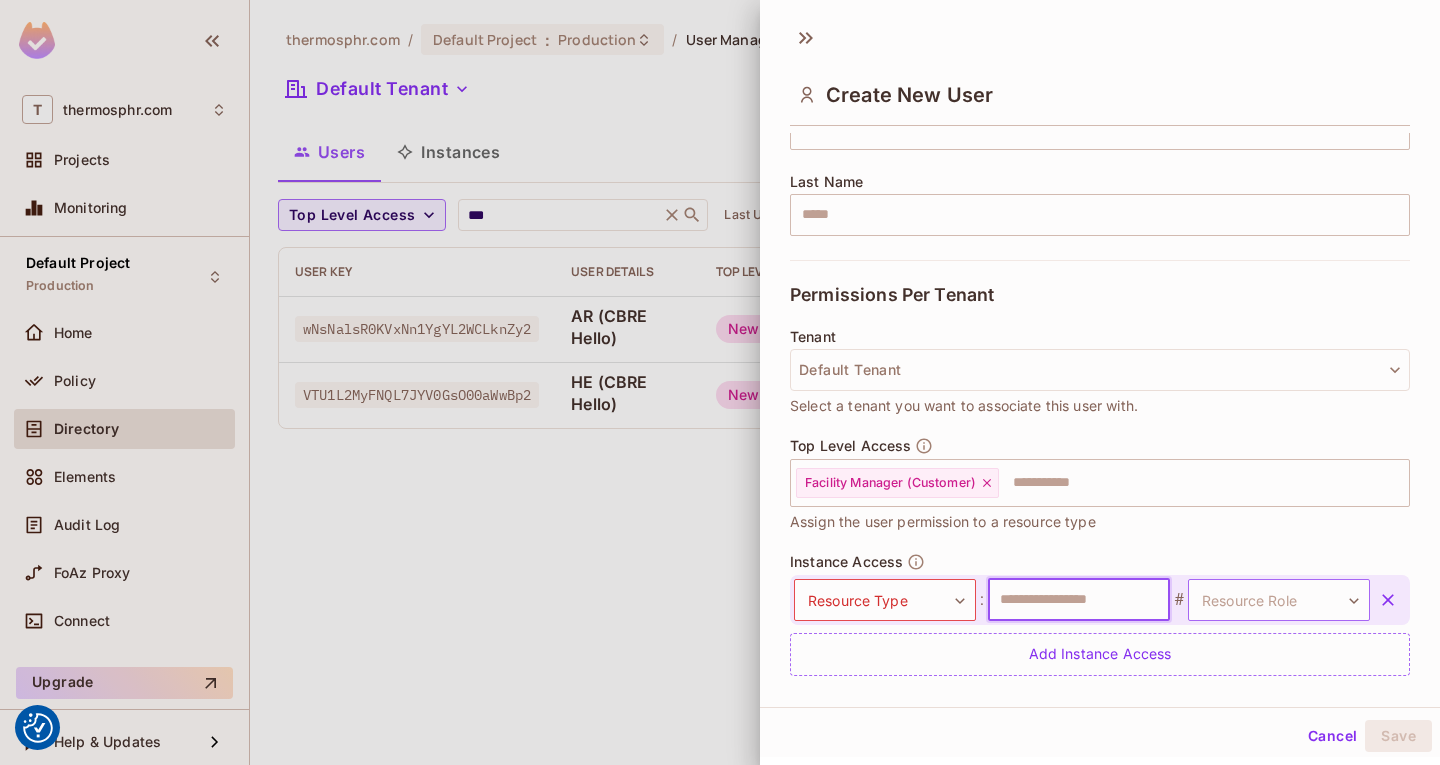 paste on "**********" 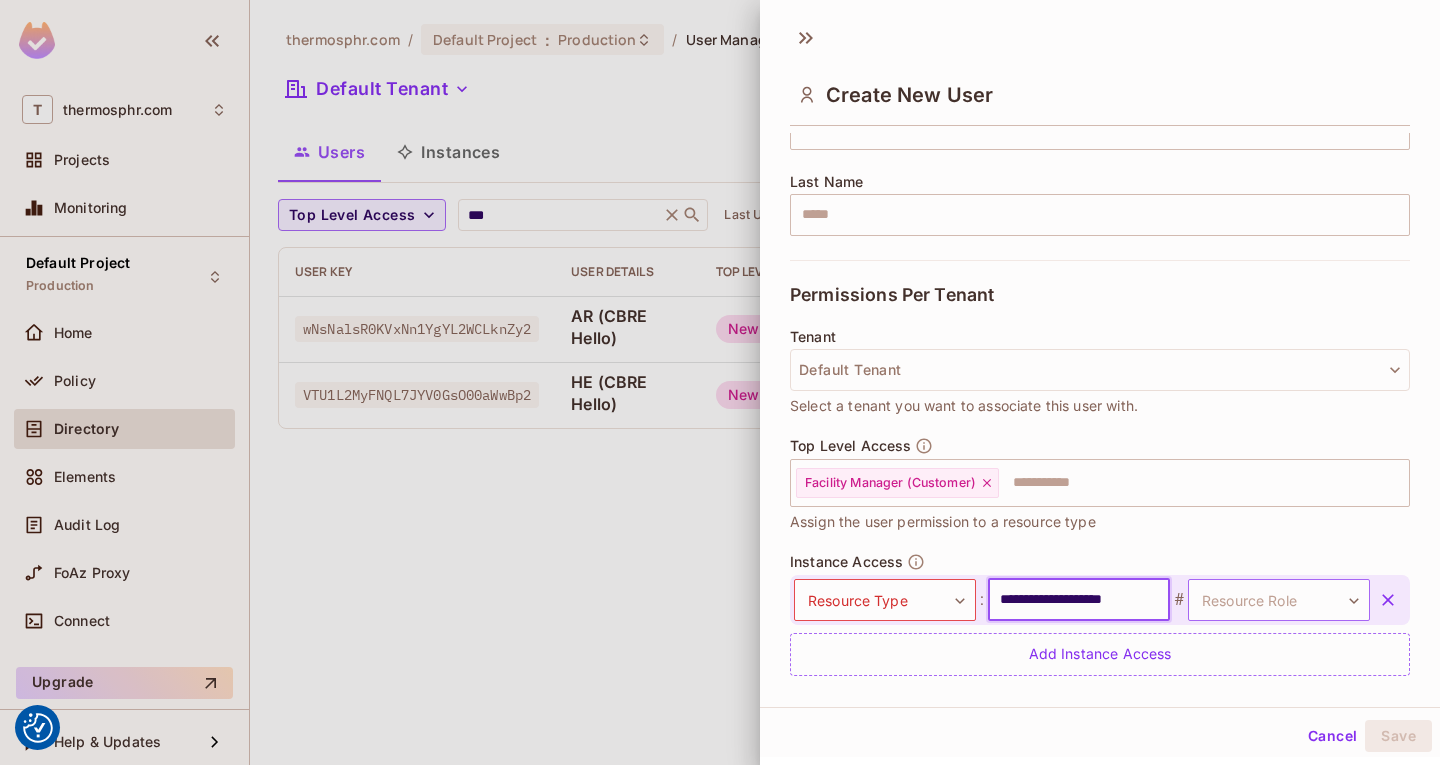 scroll, scrollTop: 0, scrollLeft: 19, axis: horizontal 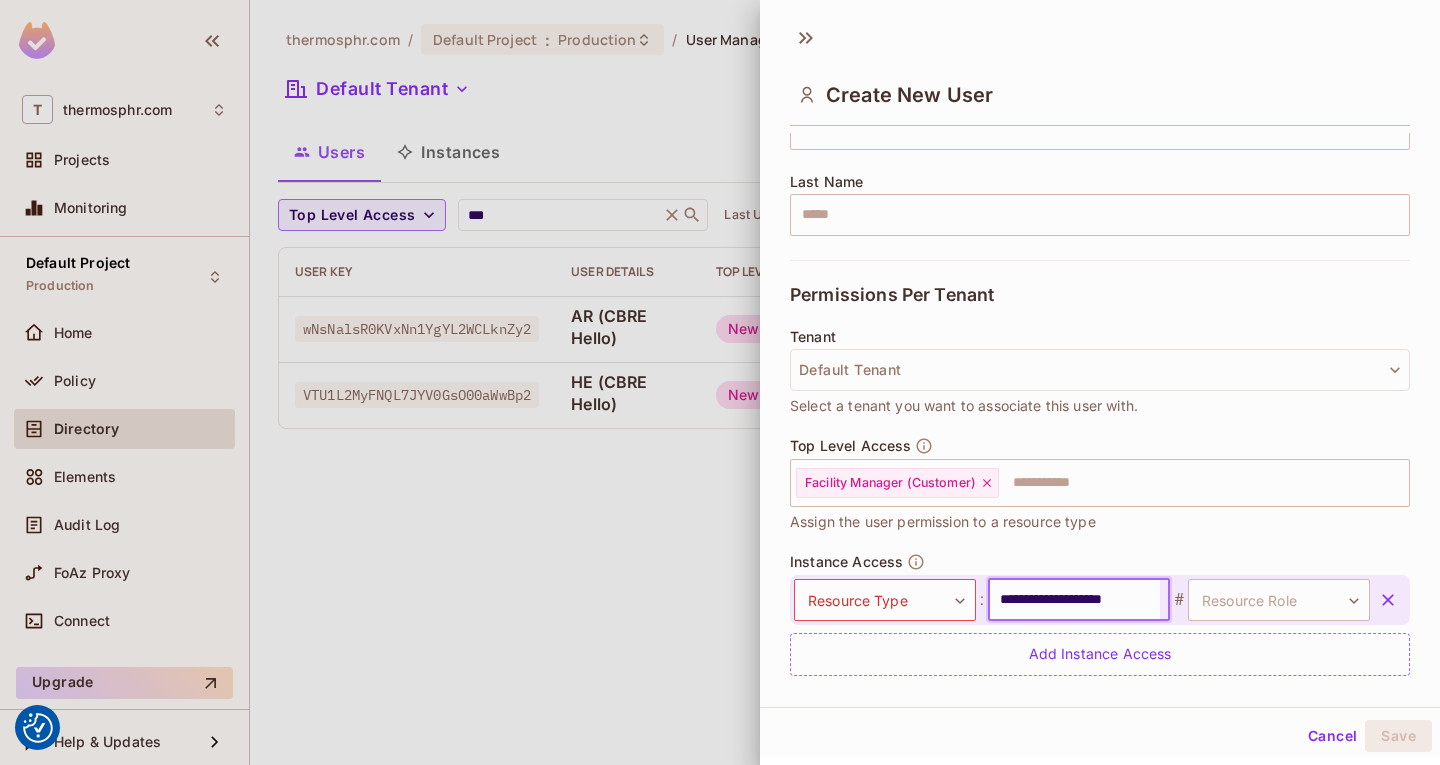 type on "**********" 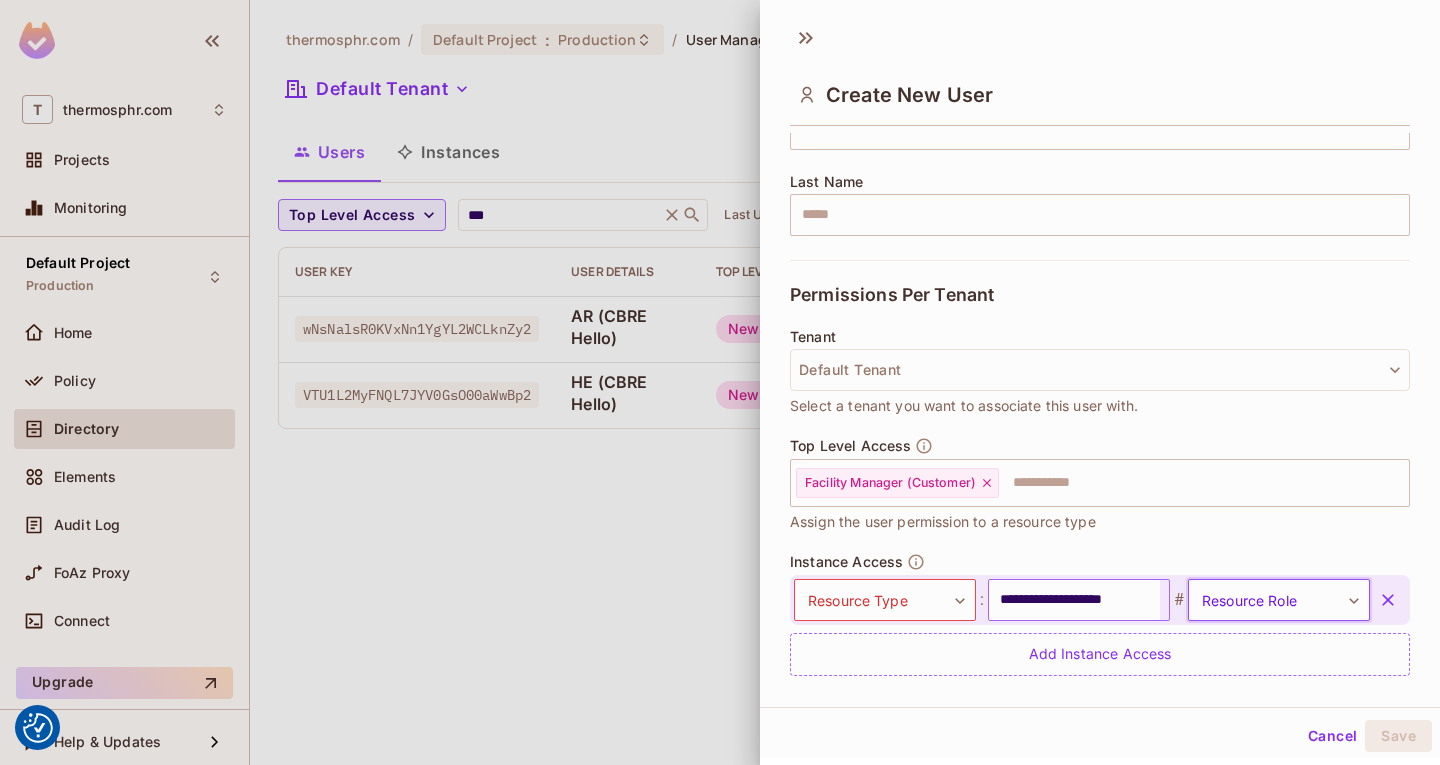 scroll, scrollTop: 0, scrollLeft: 0, axis: both 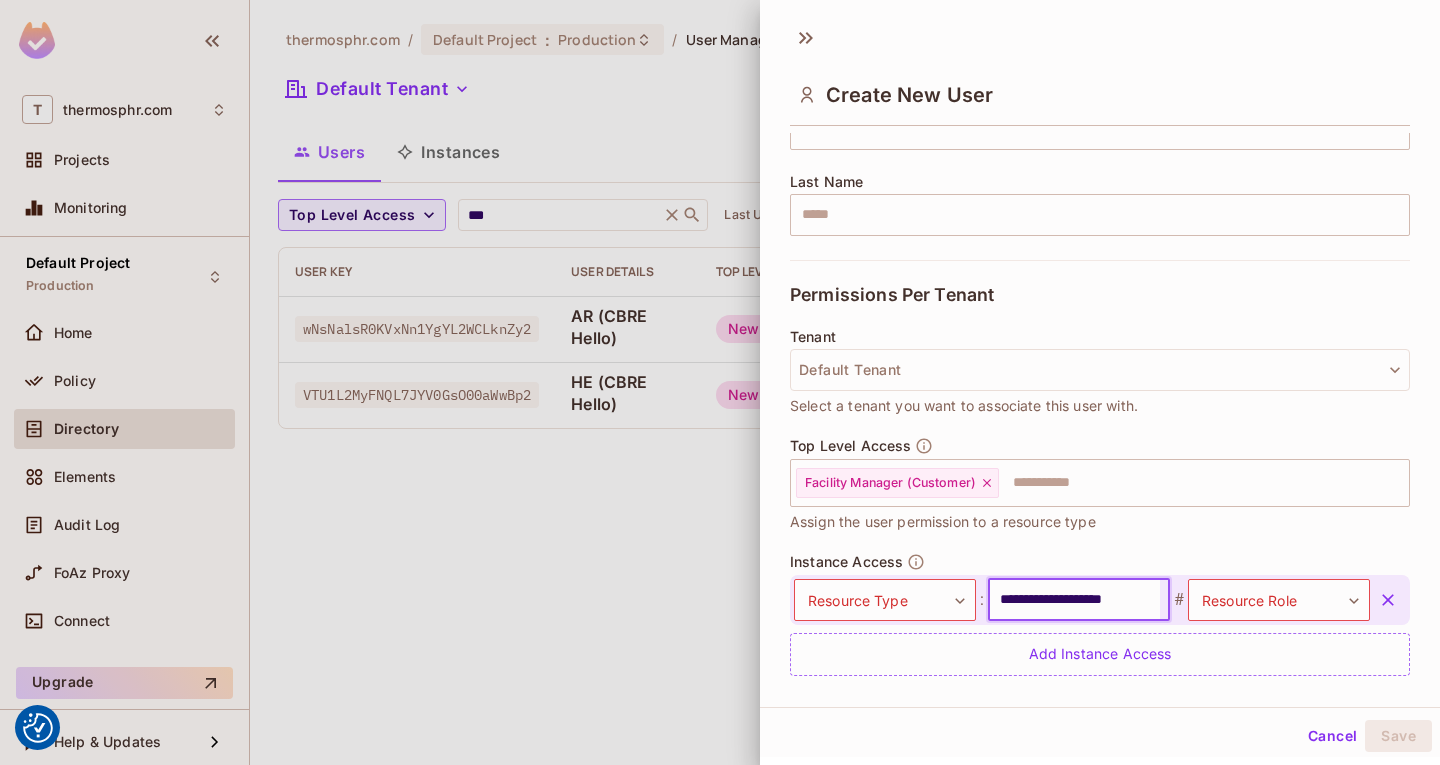 click on ":" at bounding box center [982, 600] 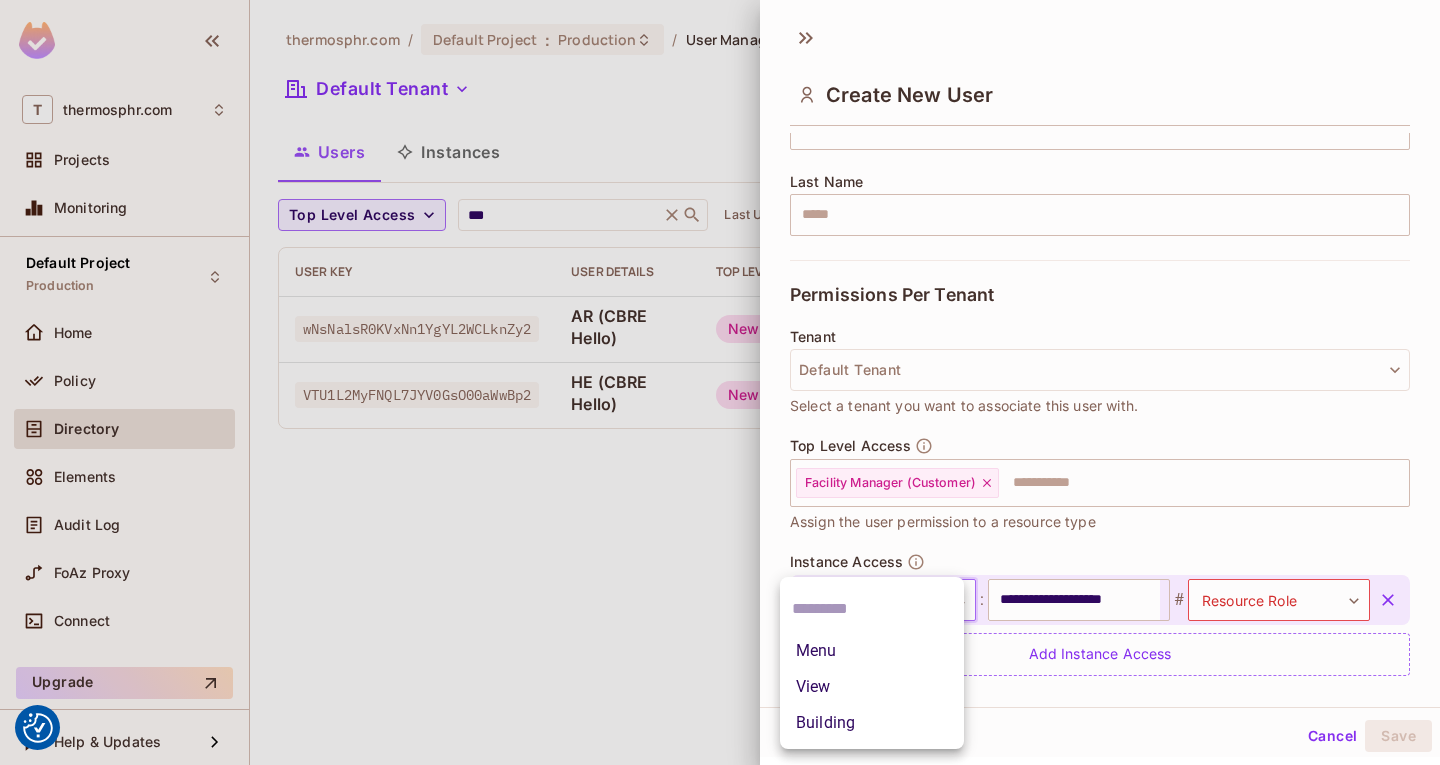 click on "We use cookies to enhance your browsing experience, serve personalized ads or content, and analyze our traffic.
By clicking "Accept All", you consent to our use of cookies.        Customize   Reject All   Accept All                    Customize Consent Preferences             We use cookies to help you navigate efficiently and perform certain functions. You will find detailed information about all cookies under each consent category below. The cookies that are categorized as "Necessary" are stored on your browser as they are essential for enabling the basic functionalities of the site. ...  Show more        Necessary Always Active Necessary cookies are required to enable the basic features of this site, such as providing secure log-in or adjusting your consent preferences. These cookies do not store any personally identifiable data. Cookie __hssrc Duration session Description Cookie __hssc Duration 1 hour Description Cookie __cf_bm Duration 1 hour Description Cookie Duration lidc" at bounding box center [720, 382] 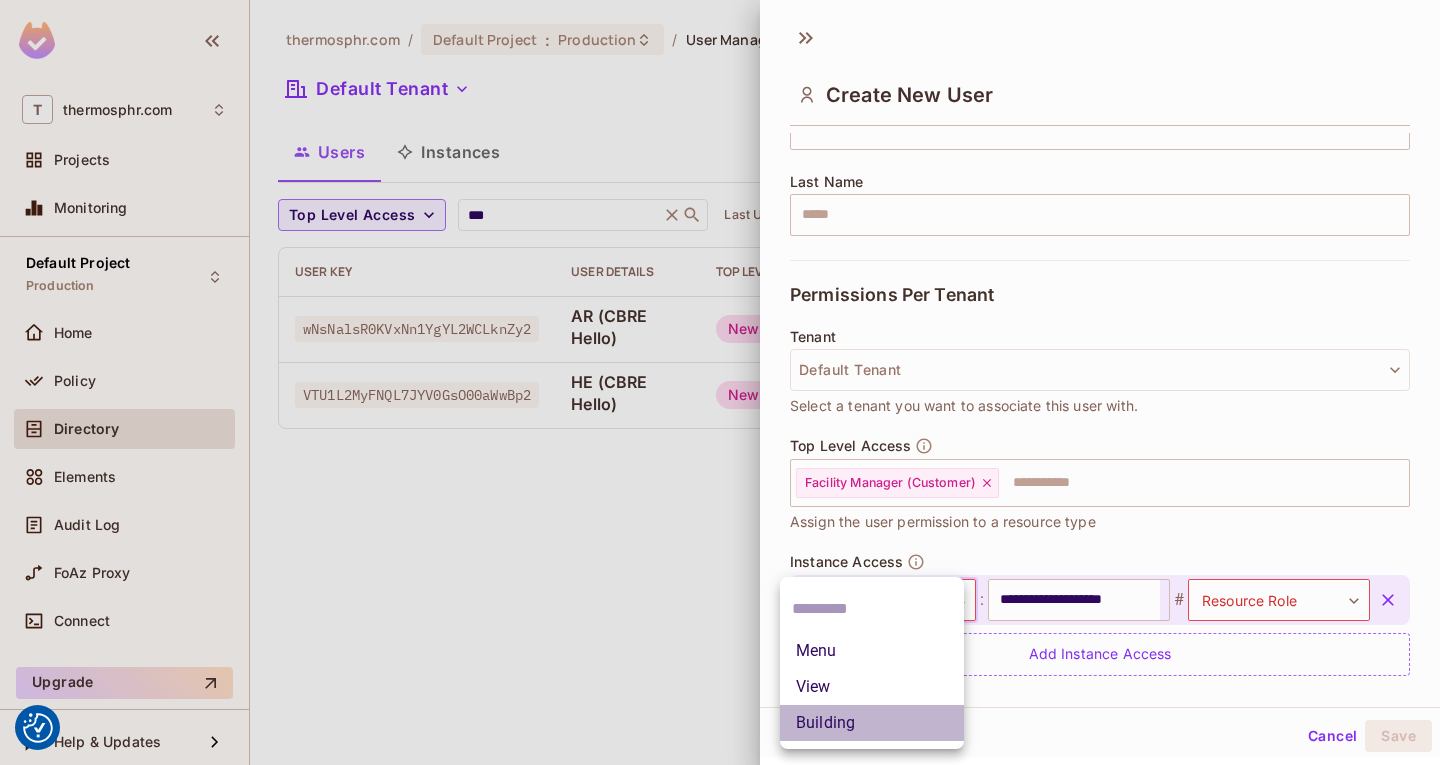 click on "Building" at bounding box center (872, 723) 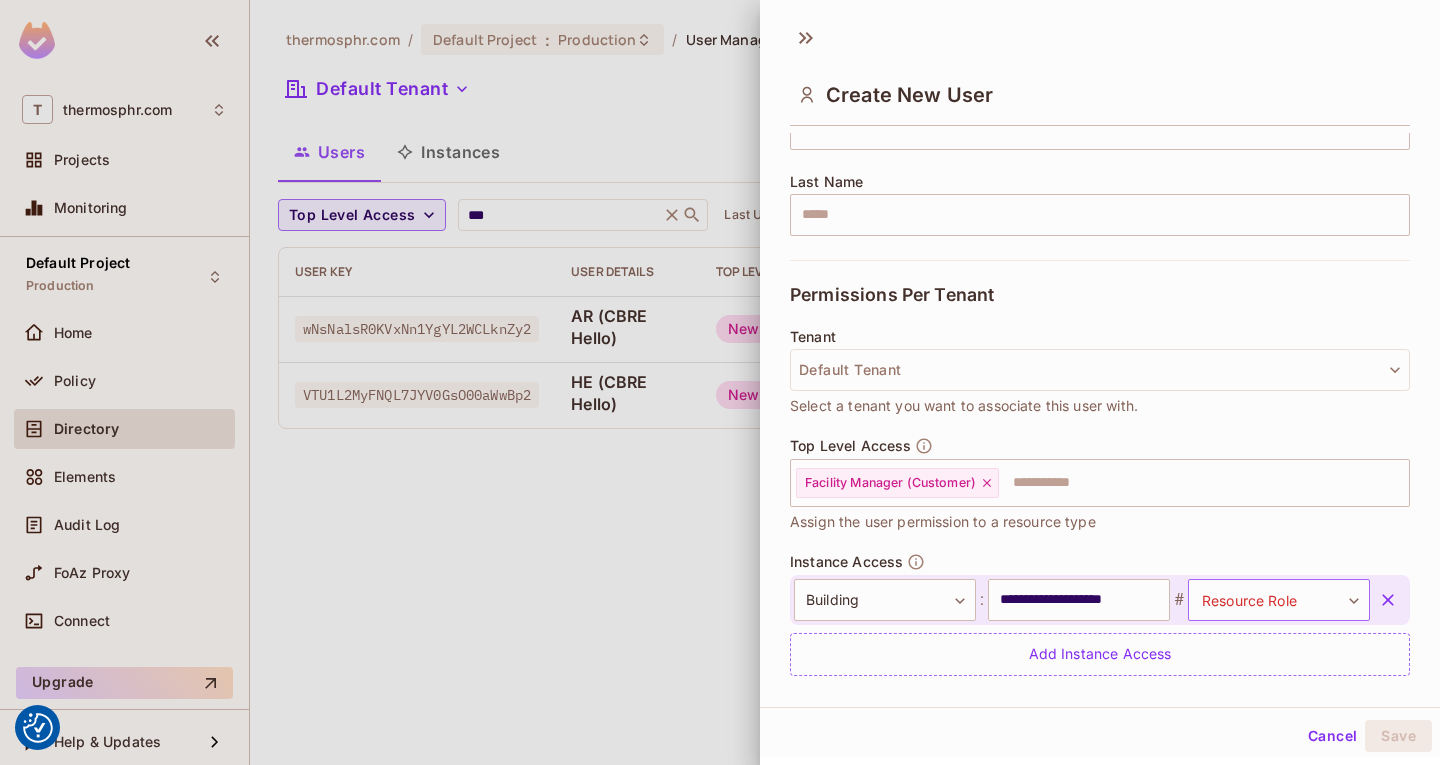 click on "We use cookies to enhance your browsing experience, serve personalized ads or content, and analyze our traffic.
By clicking "Accept All", you consent to our use of cookies.        Customize   Reject All   Accept All                    Customize Consent Preferences             We use cookies to help you navigate efficiently and perform certain functions. You will find detailed information about all cookies under each consent category below. The cookies that are categorized as "Necessary" are stored on your browser as they are essential for enabling the basic functionalities of the site. ...  Show more        Necessary Always Active Necessary cookies are required to enable the basic features of this site, such as providing secure log-in or adjusting your consent preferences. These cookies do not store any personally identifiable data. Cookie __hssrc Duration session Description Cookie __hssc Duration 1 hour Description Cookie __cf_bm Duration 1 hour Description Cookie Duration lidc" at bounding box center (720, 382) 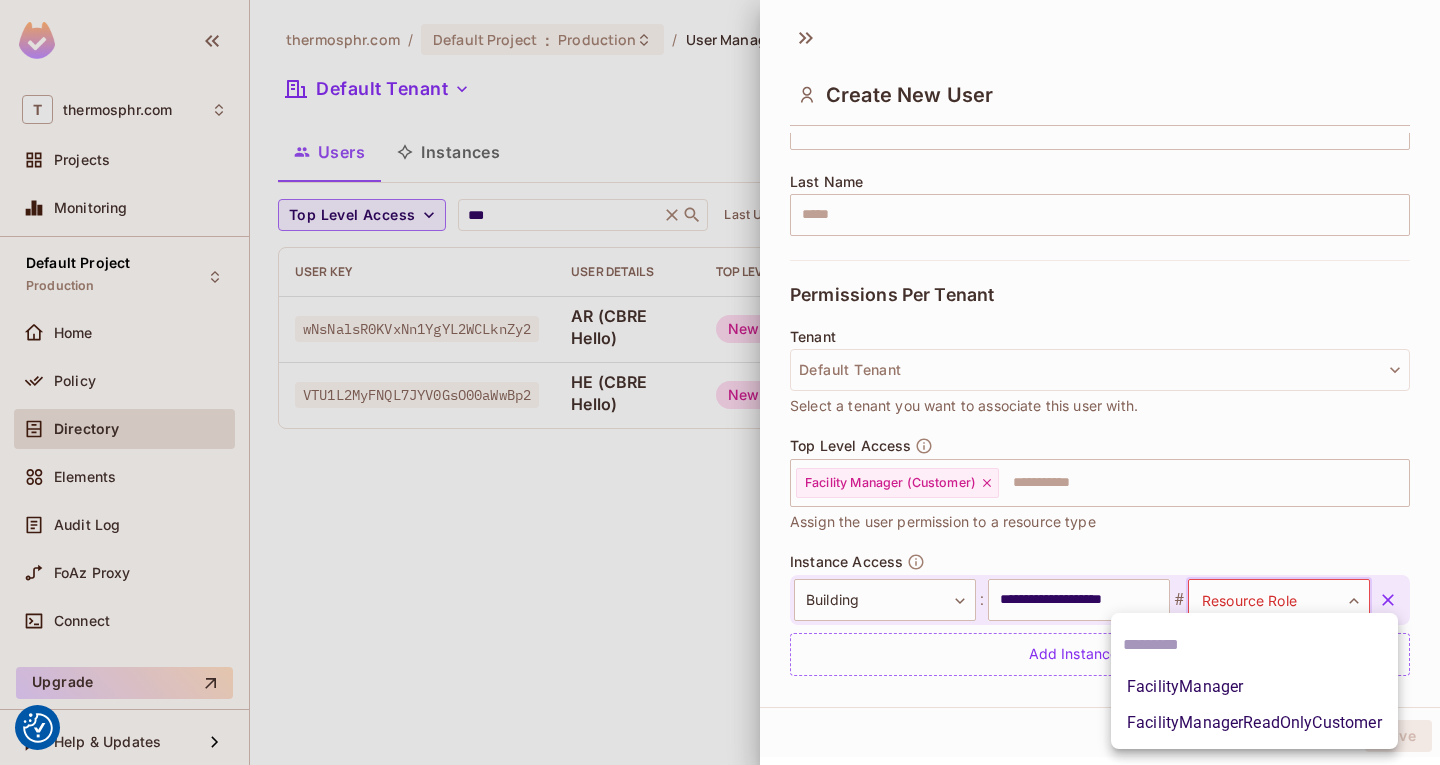 drag, startPoint x: 1275, startPoint y: 690, endPoint x: 1272, endPoint y: 731, distance: 41.109608 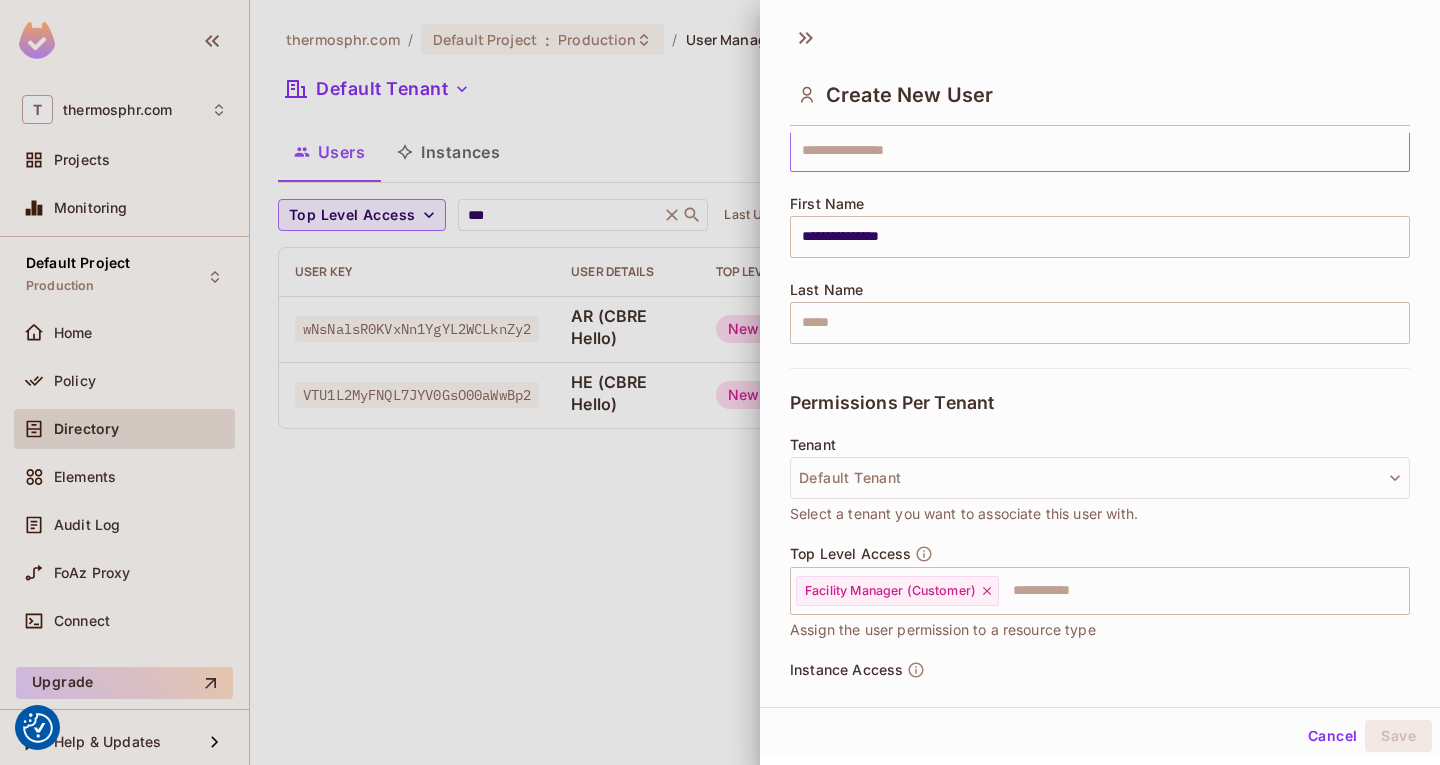 scroll, scrollTop: 0, scrollLeft: 0, axis: both 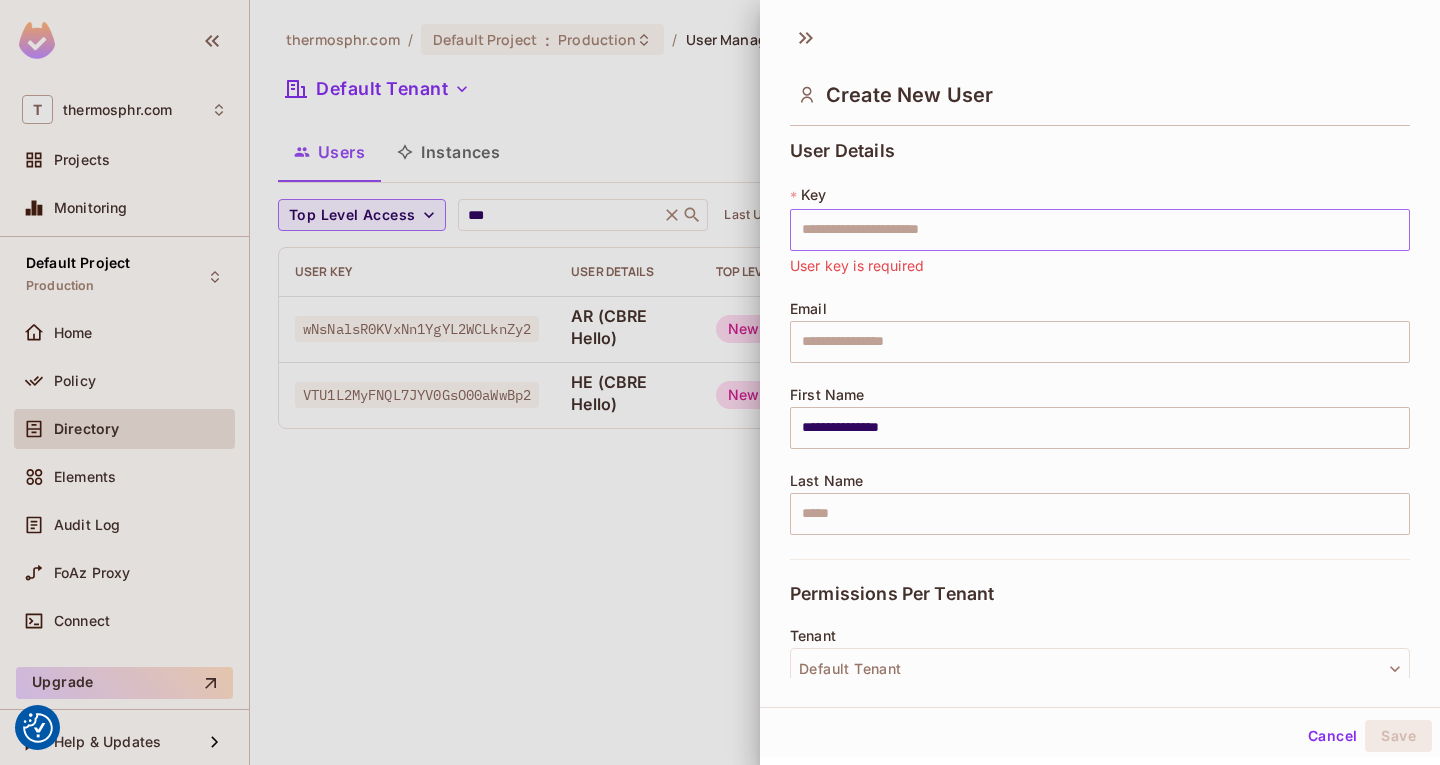click at bounding box center (1100, 230) 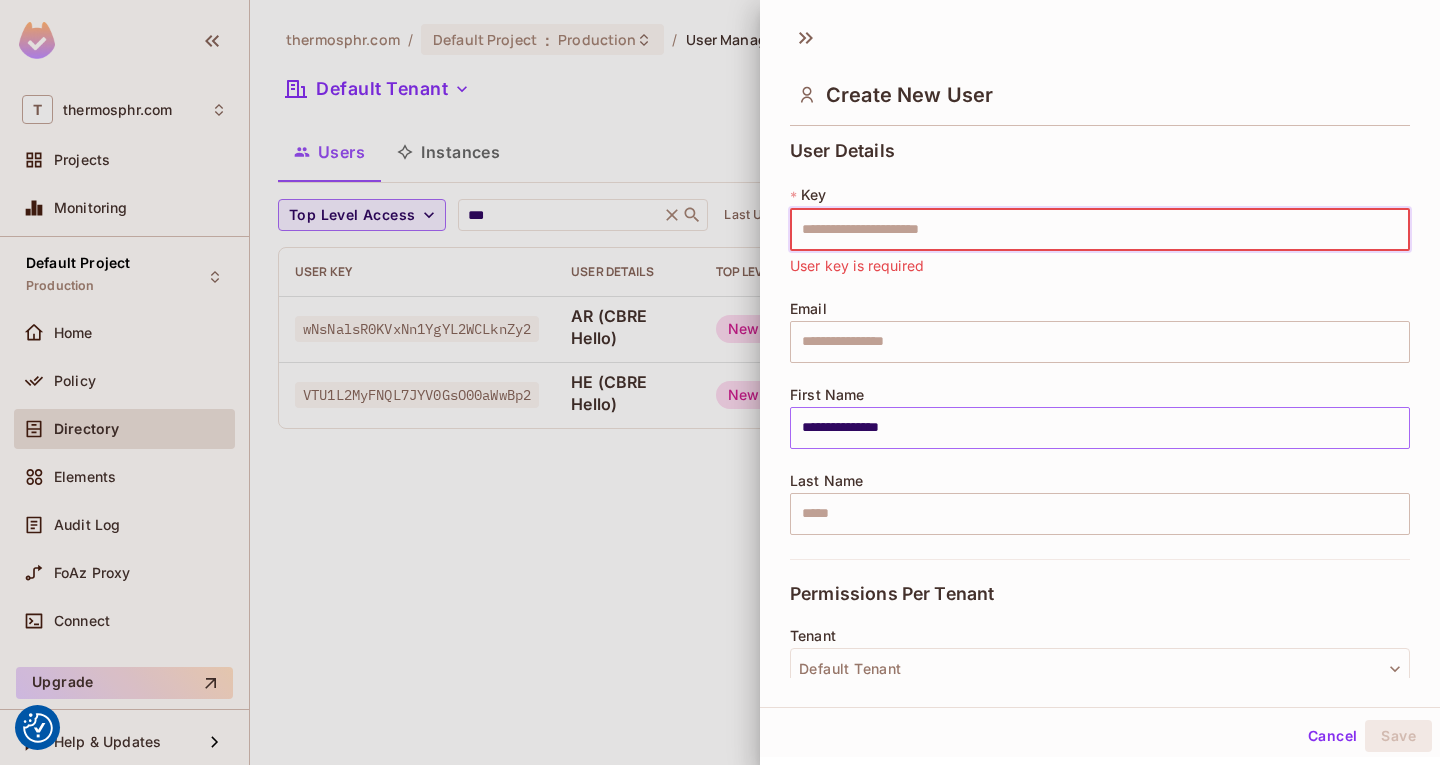 paste on "**********" 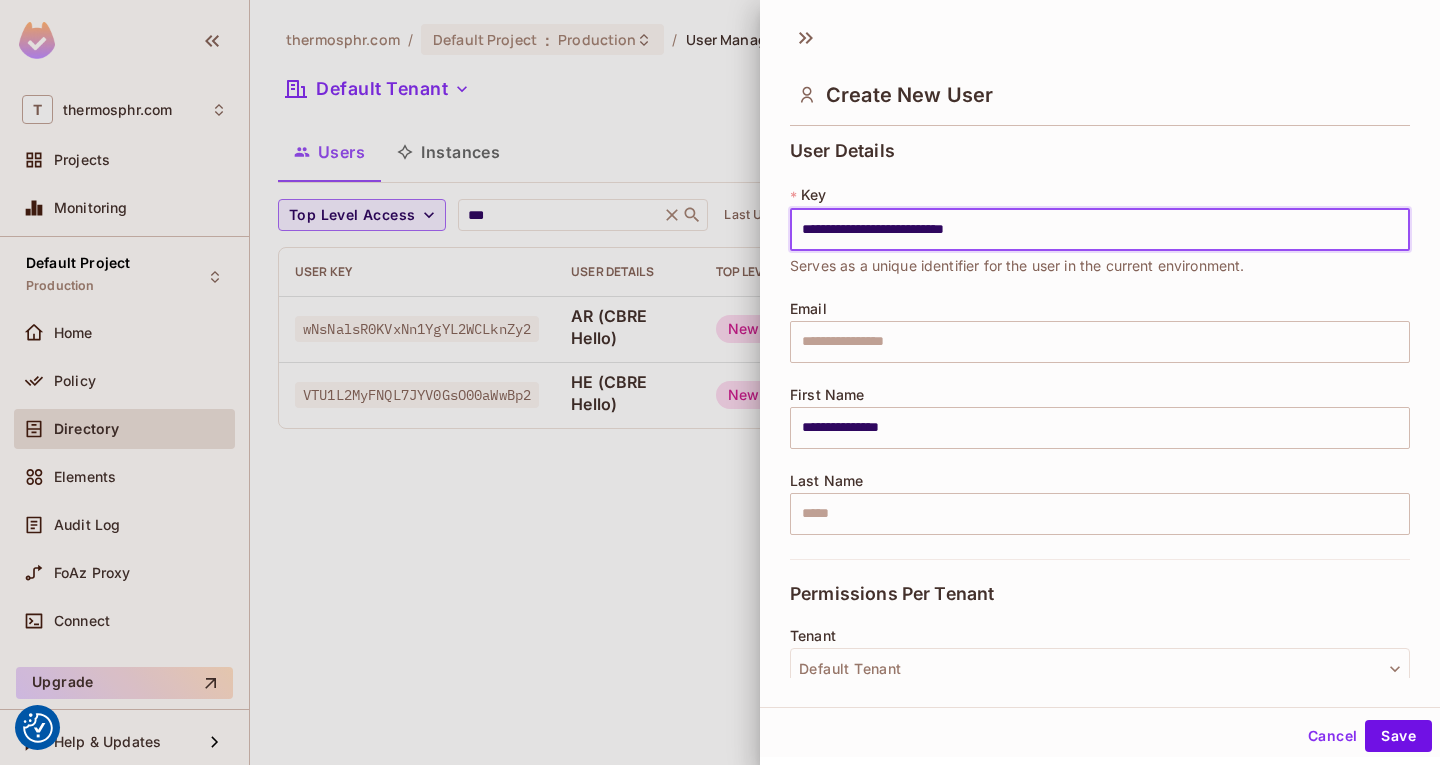 type on "**********" 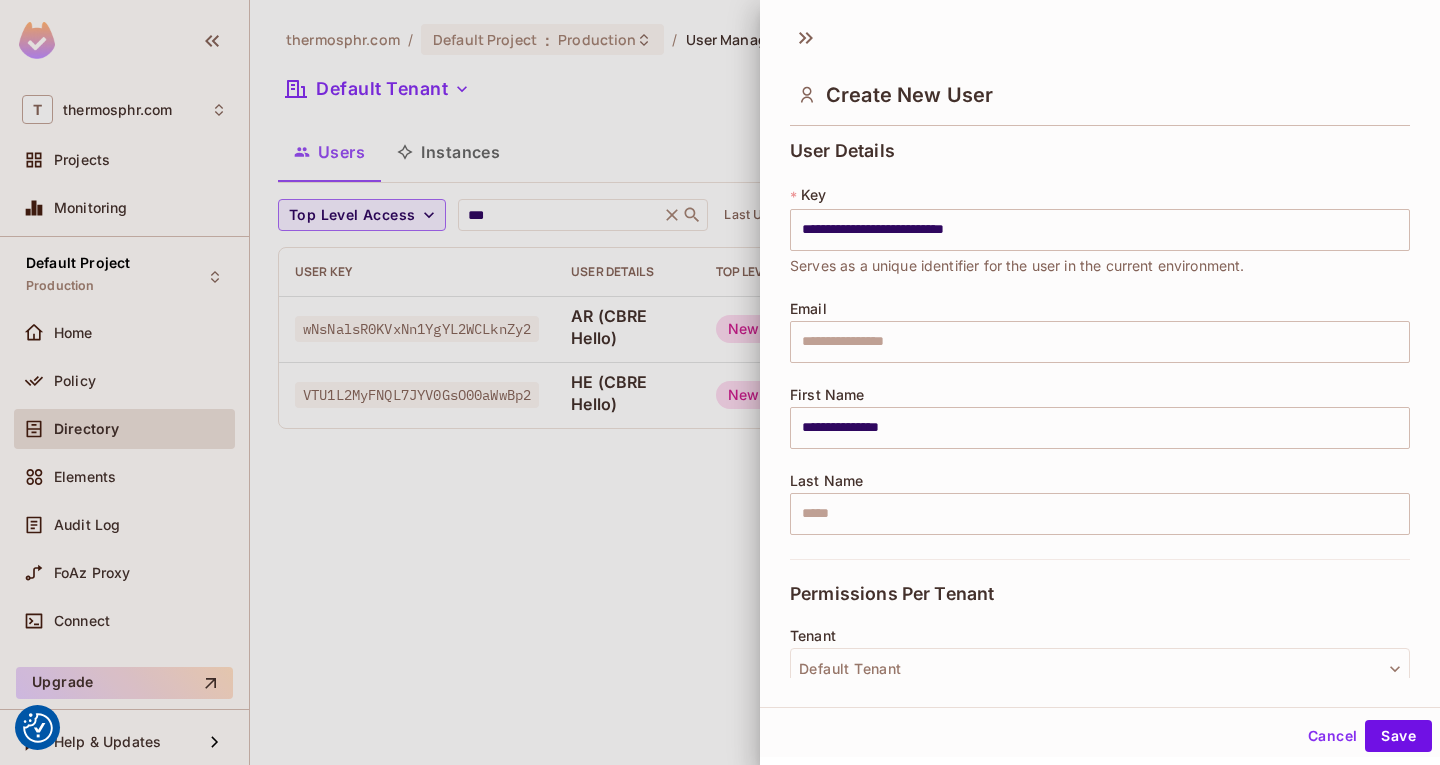 scroll, scrollTop: 300, scrollLeft: 0, axis: vertical 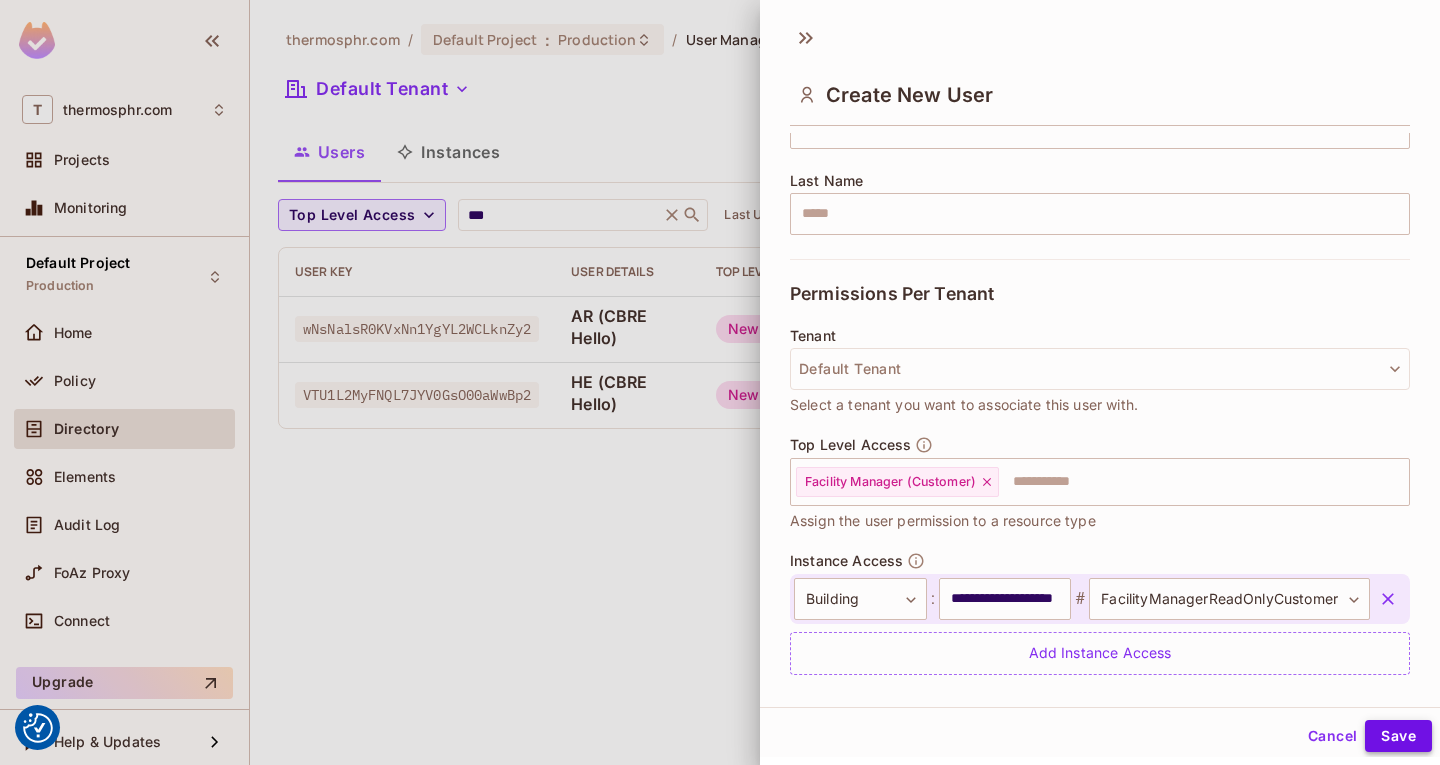 click on "Save" at bounding box center (1398, 736) 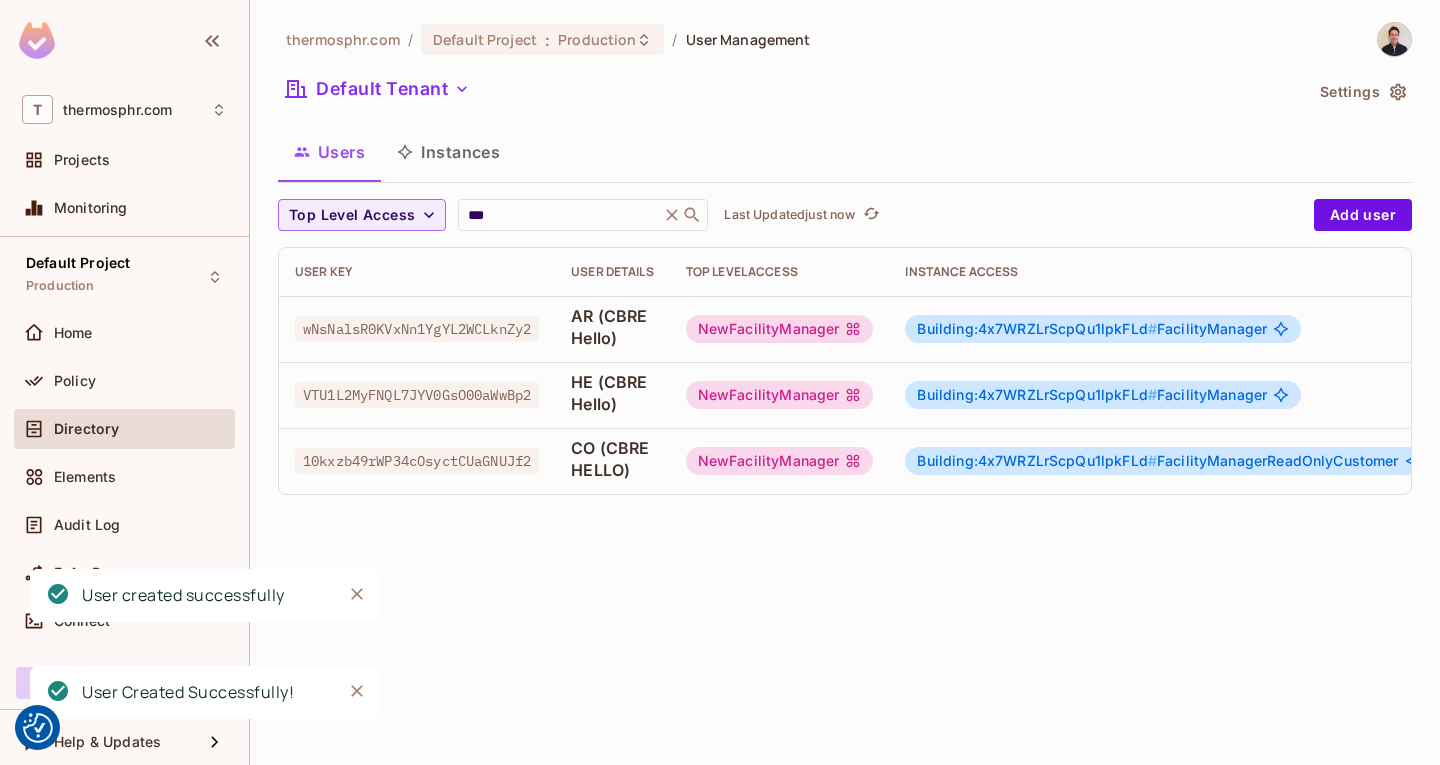 drag, startPoint x: 667, startPoint y: 229, endPoint x: 675, endPoint y: 221, distance: 11.313708 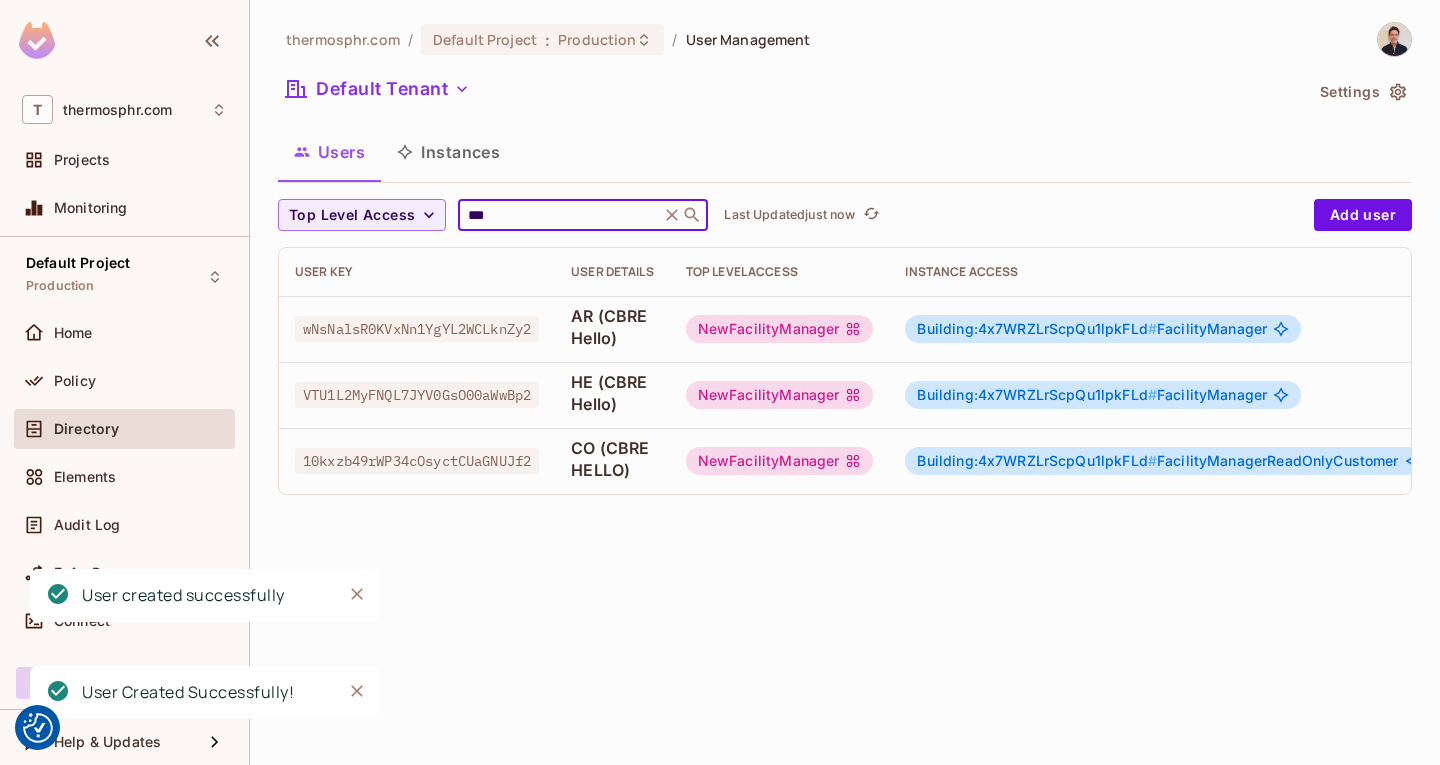 click 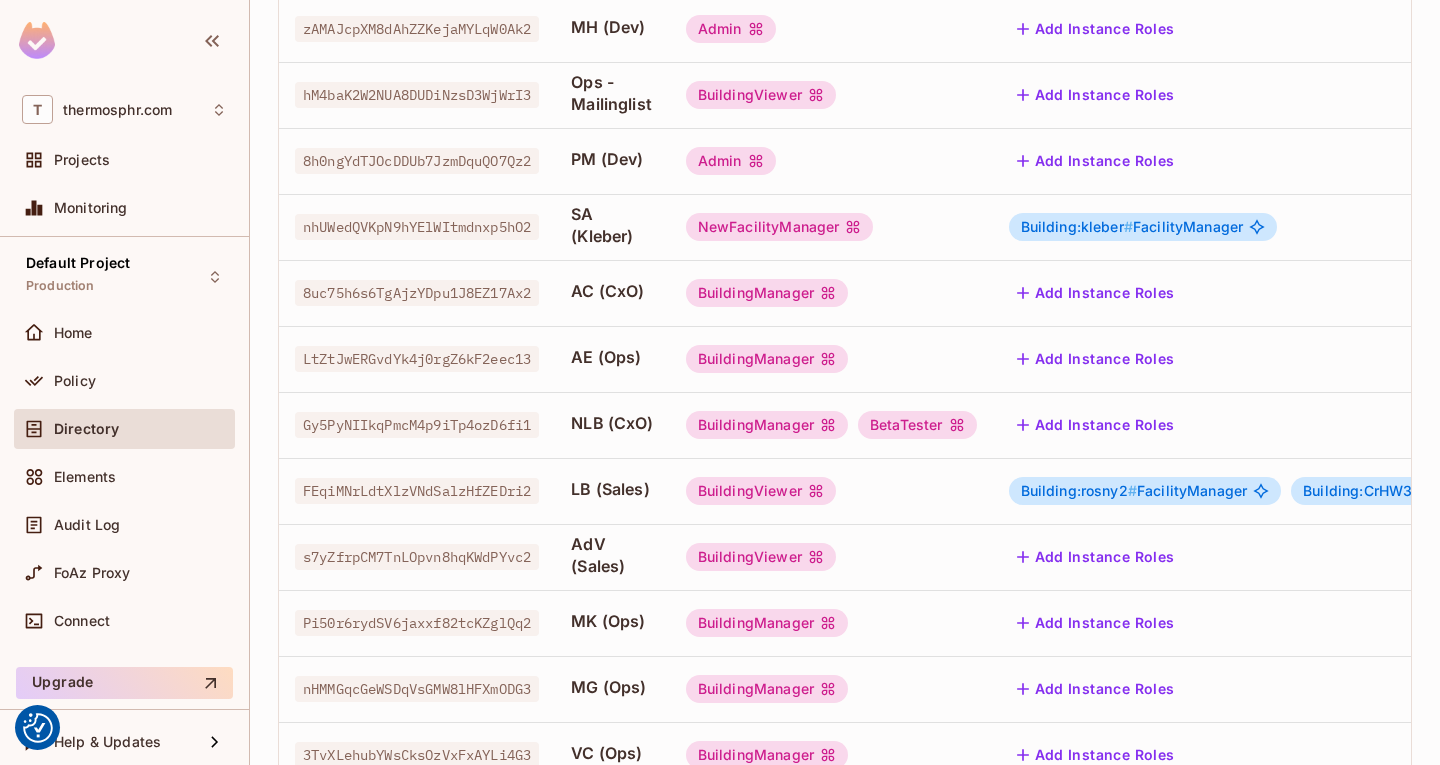 scroll, scrollTop: 651, scrollLeft: 0, axis: vertical 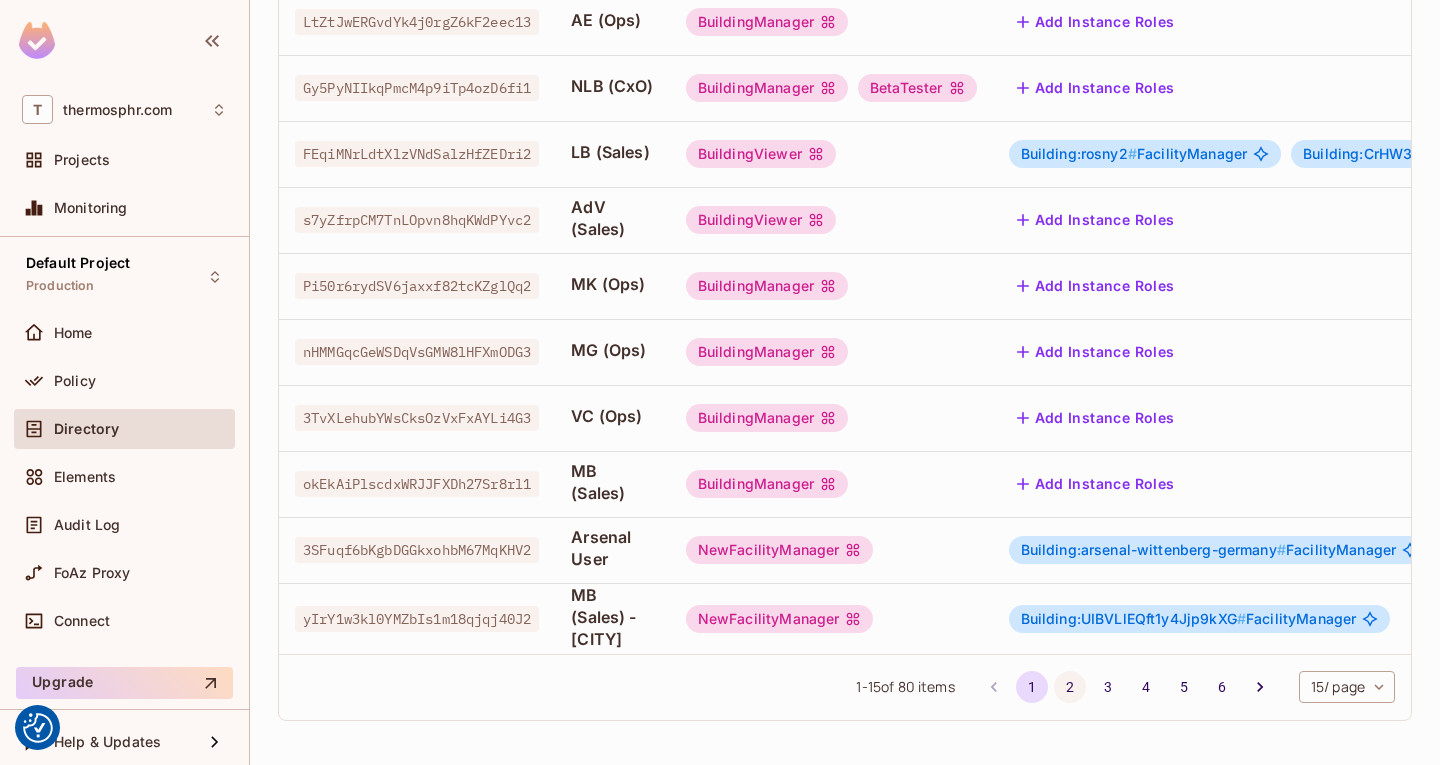 click on "2" at bounding box center [1070, 687] 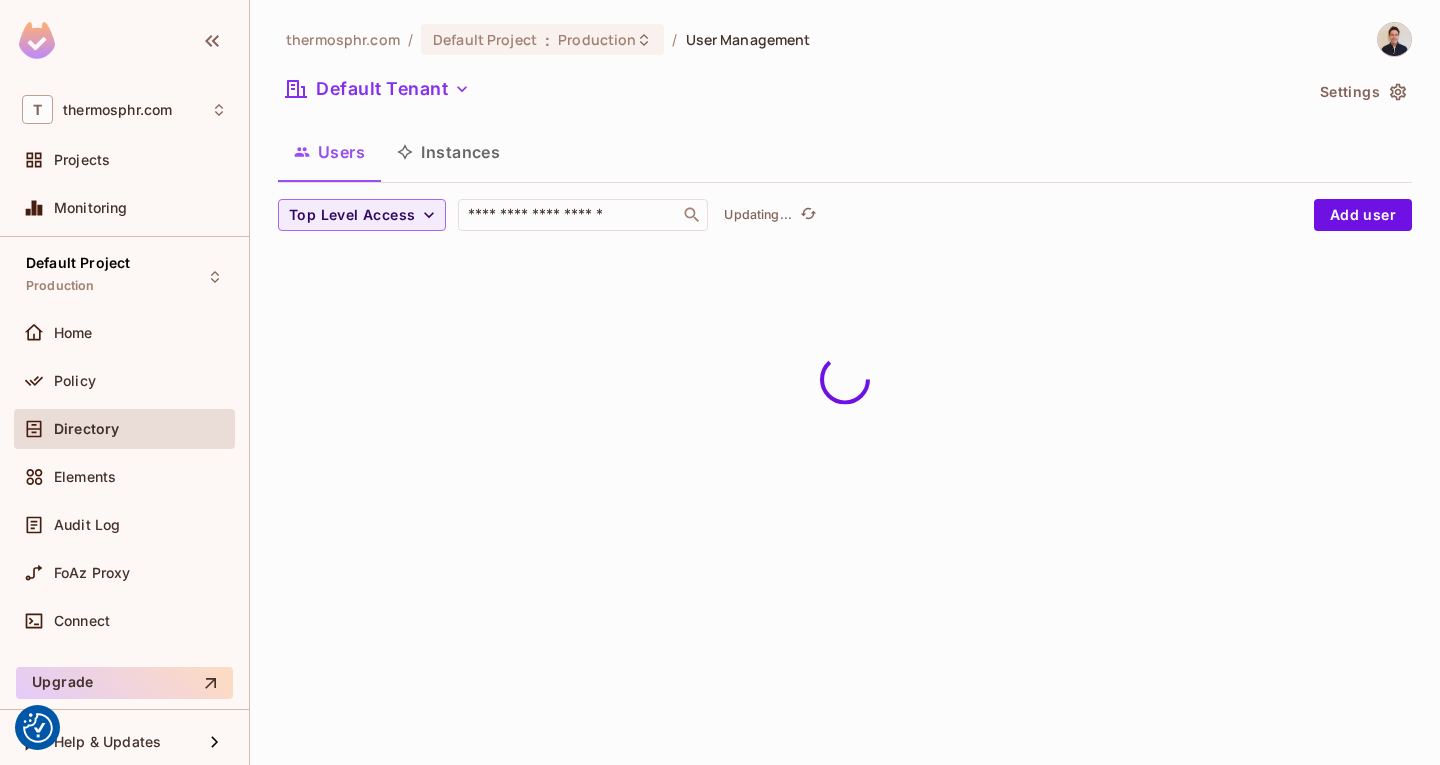scroll, scrollTop: 0, scrollLeft: 0, axis: both 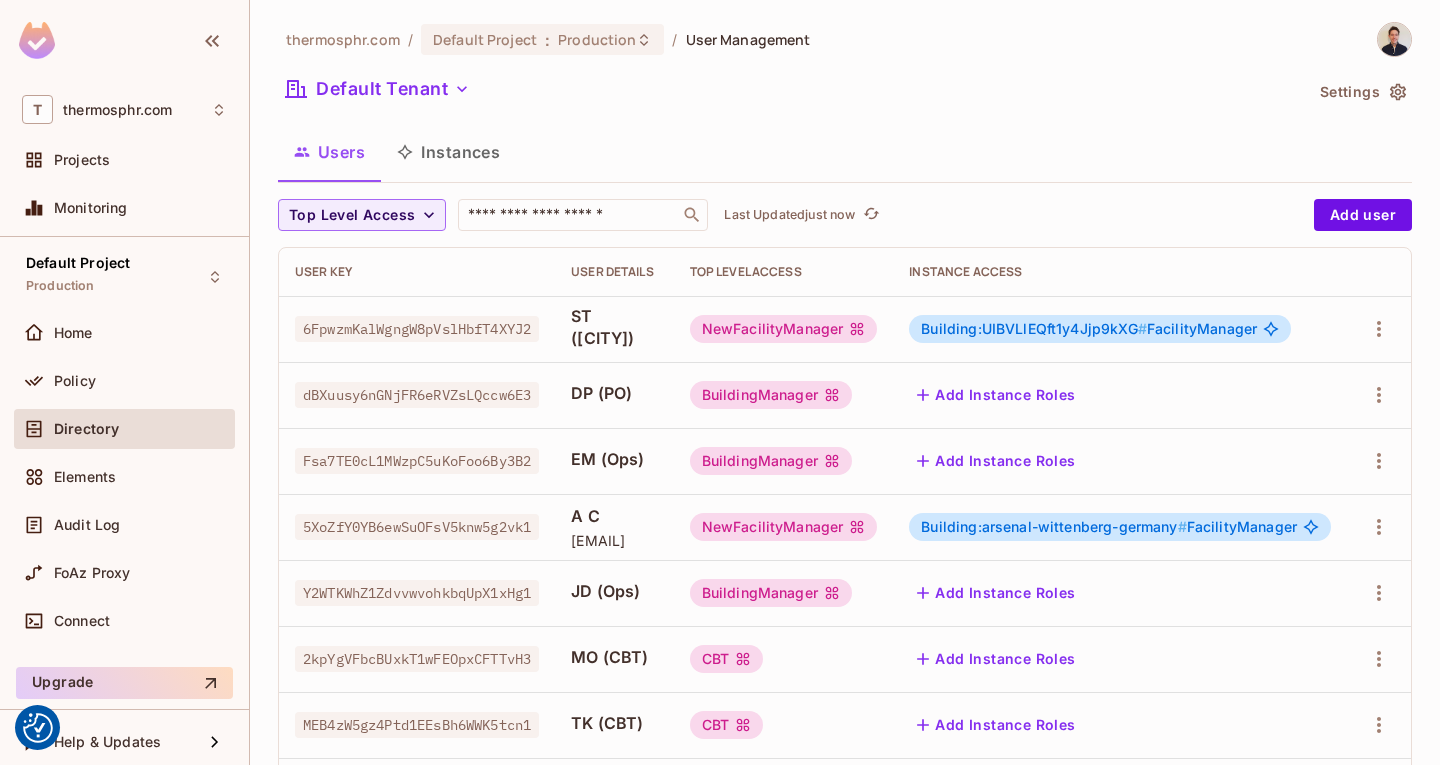 click on "User Details" at bounding box center [614, 272] 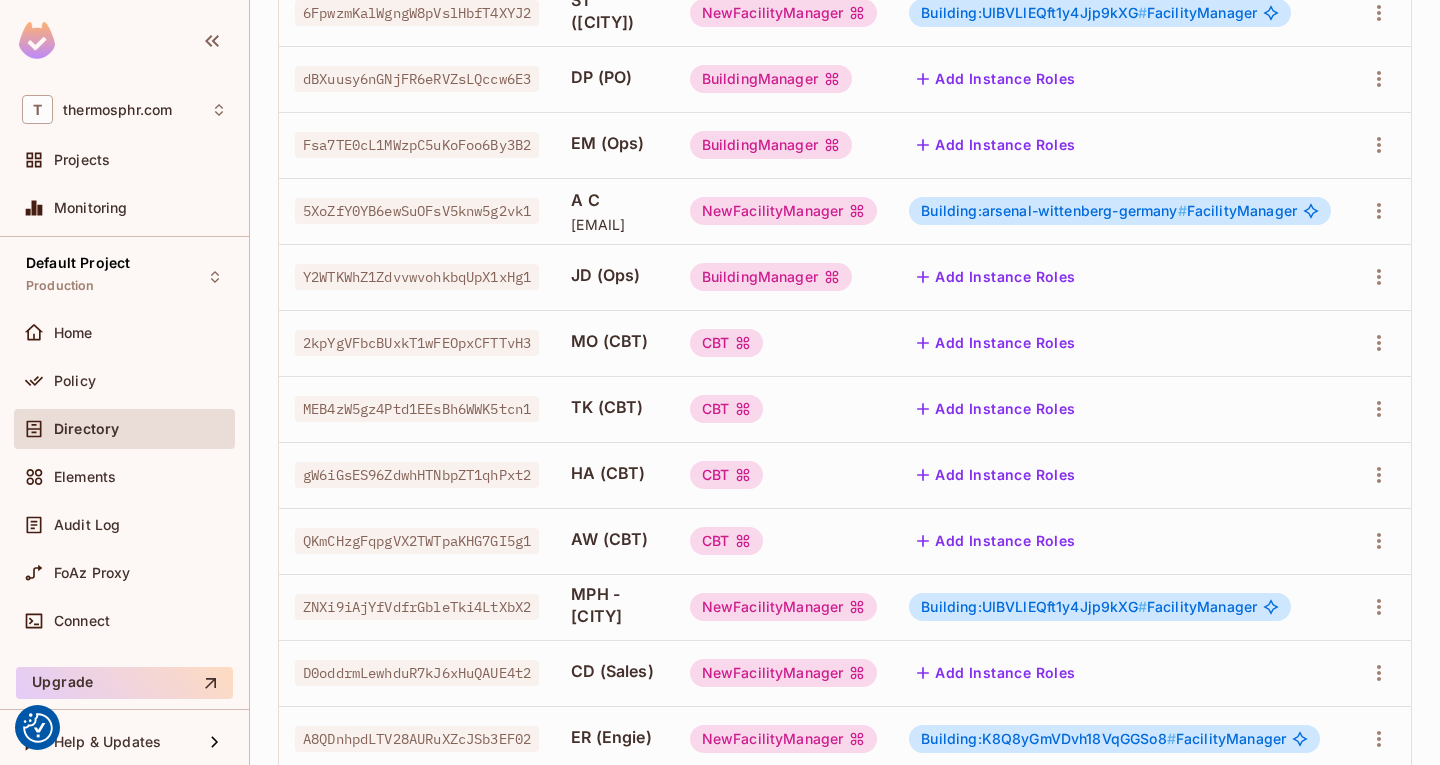 scroll, scrollTop: 0, scrollLeft: 0, axis: both 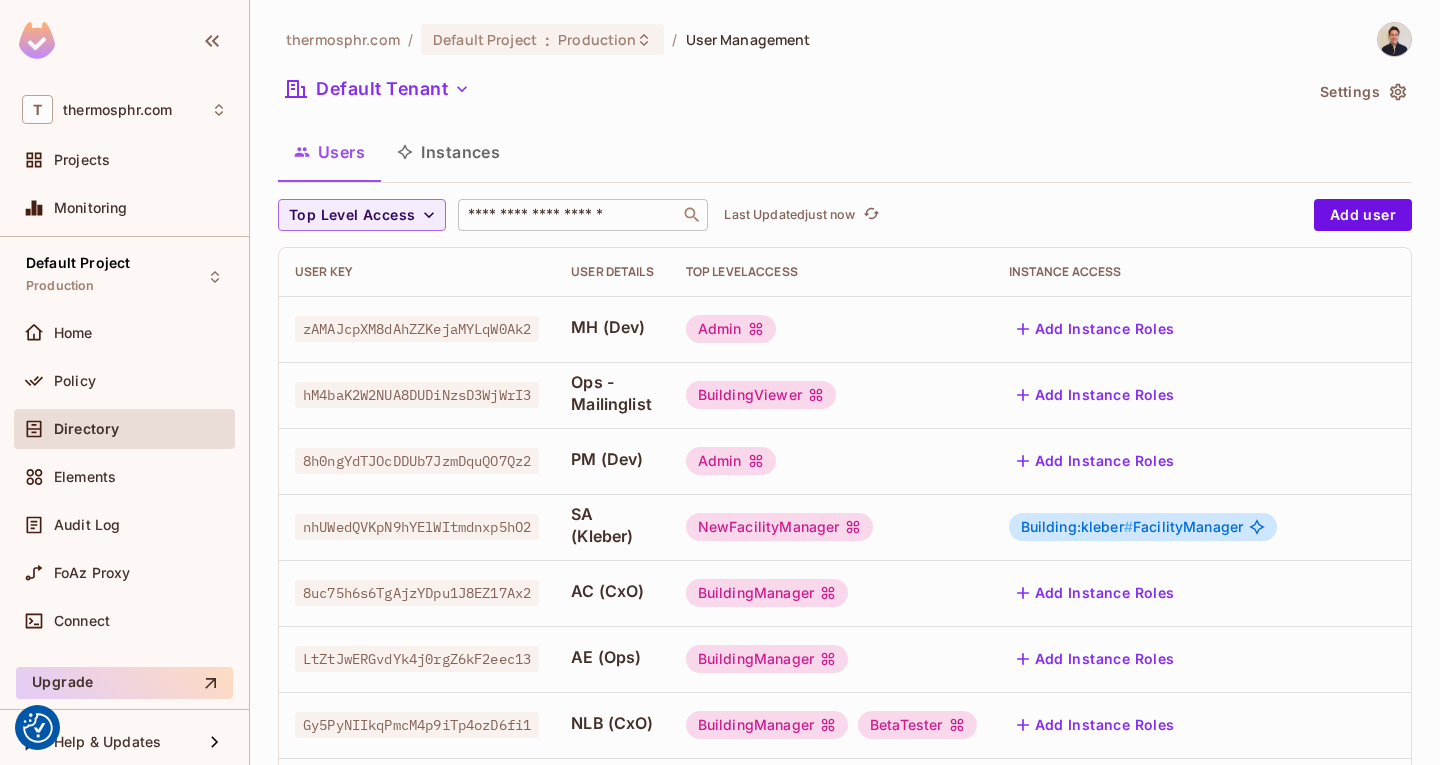 click at bounding box center (569, 215) 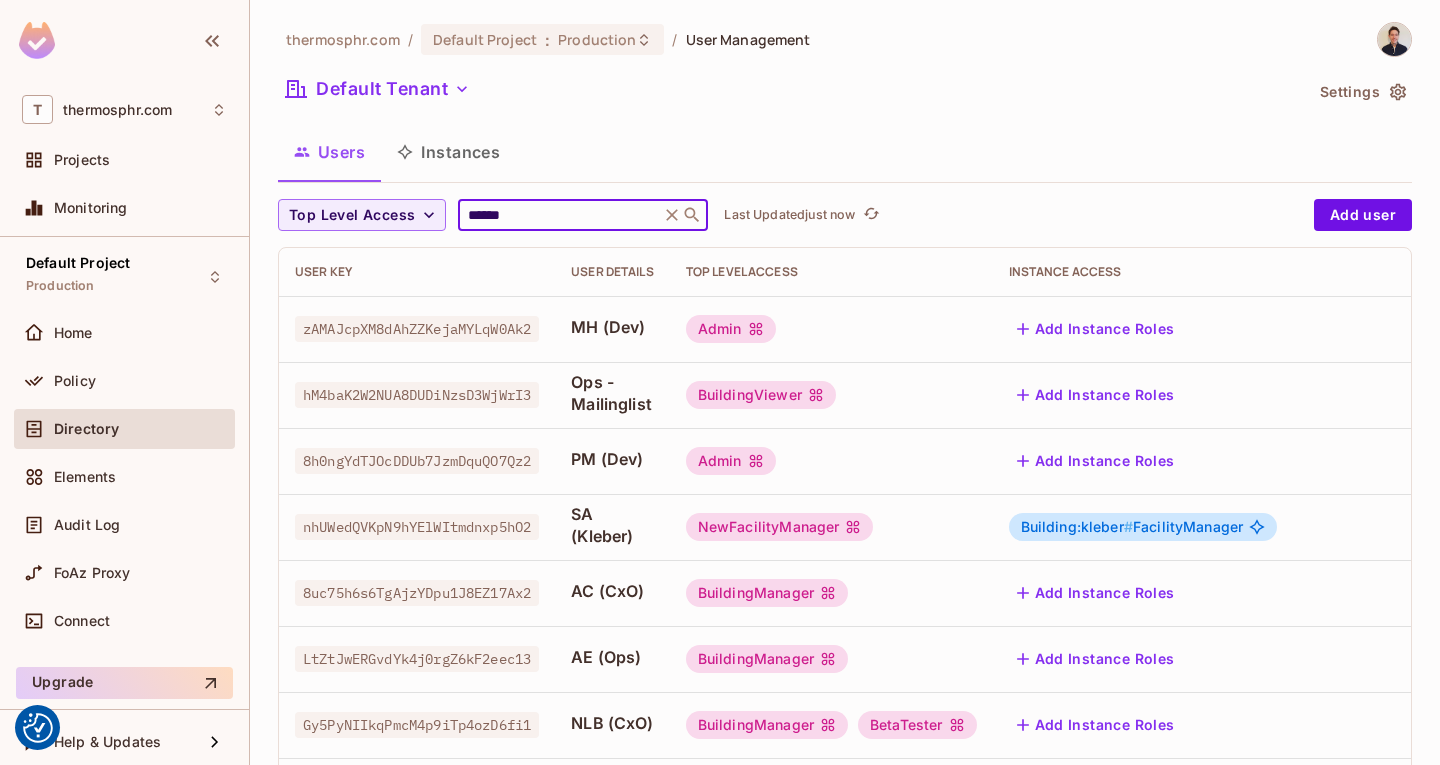 type on "******" 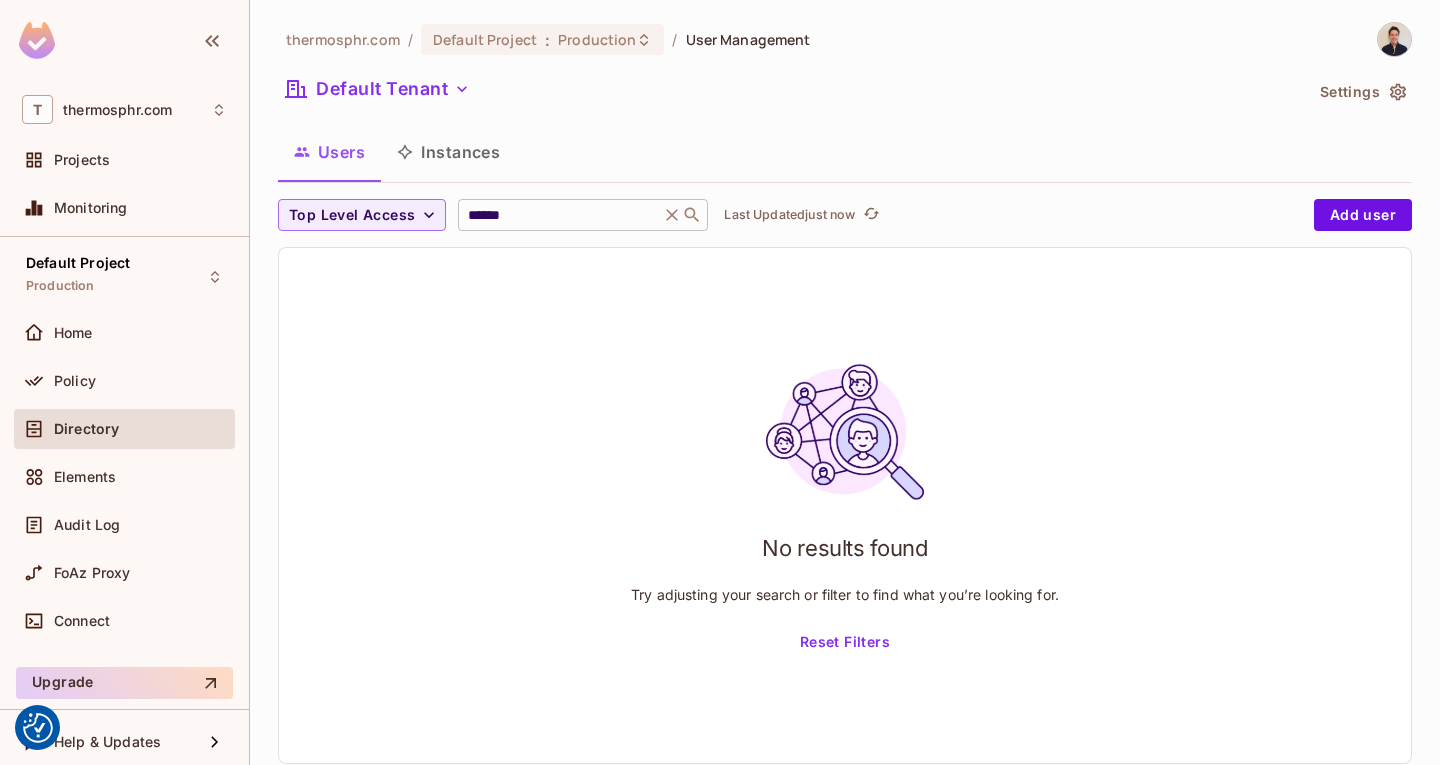 click on "****** ​" at bounding box center [583, 215] 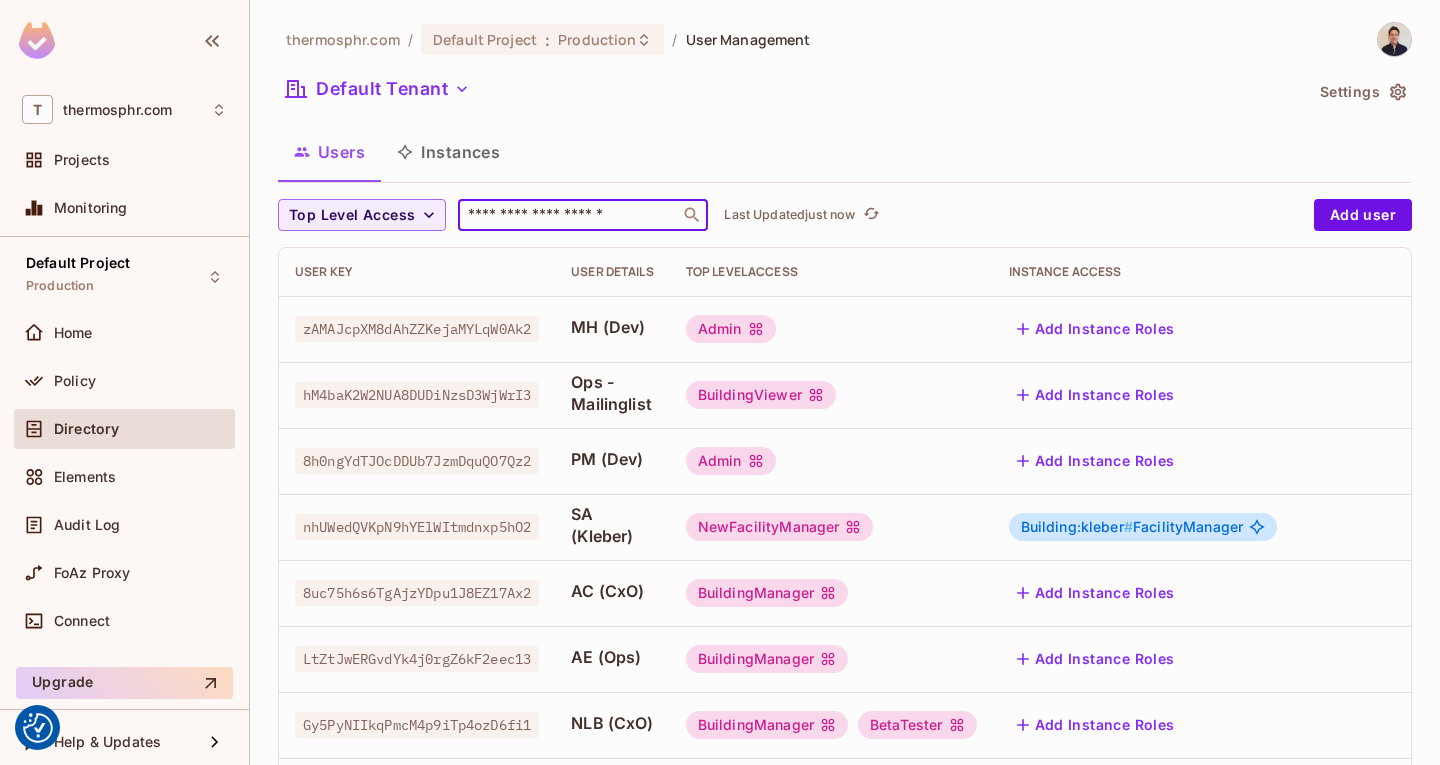 type on "*" 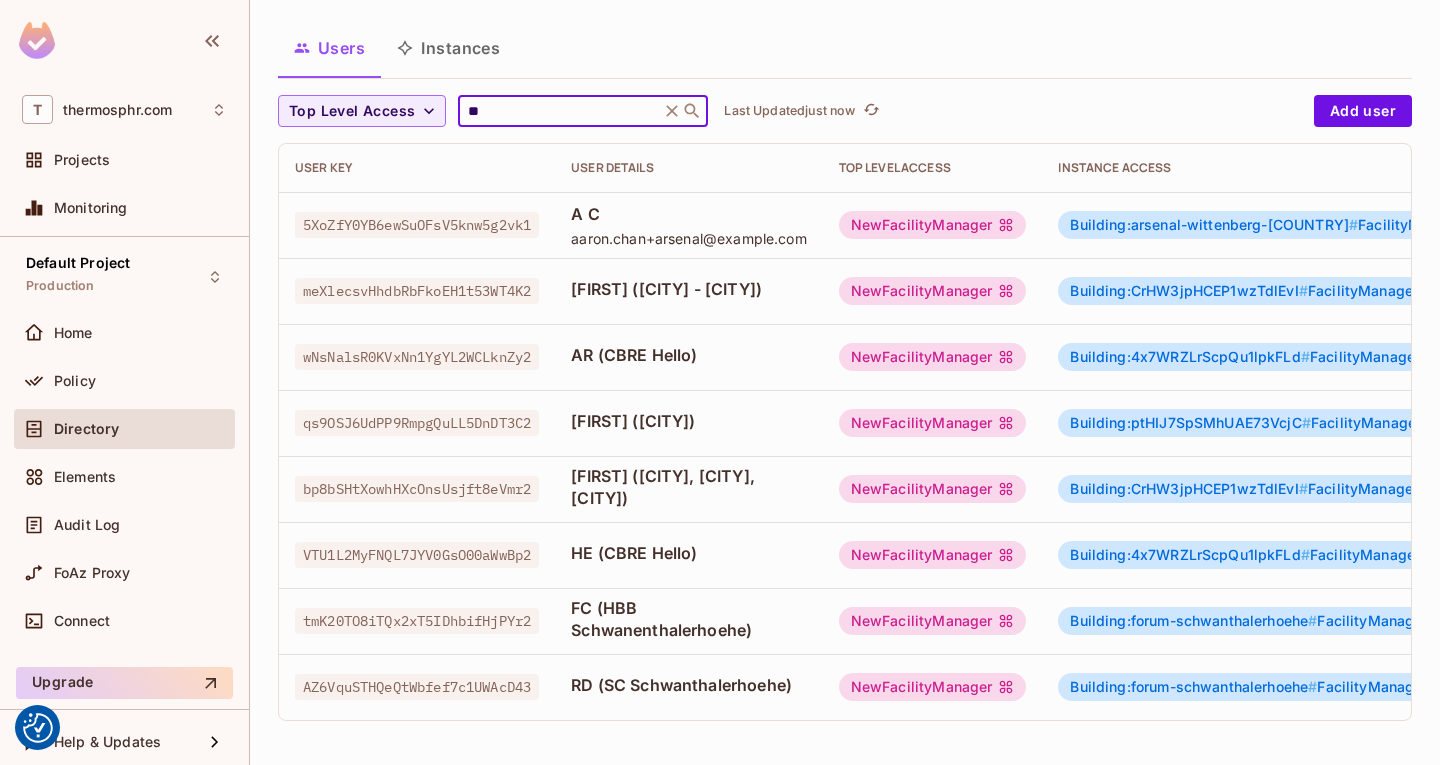 scroll, scrollTop: 119, scrollLeft: 0, axis: vertical 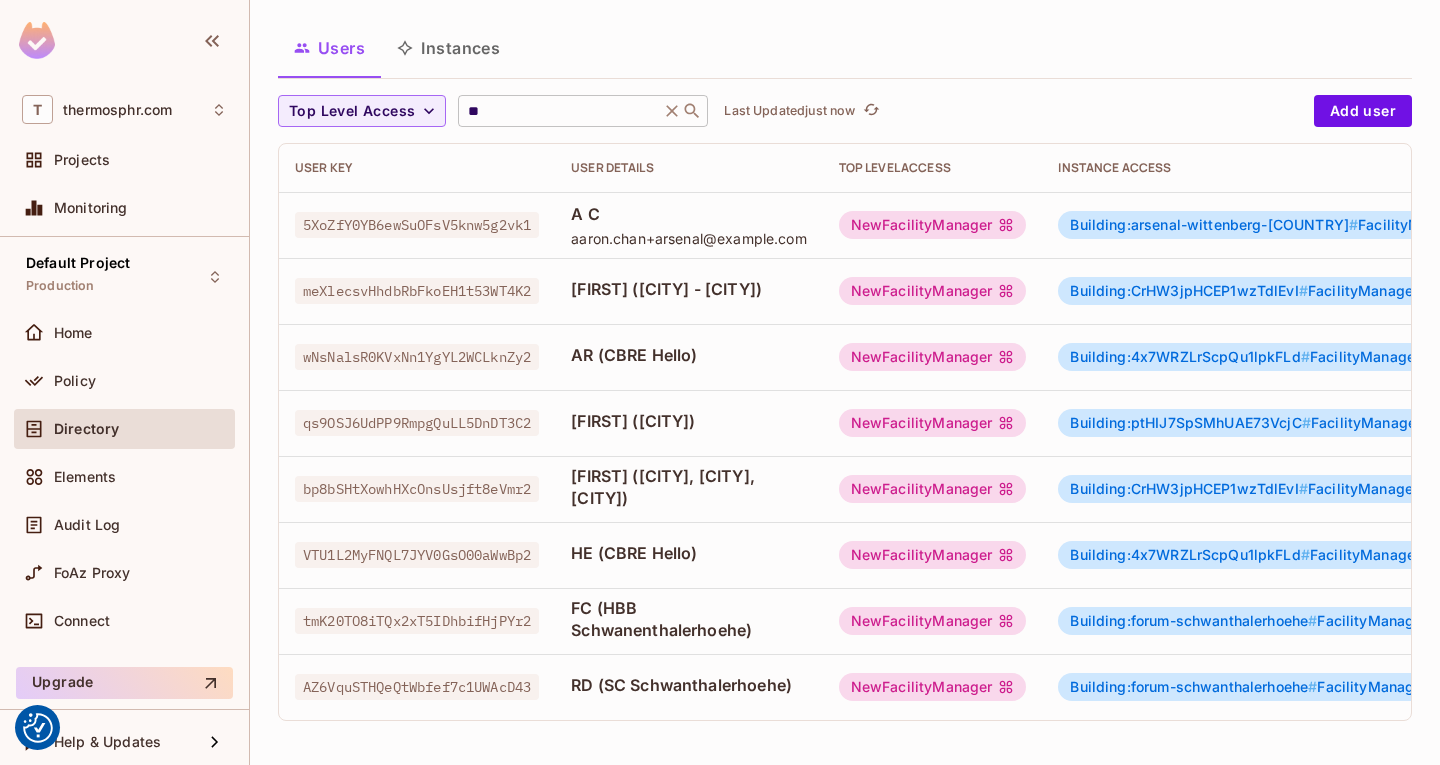 click on "**" at bounding box center [559, 111] 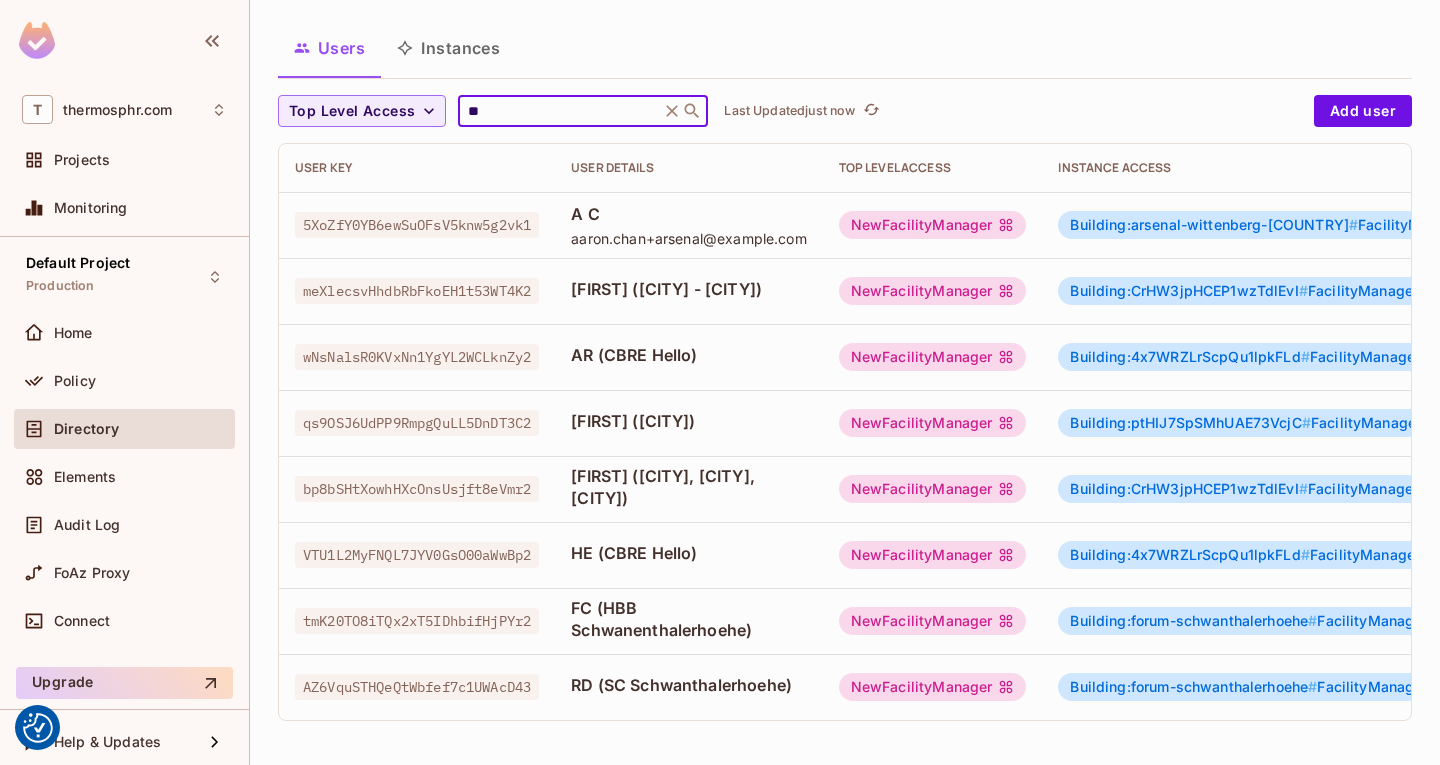 click on "** ​" at bounding box center [583, 111] 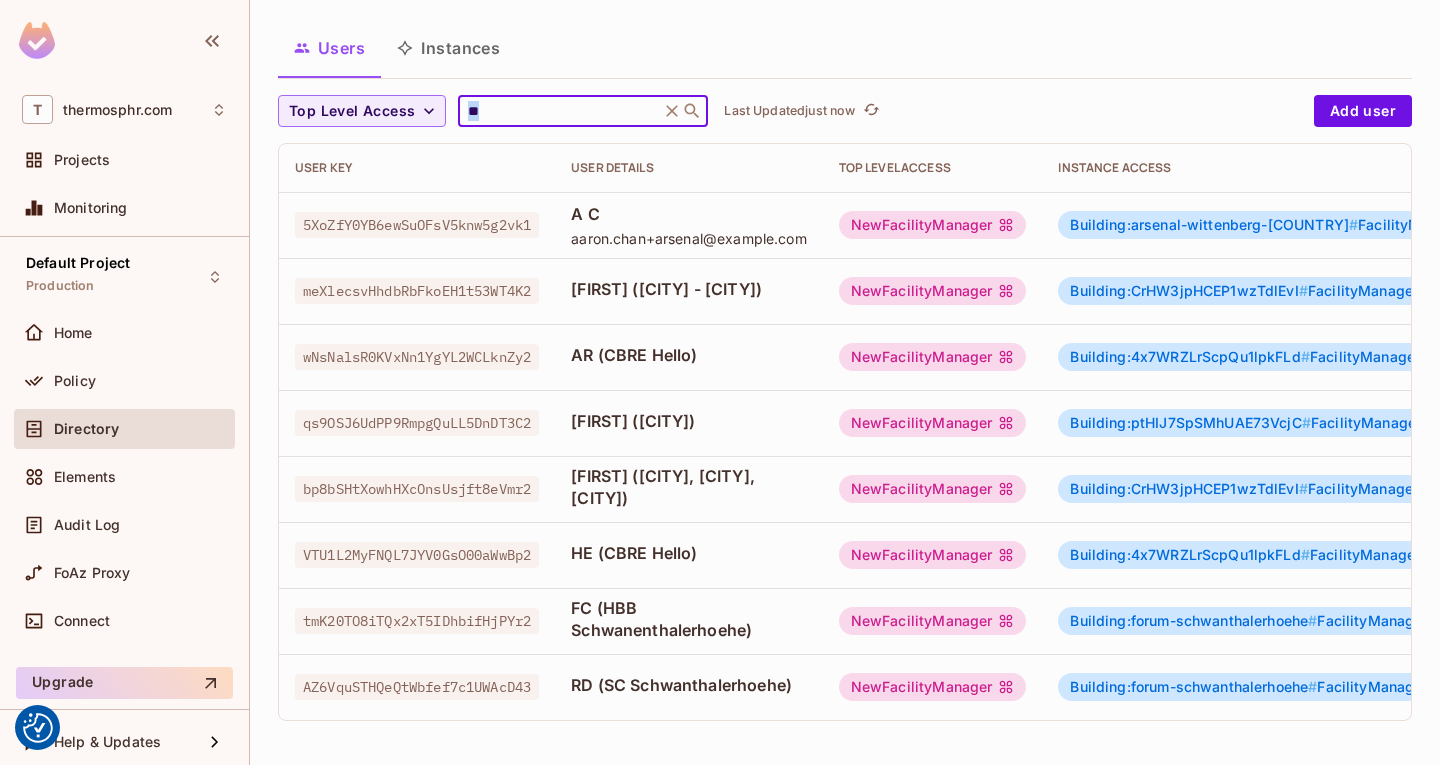 click on "** ​" at bounding box center (583, 111) 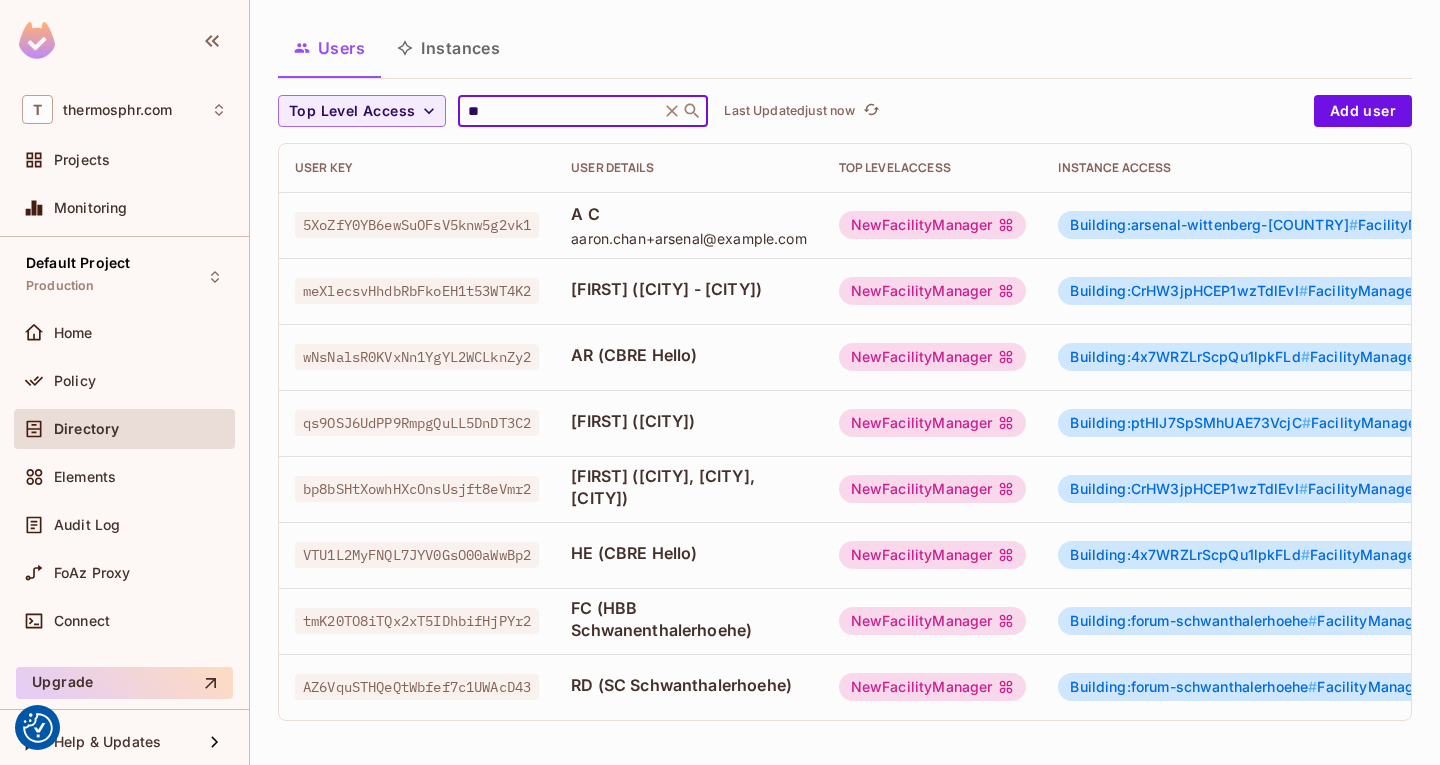 click on "**" at bounding box center [559, 111] 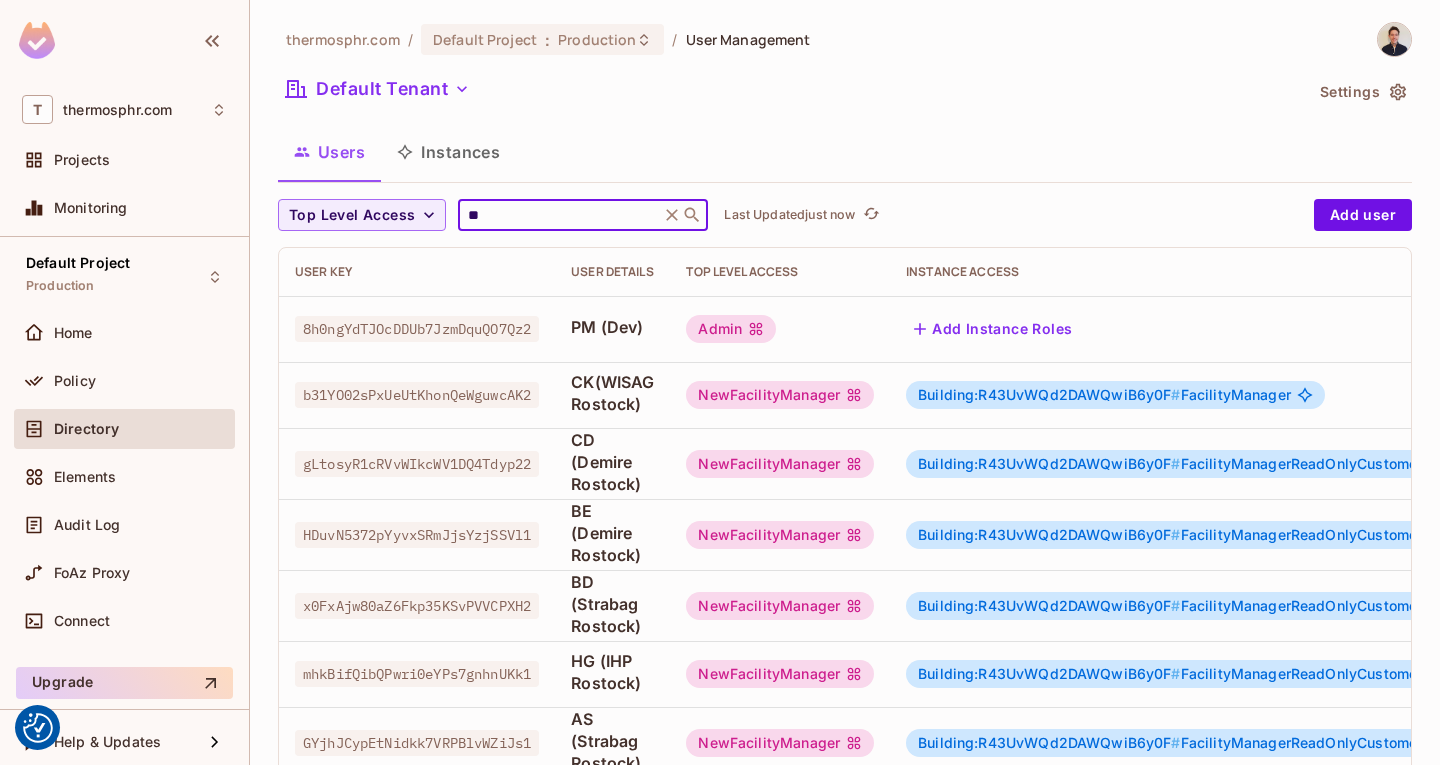 scroll, scrollTop: 72, scrollLeft: 0, axis: vertical 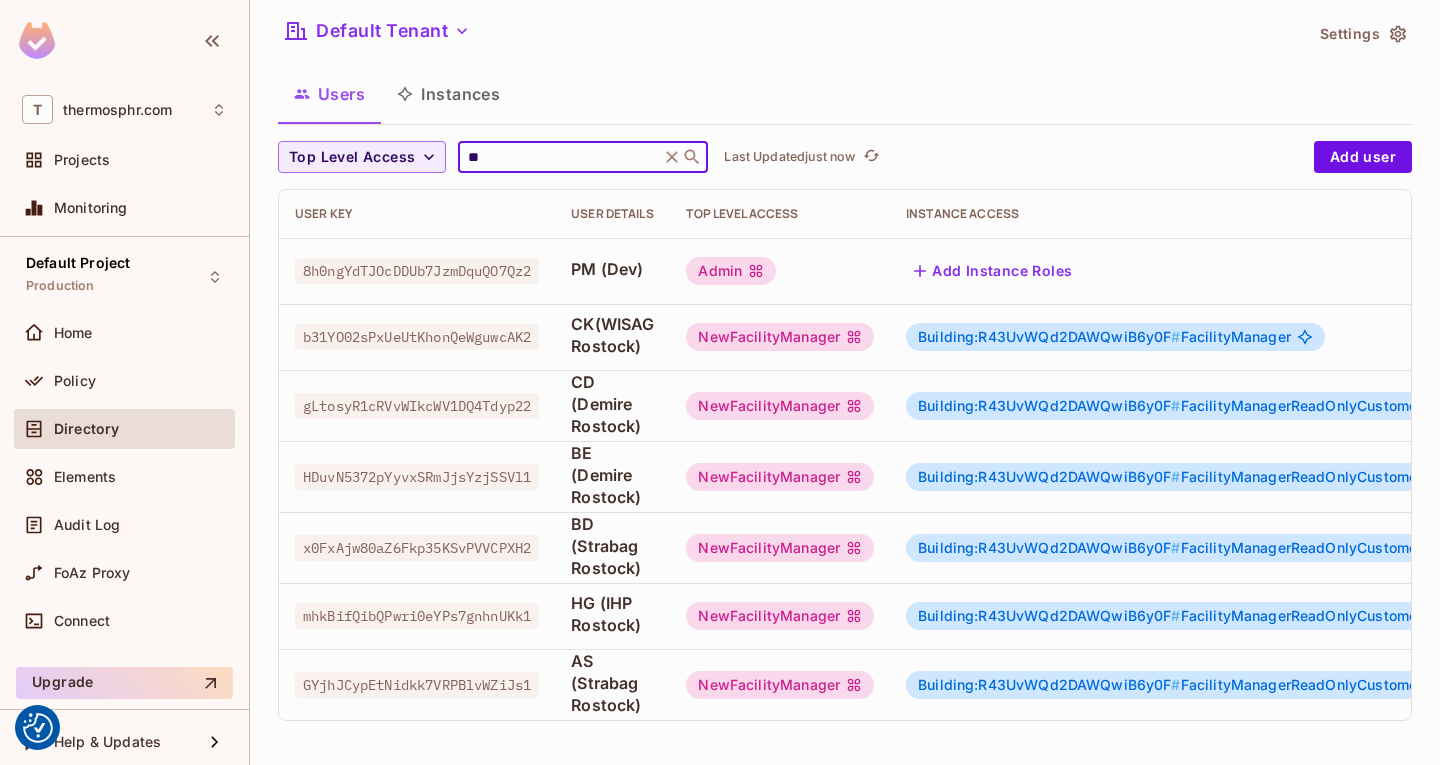 click on "BD (Strabag Rostock)" at bounding box center [612, 547] 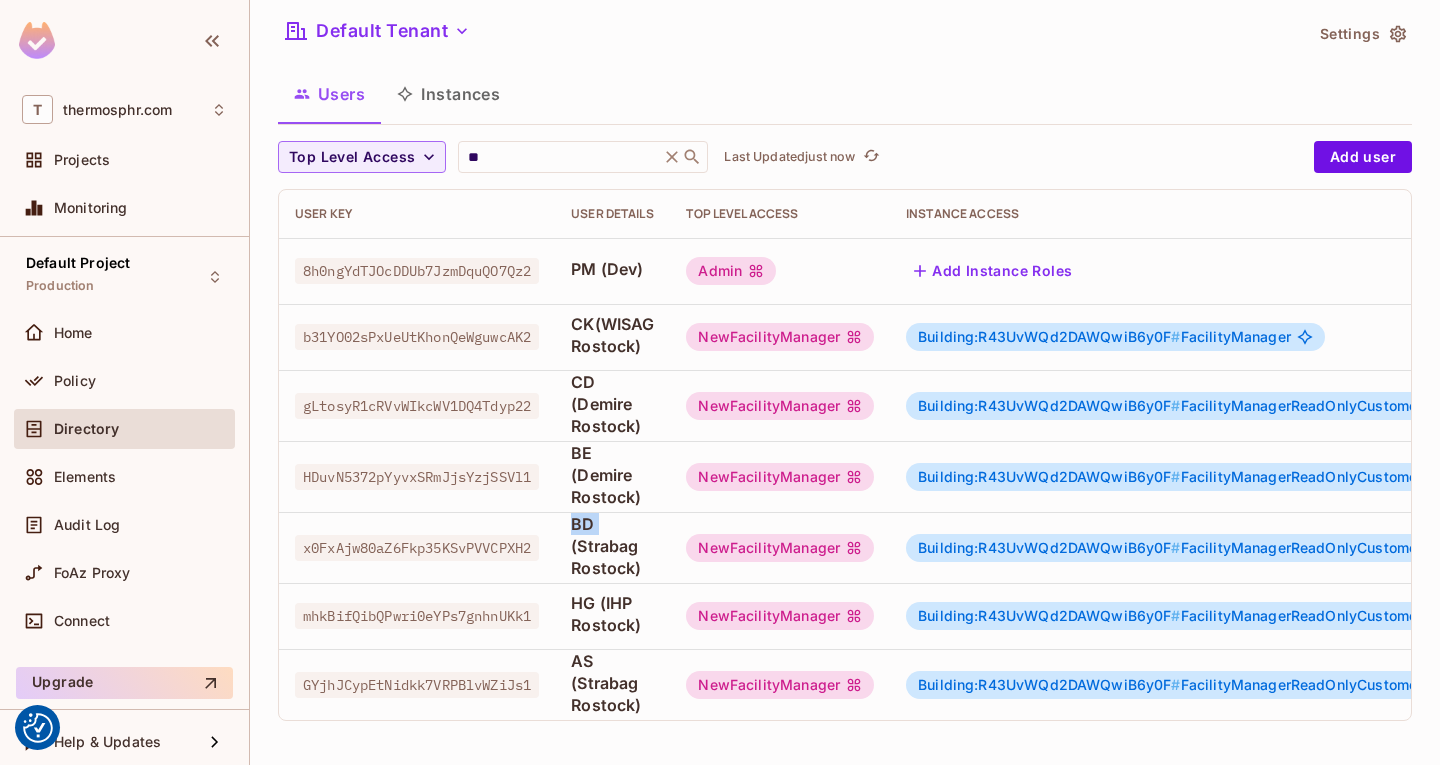 click on "BD (Strabag Rostock)" at bounding box center [612, 547] 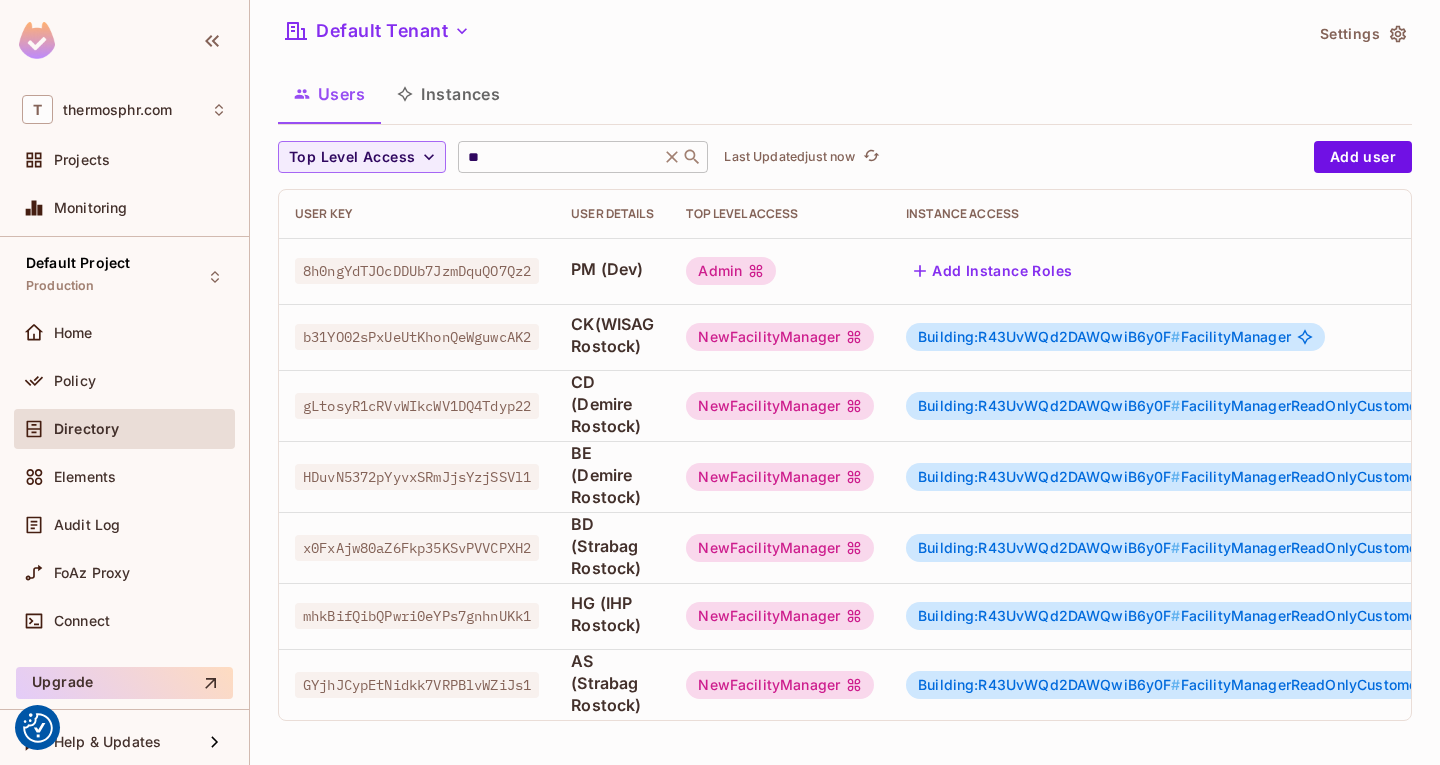 click on "** ​" at bounding box center [583, 157] 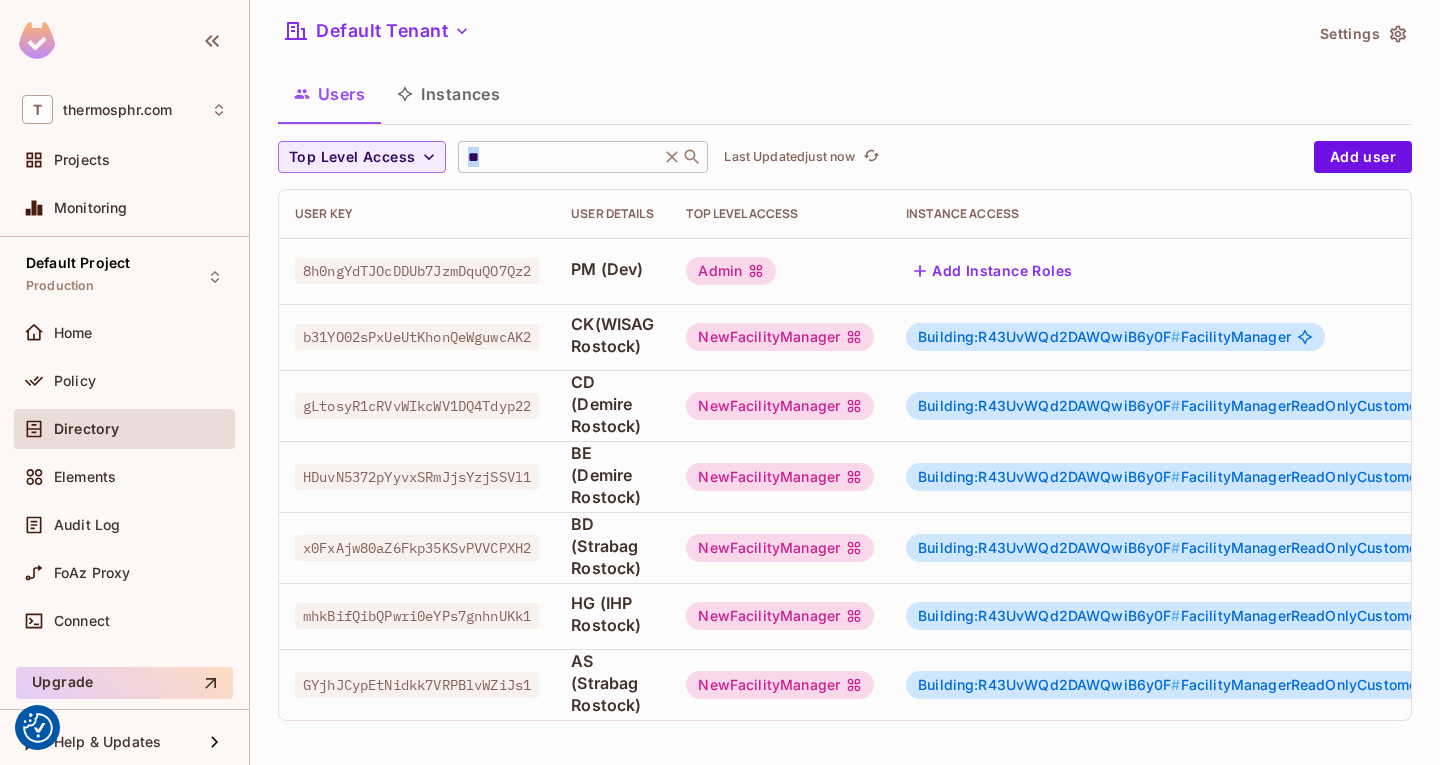 click on "** ​" at bounding box center (583, 157) 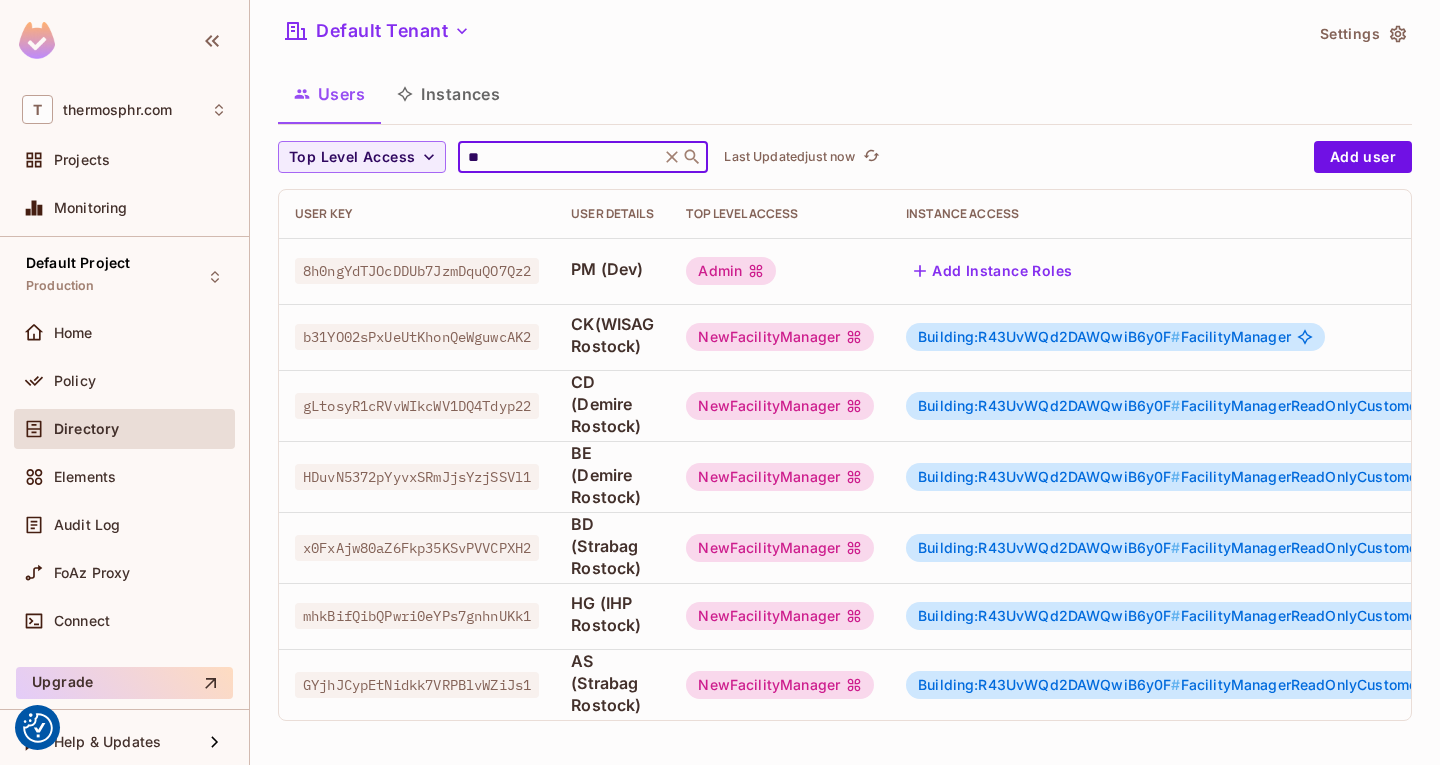 type on "*" 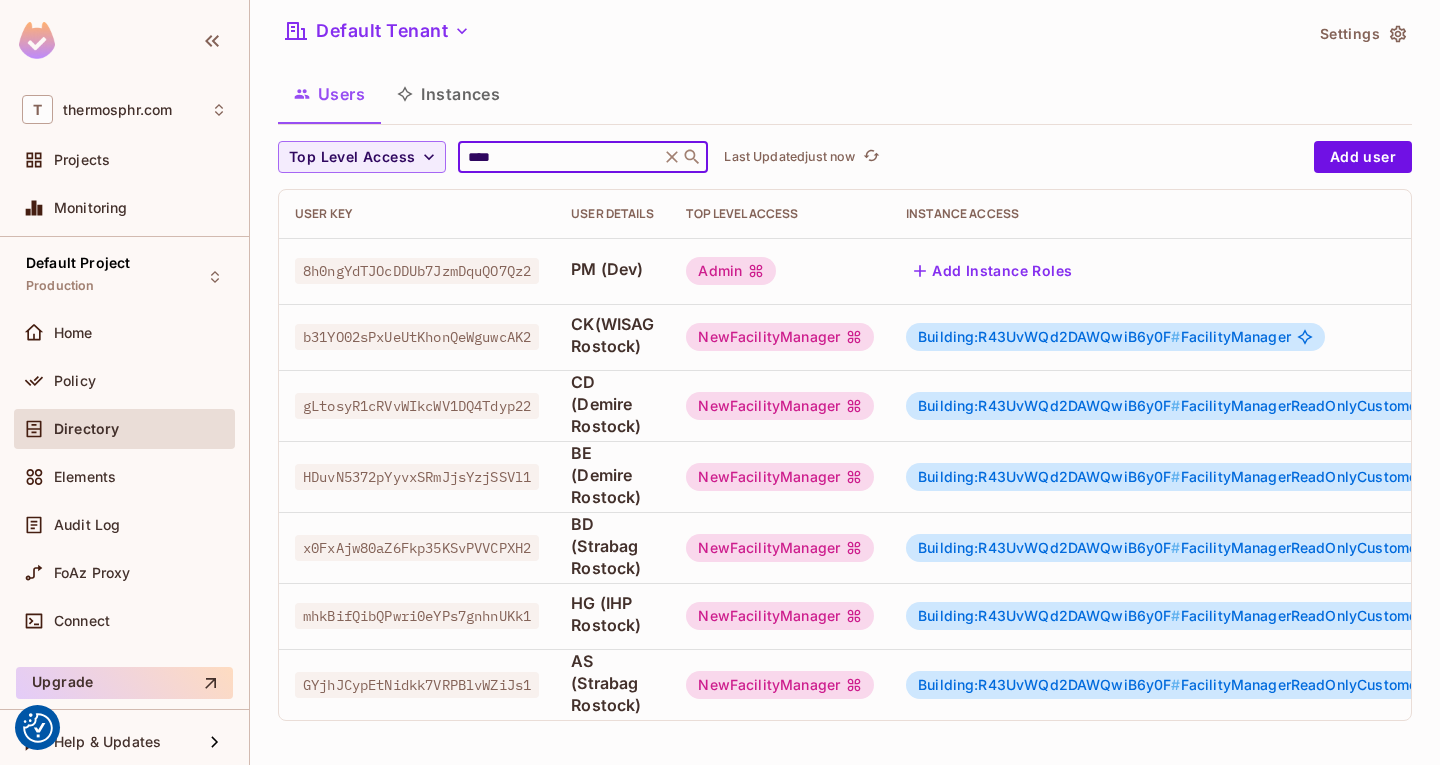 scroll, scrollTop: 0, scrollLeft: 0, axis: both 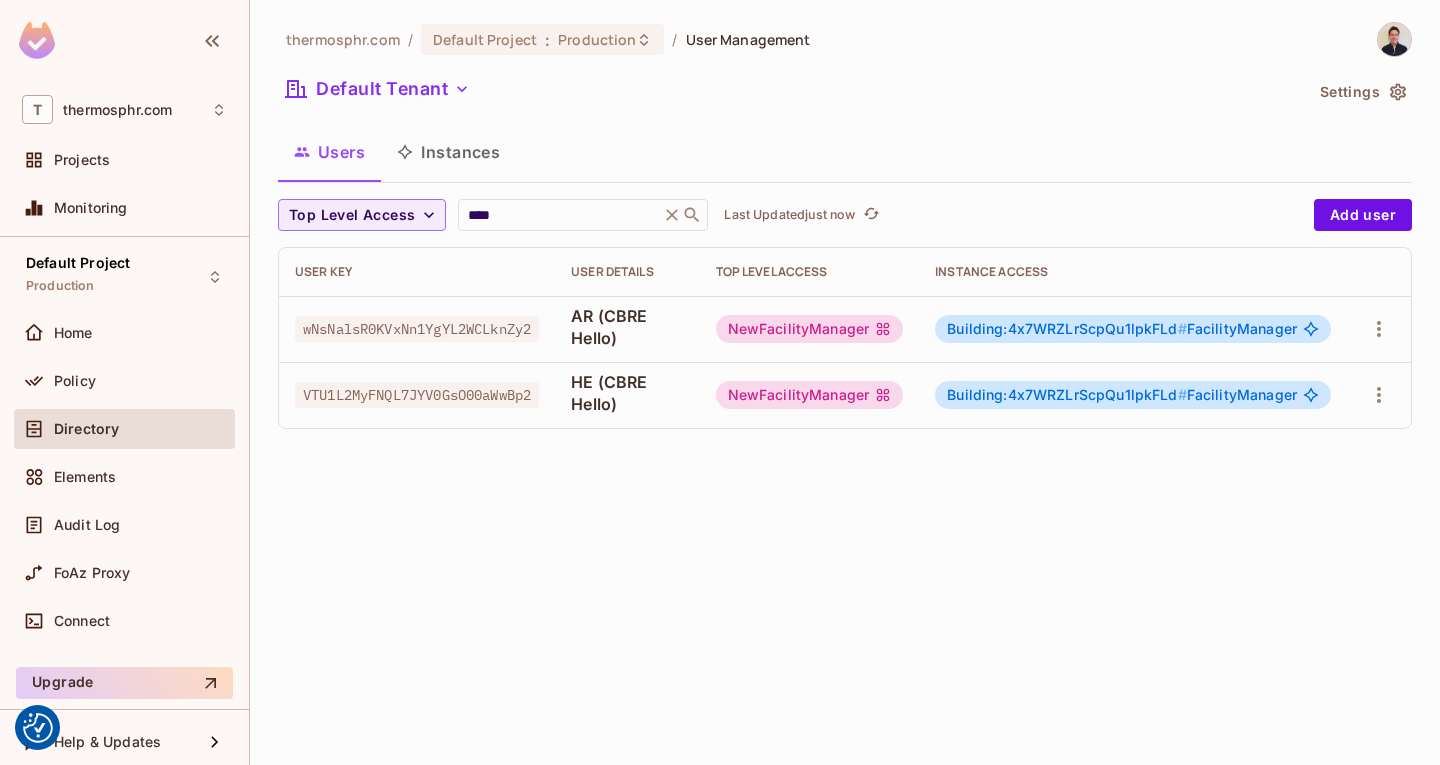 click on "wNsNalsR0KVxNn1YgYL2WCLknZy2" at bounding box center (417, 329) 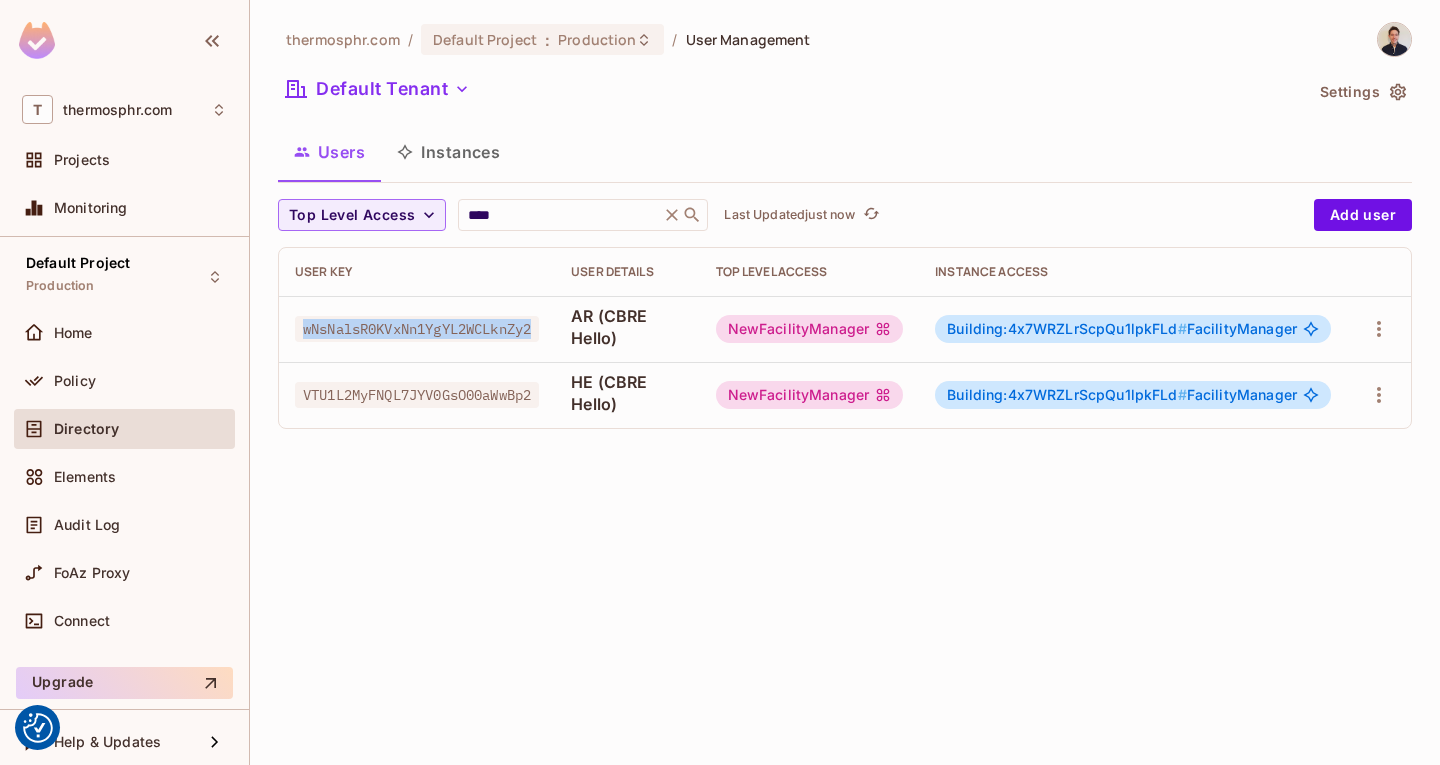 click on "wNsNalsR0KVxNn1YgYL2WCLknZy2" at bounding box center (417, 329) 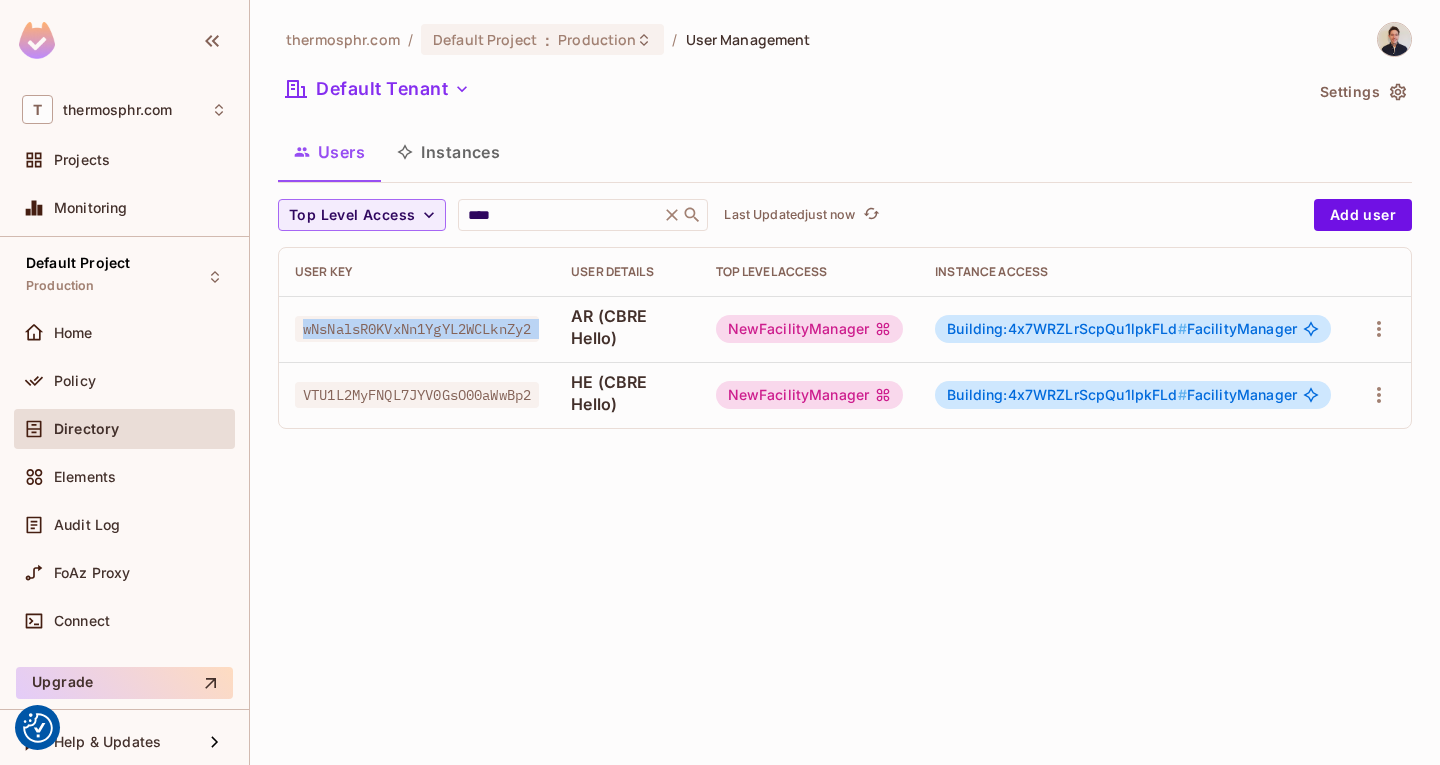 click on "wNsNalsR0KVxNn1YgYL2WCLknZy2" at bounding box center (417, 329) 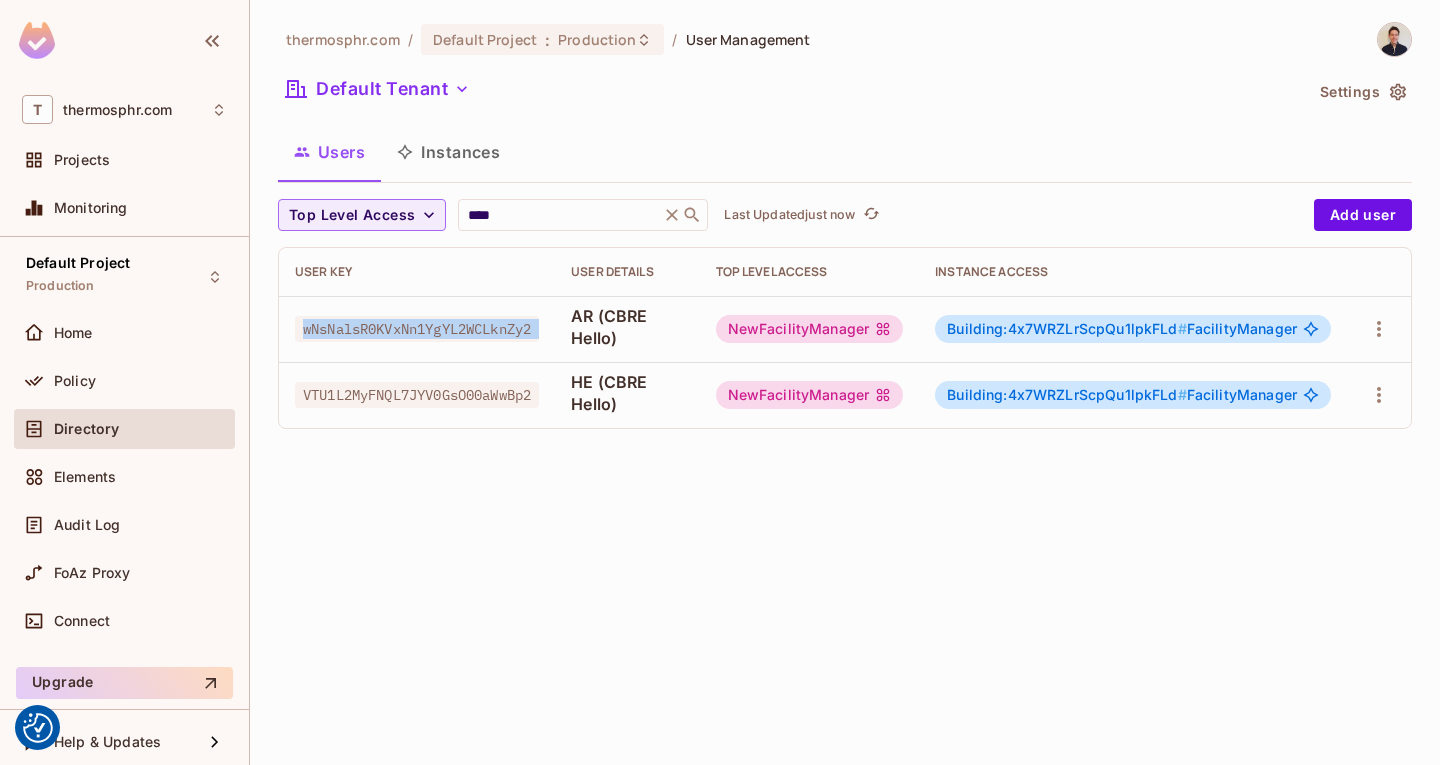 copy on "wNsNalsR0KVxNn1YgYL2WCLknZy2" 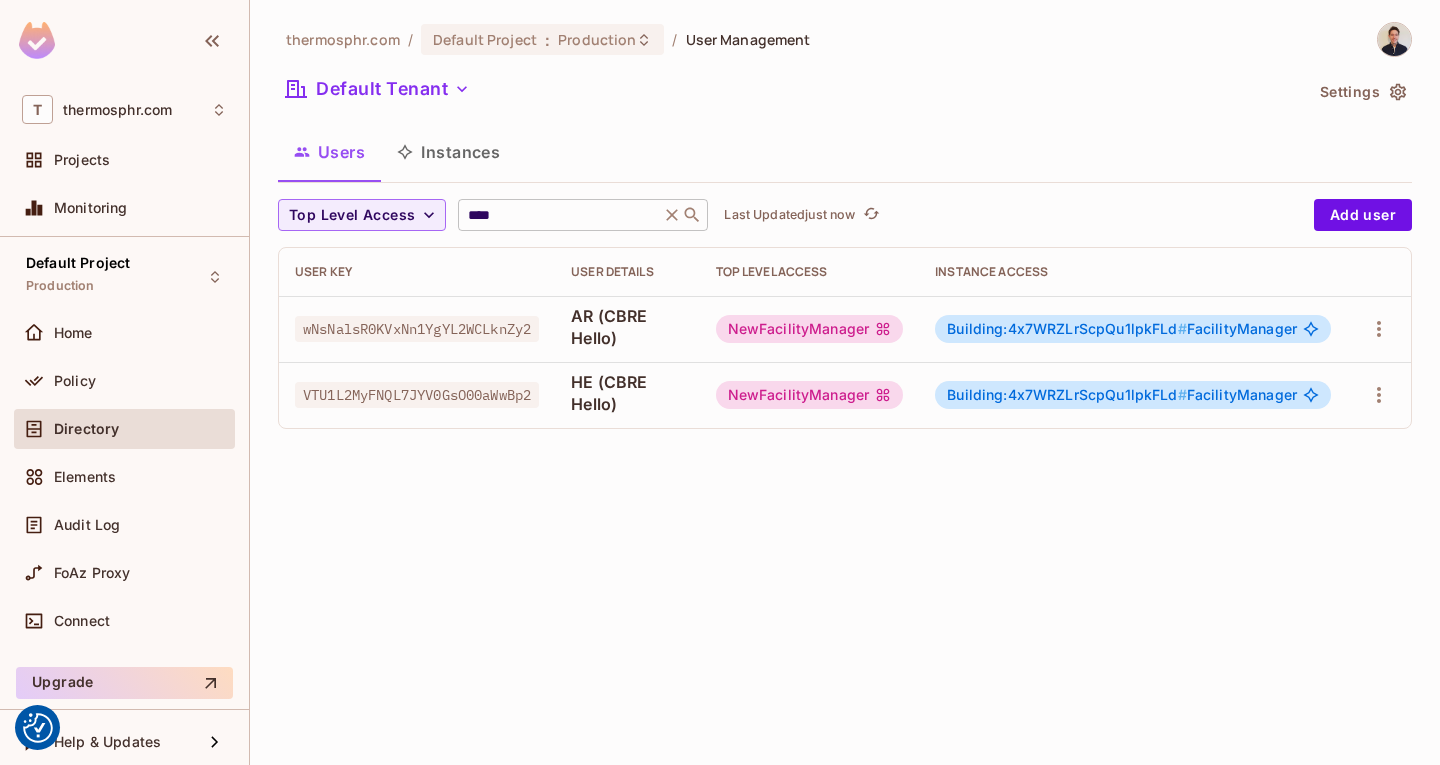 click on "**** ​" at bounding box center [583, 215] 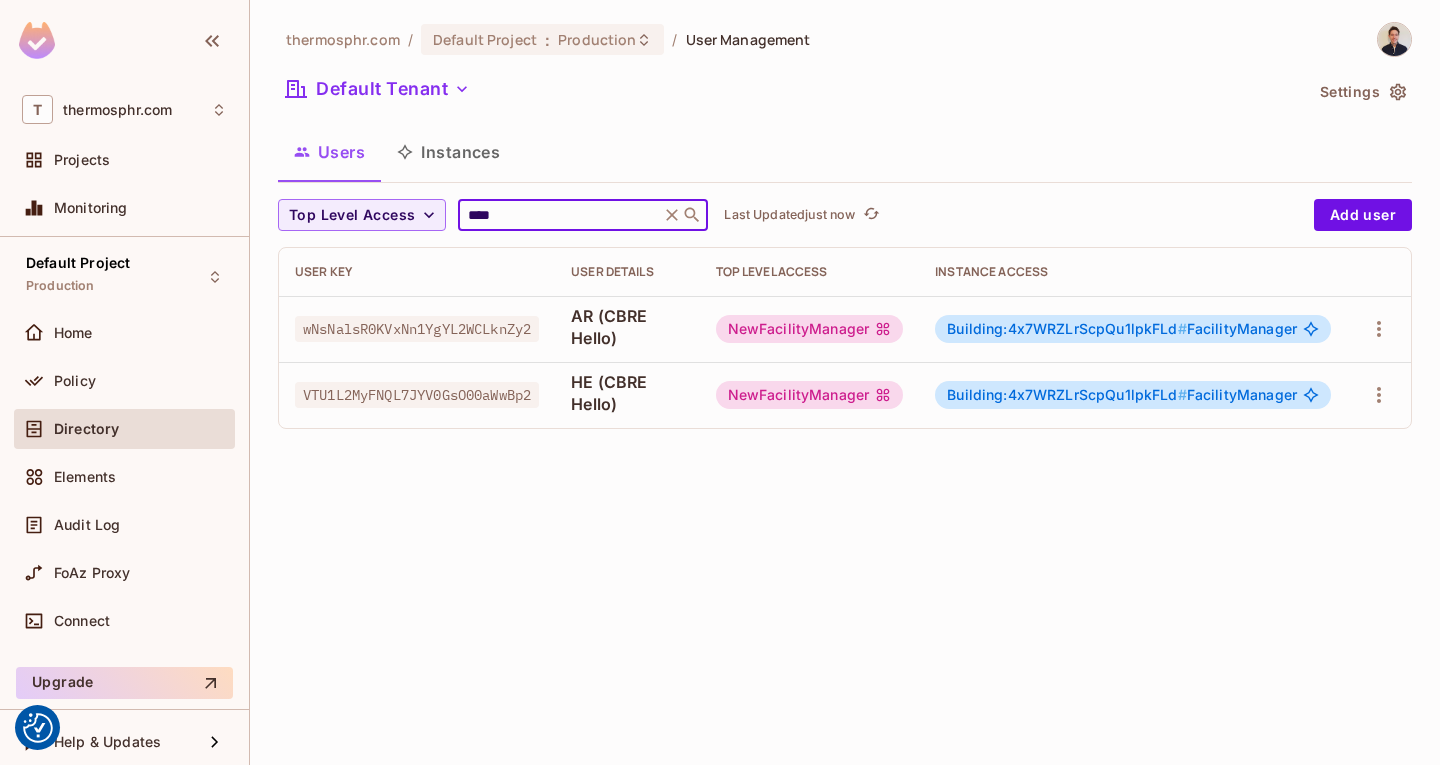 click on "****" at bounding box center [559, 215] 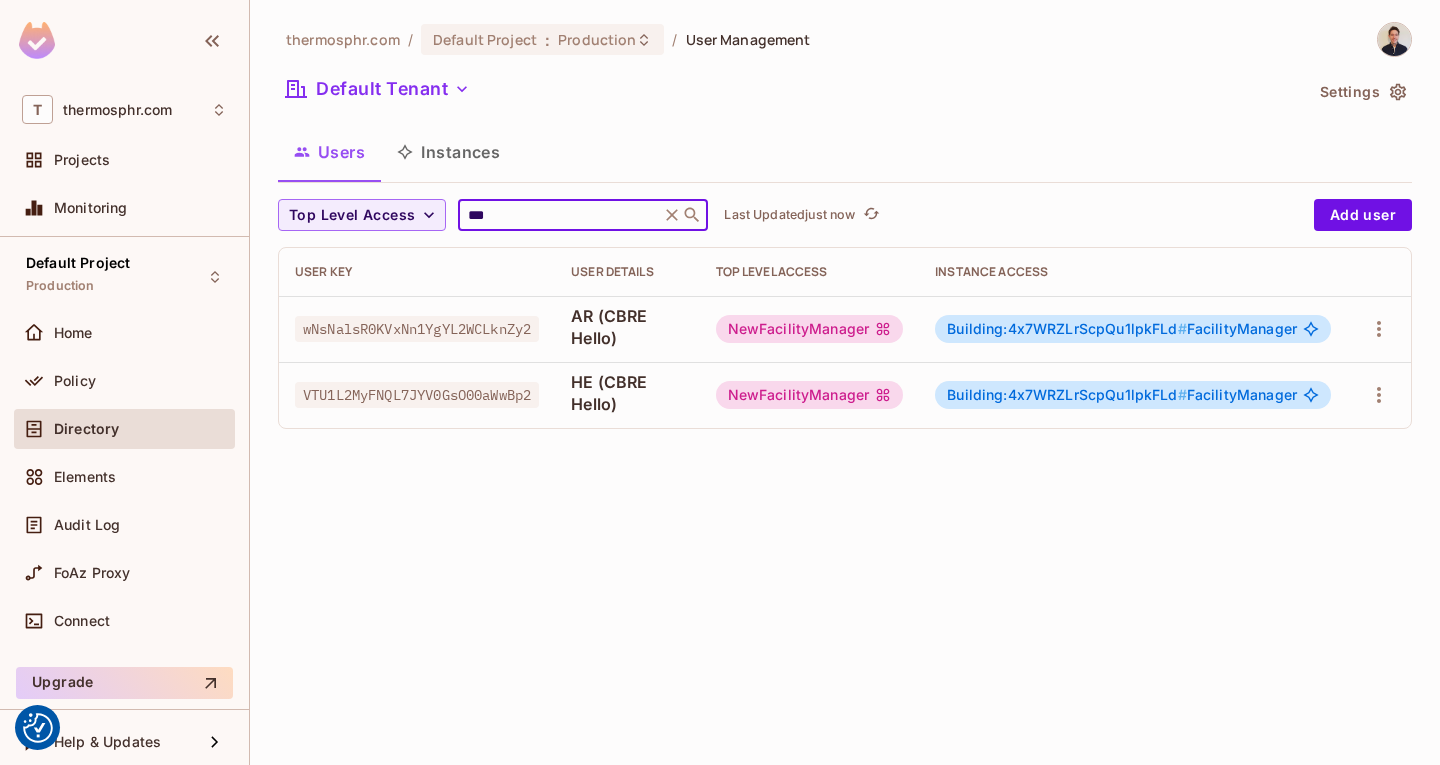 type on "***" 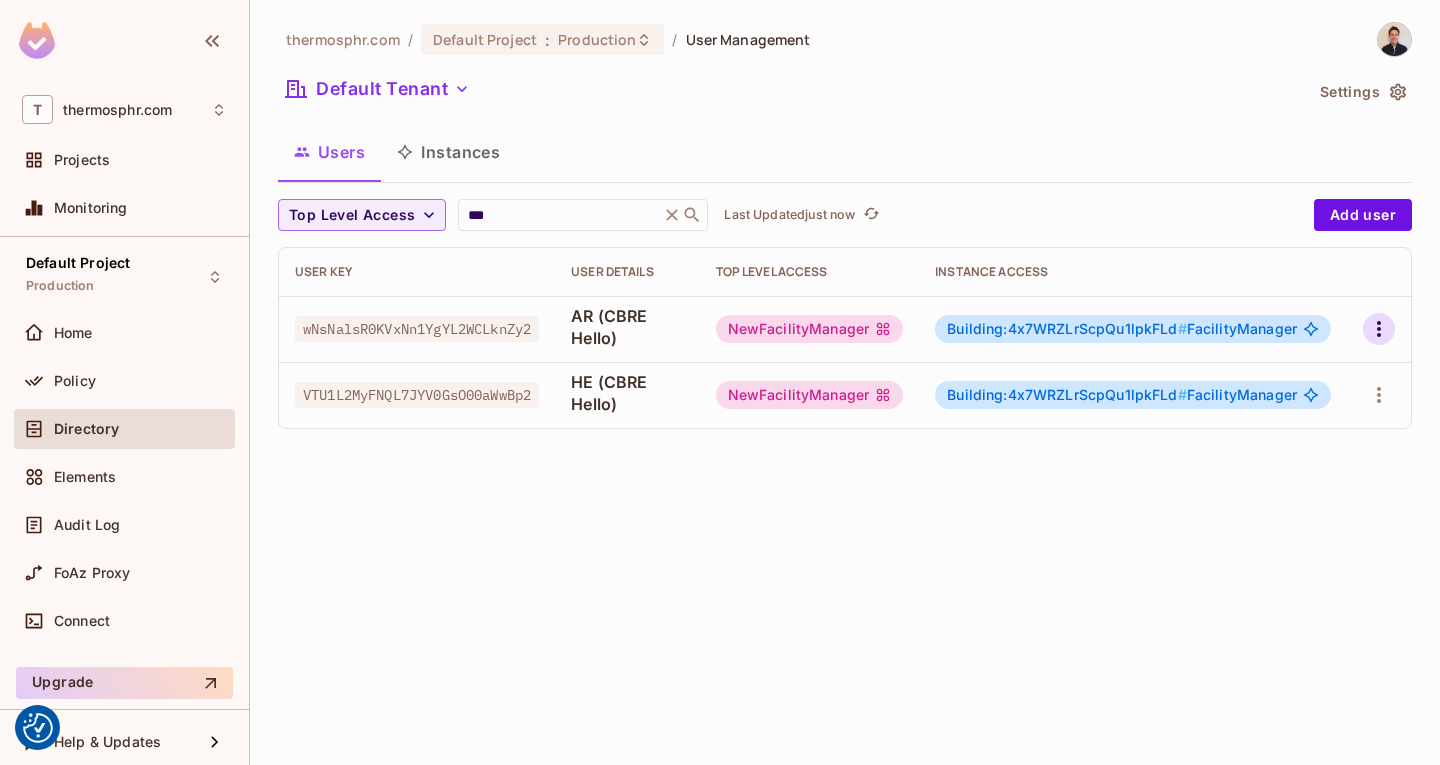 click 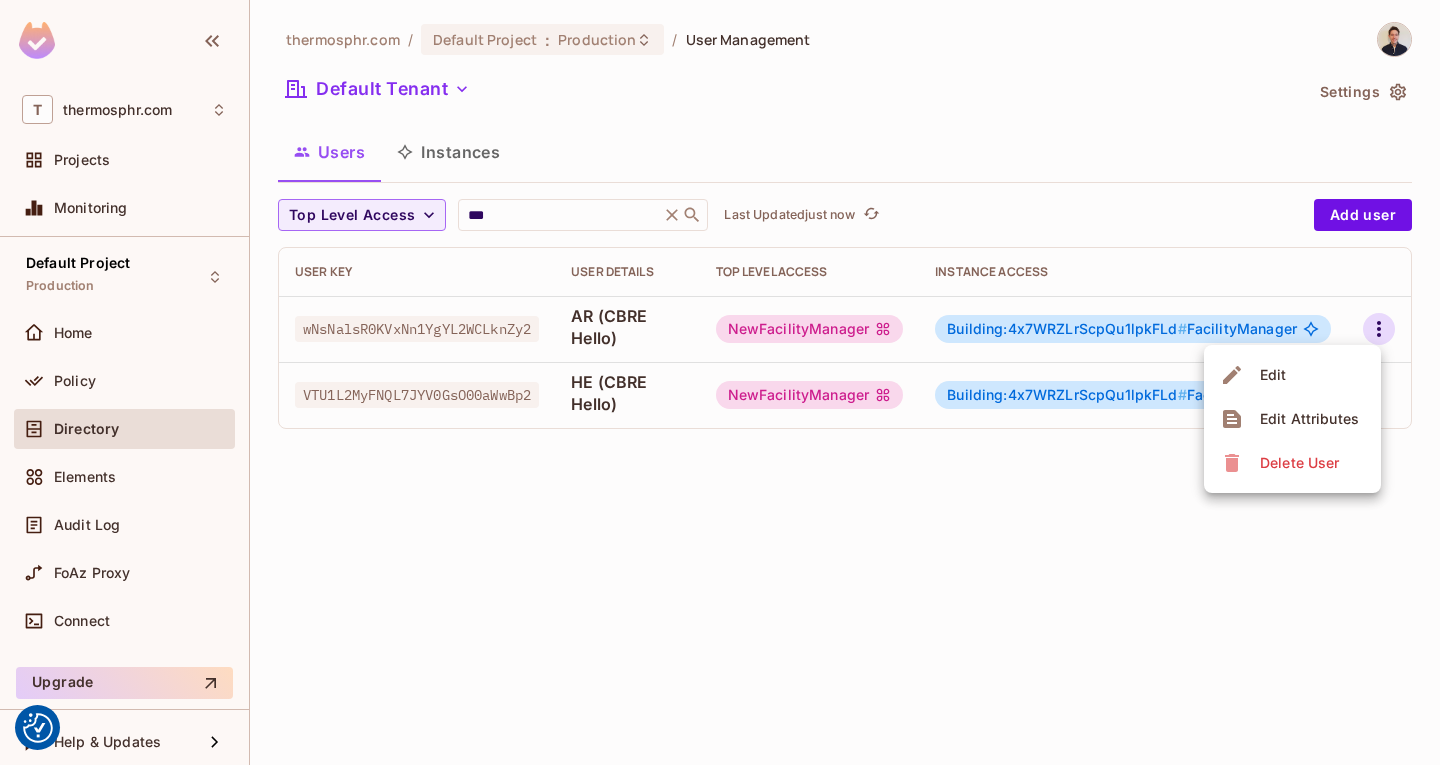 click on "Edit" at bounding box center [1273, 375] 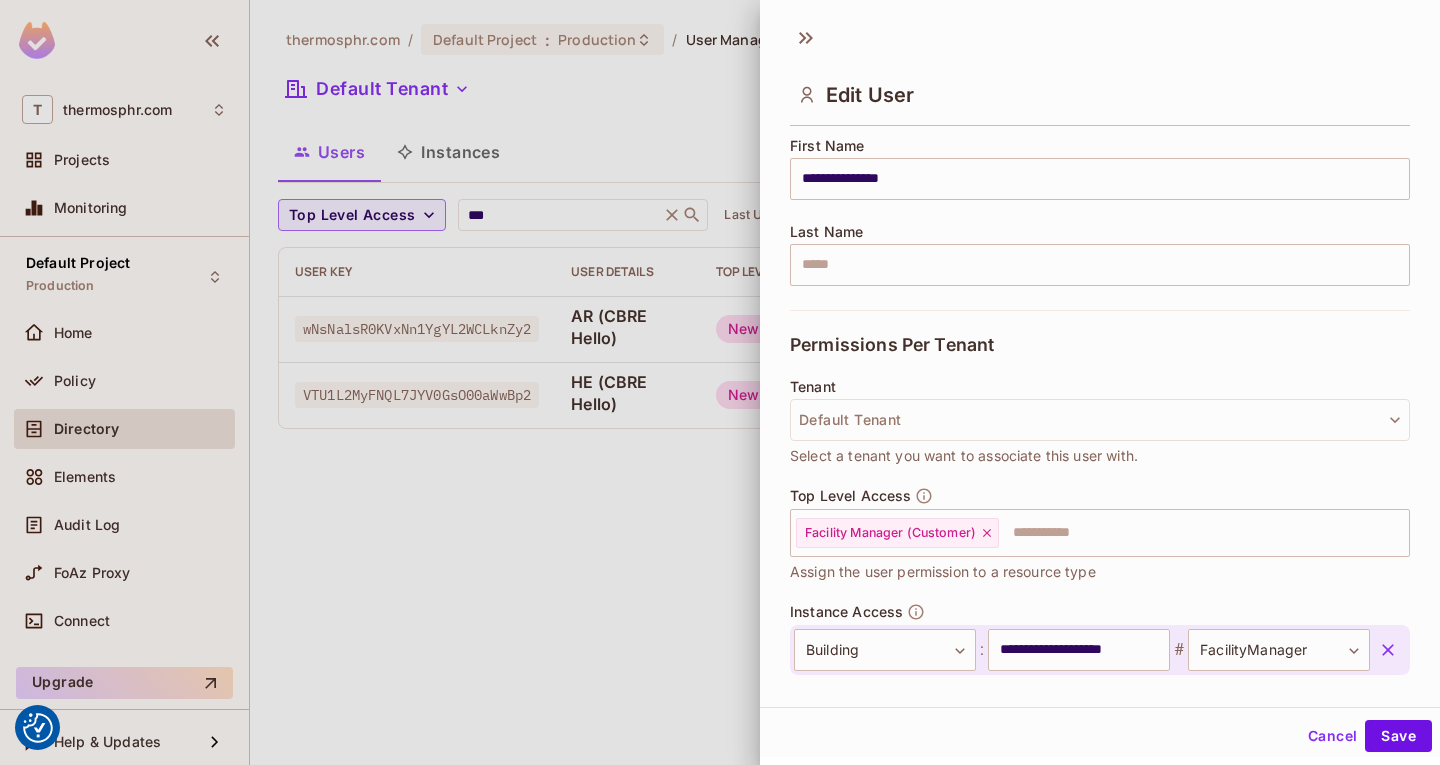 scroll, scrollTop: 357, scrollLeft: 0, axis: vertical 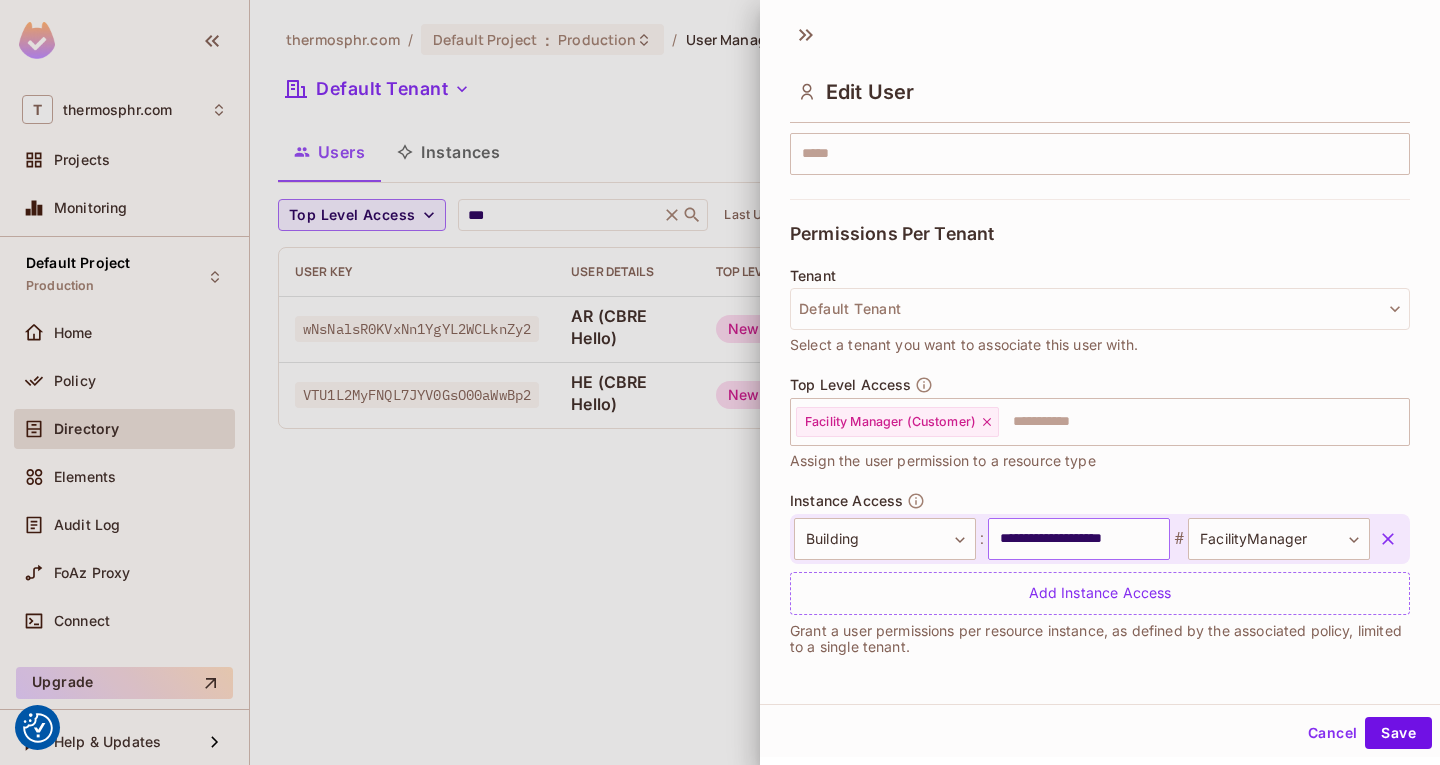 click on "**********" at bounding box center [1079, 539] 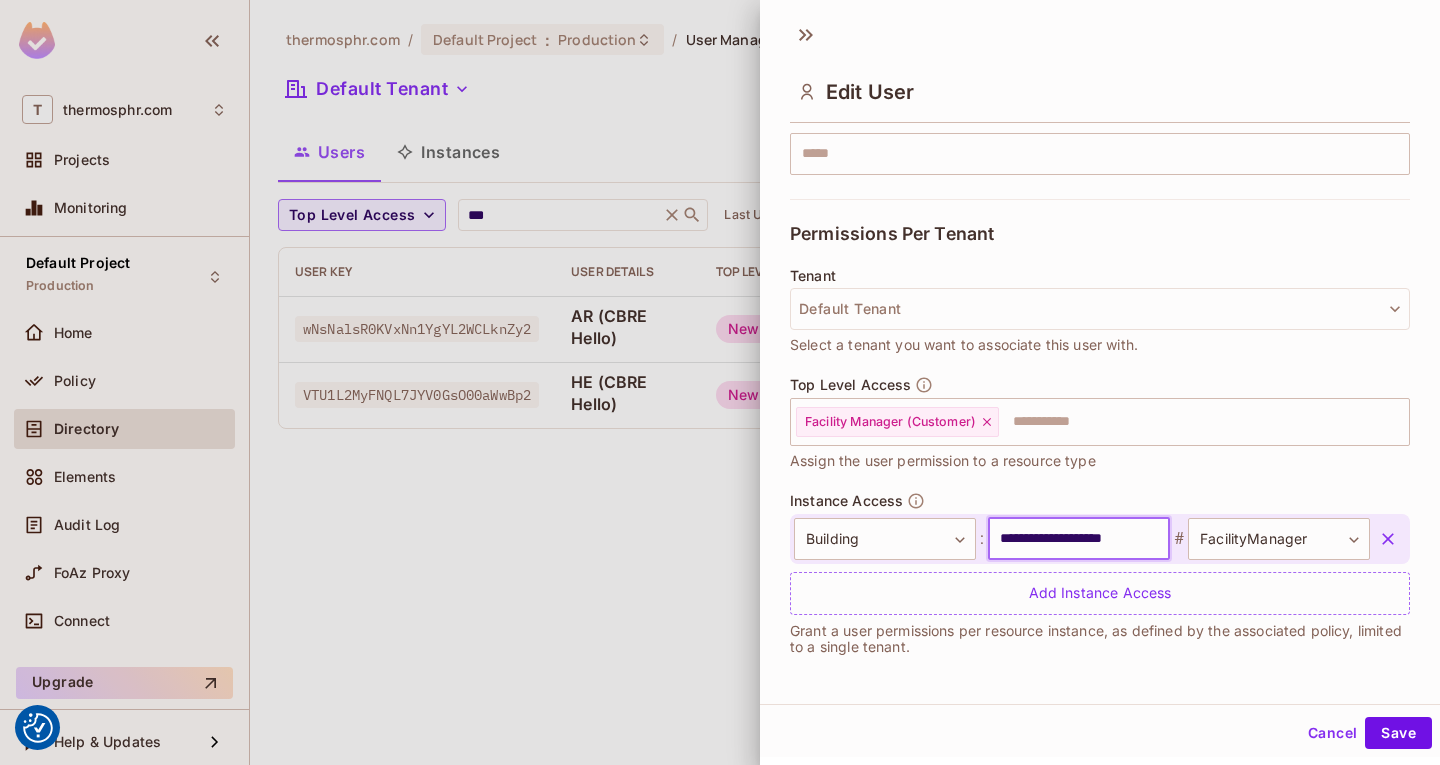 click on "**********" at bounding box center (1079, 539) 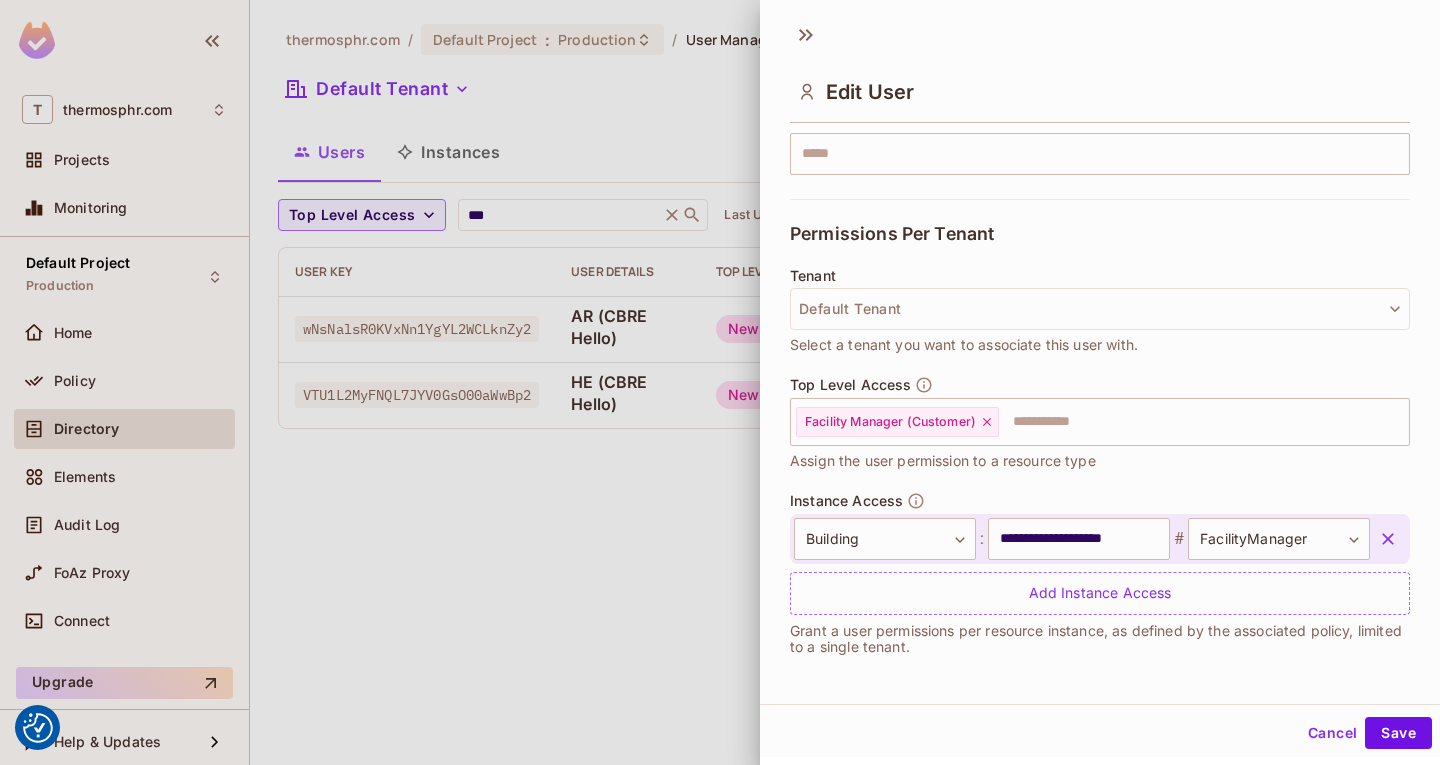 drag, startPoint x: 692, startPoint y: 571, endPoint x: 694, endPoint y: 560, distance: 11.18034 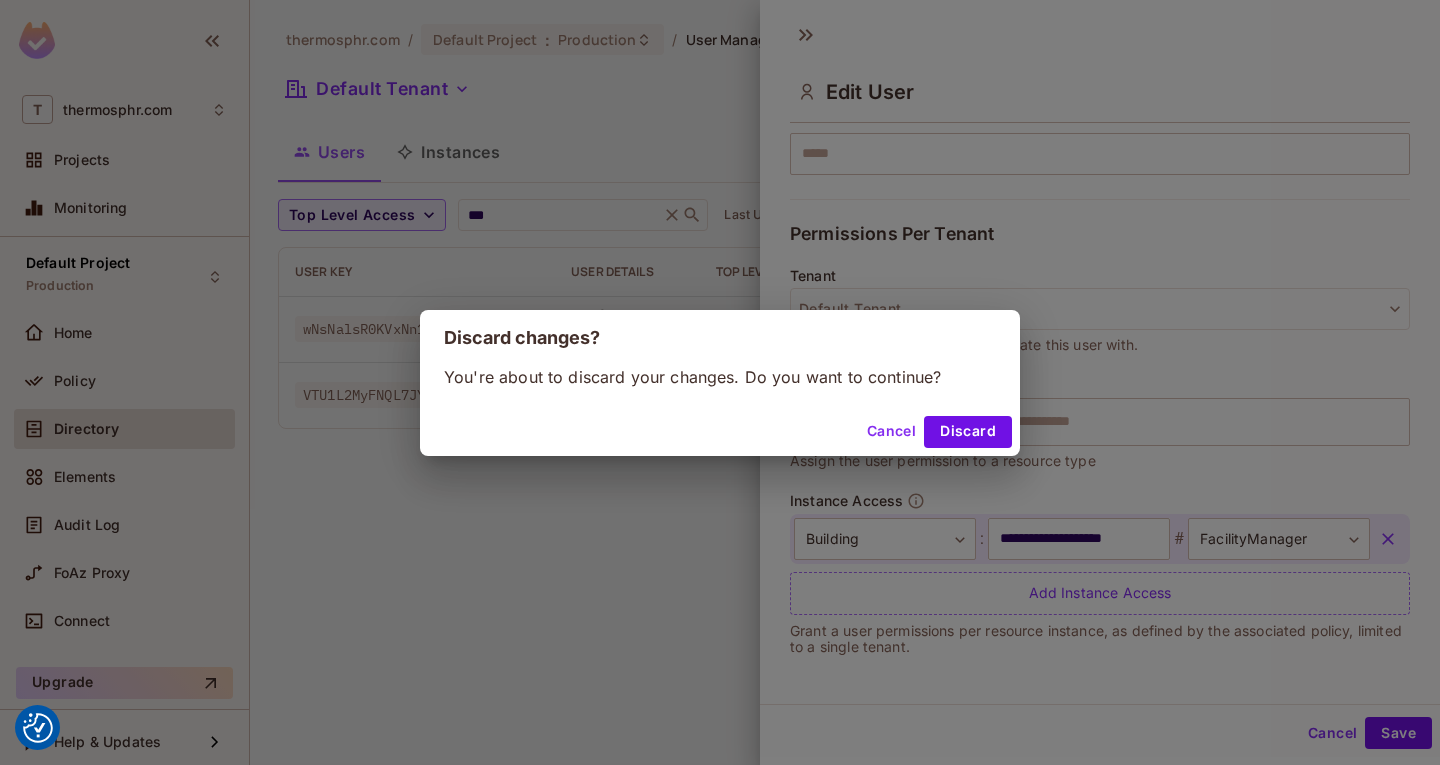 click on "Cancel" at bounding box center (891, 432) 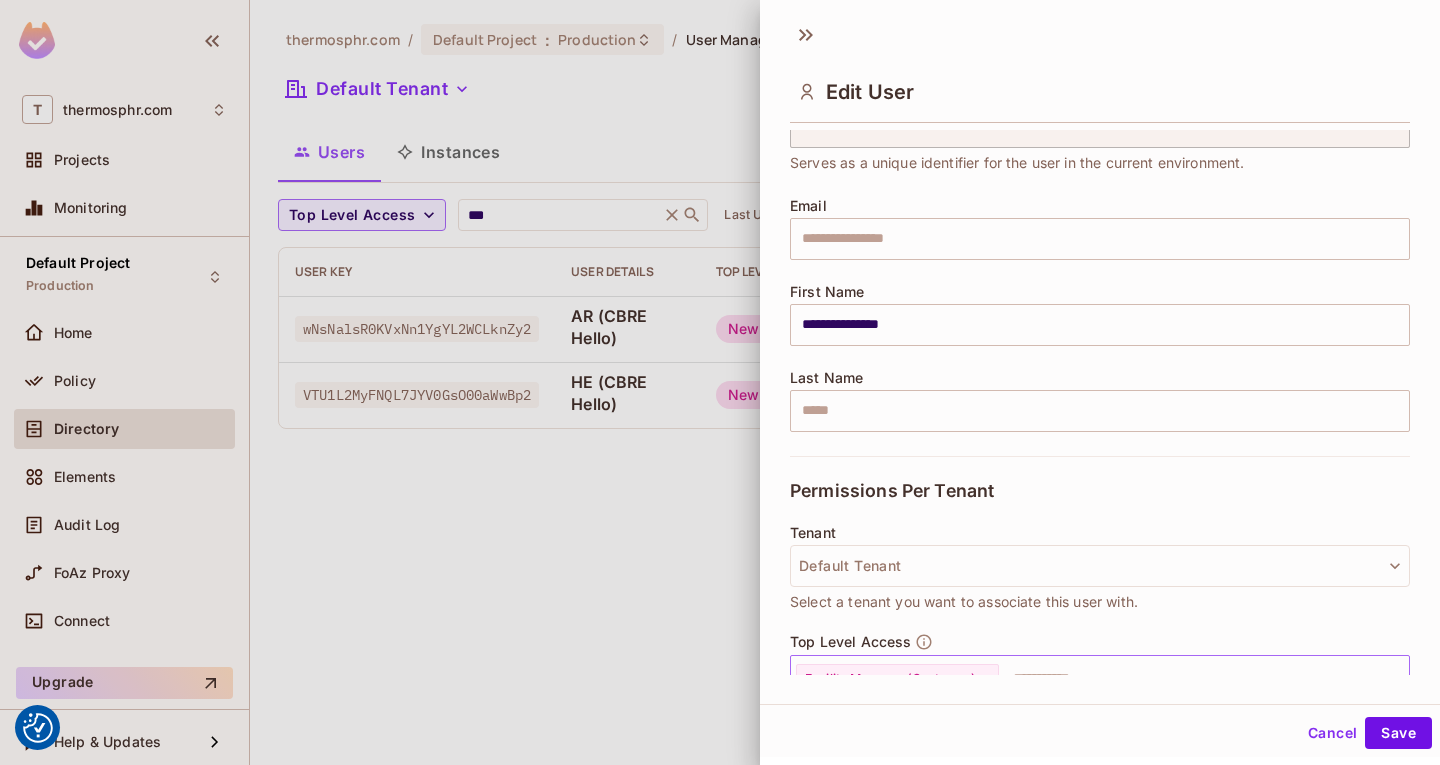 scroll, scrollTop: 357, scrollLeft: 0, axis: vertical 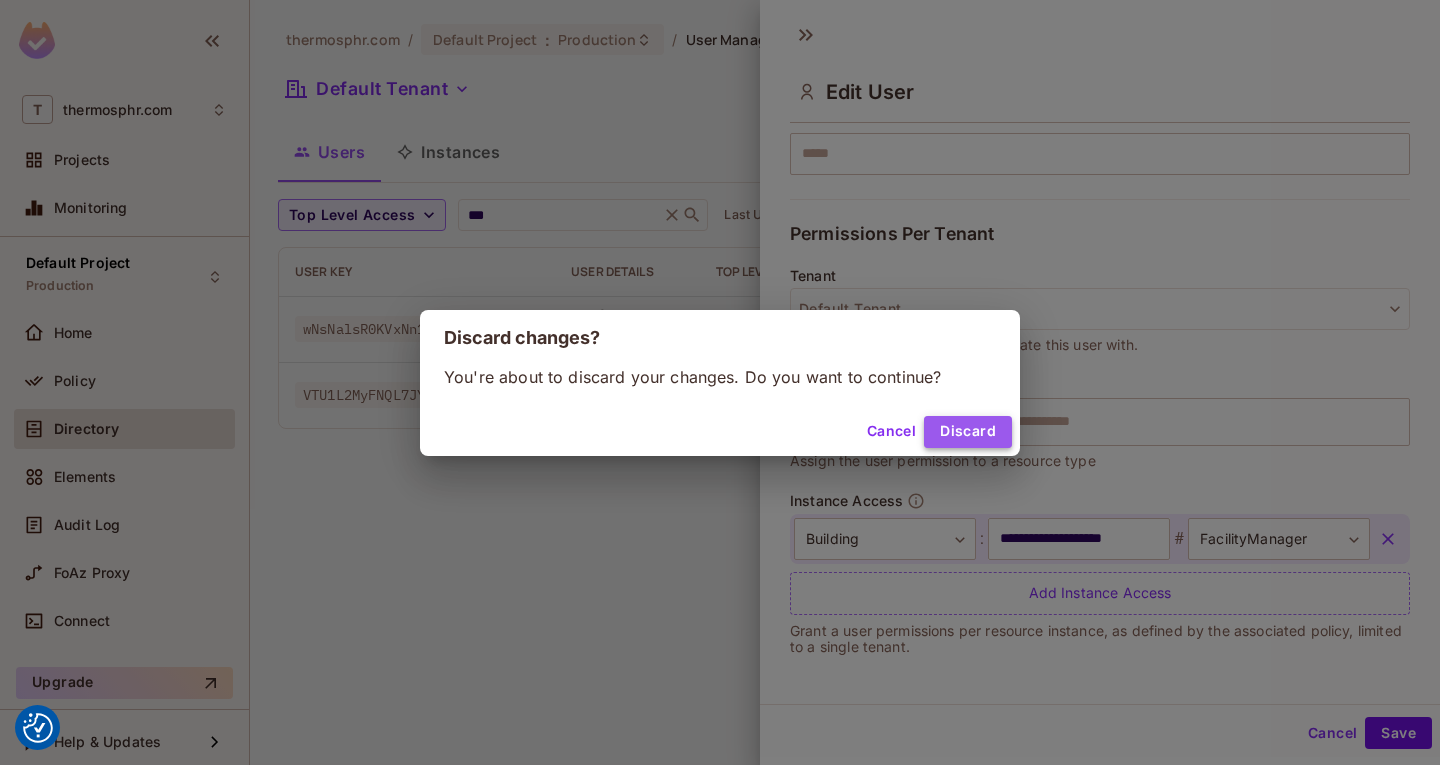 click on "Discard" at bounding box center (968, 432) 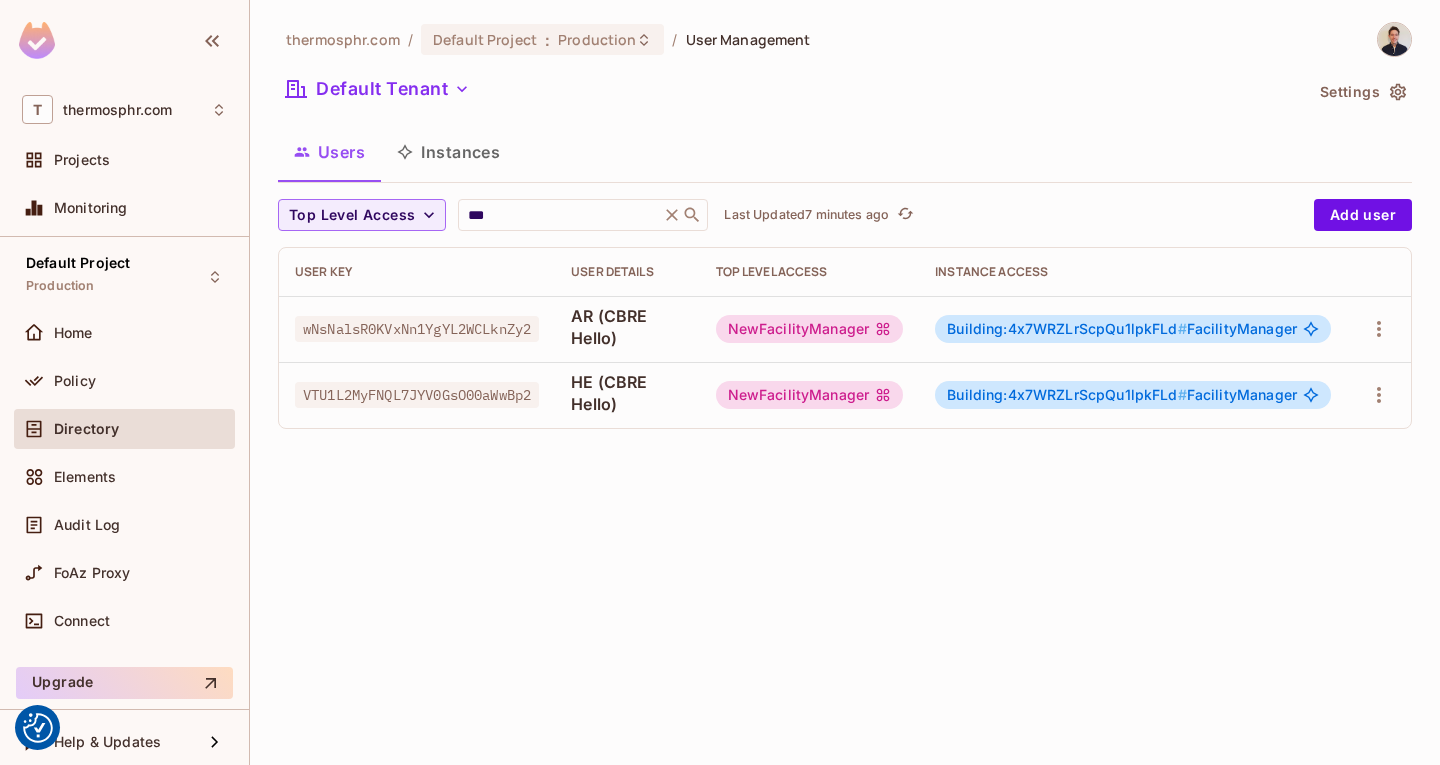 click on "T thermosphr.com Projects Monitoring" at bounding box center [124, 162] 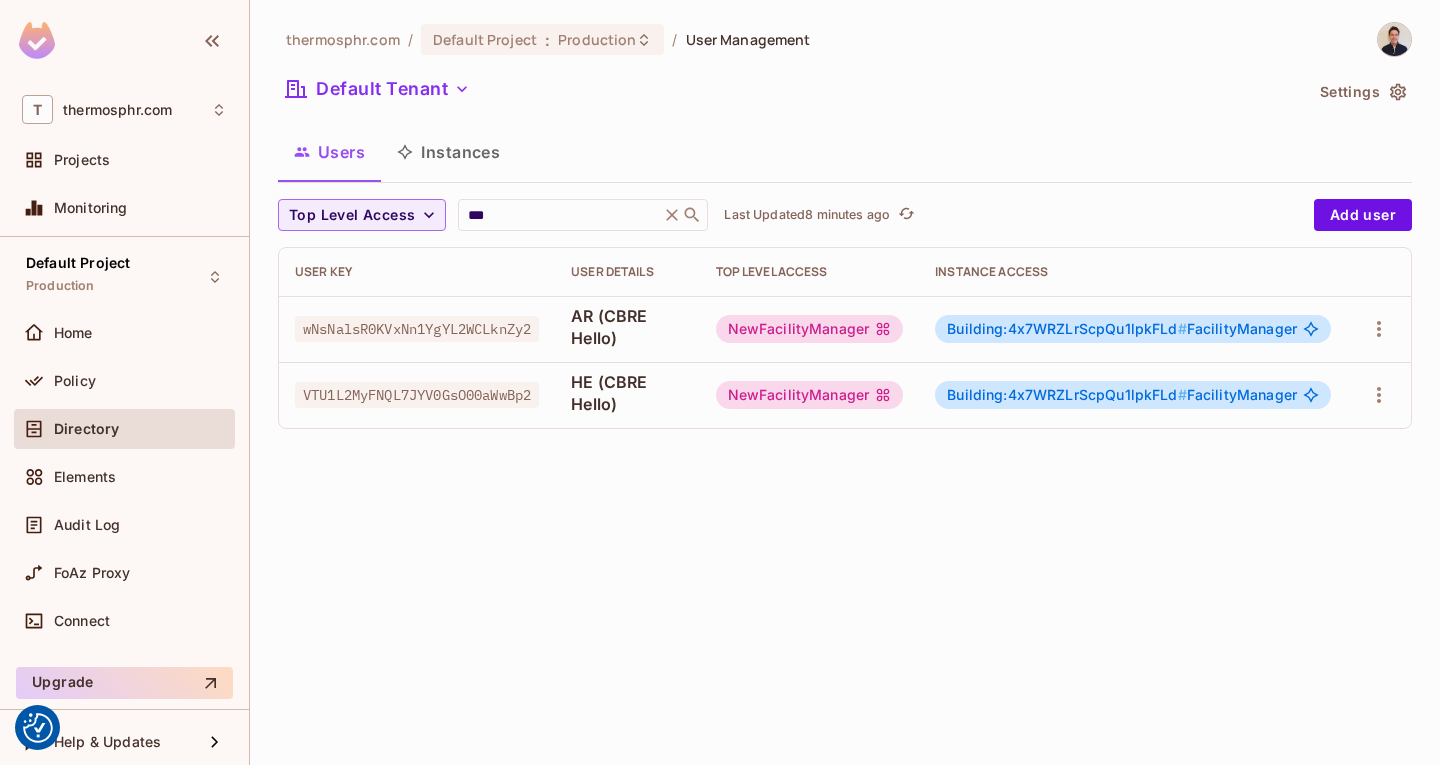 click on "thermosphr.com / Default Project : Production / User Management Default Tenant Settings Users Instances Top Level Access *** ​ Last Updated  8 minutes ago Add user User Key User Details Top Level Access Instance Access wNsNalsR0KVxNn1YgYL2WCLknZy2 AR (CBRE Hello)  NewFacilityManager Building:4x7WRZLrScpQu1lpkFLd # FacilityManager VTU1L2MyFNQL7JYV0GsO00aWwBp2 HE (CBRE Hello)  NewFacilityManager Building:4x7WRZLrScpQu1lpkFLd # FacilityManager" at bounding box center [845, 382] 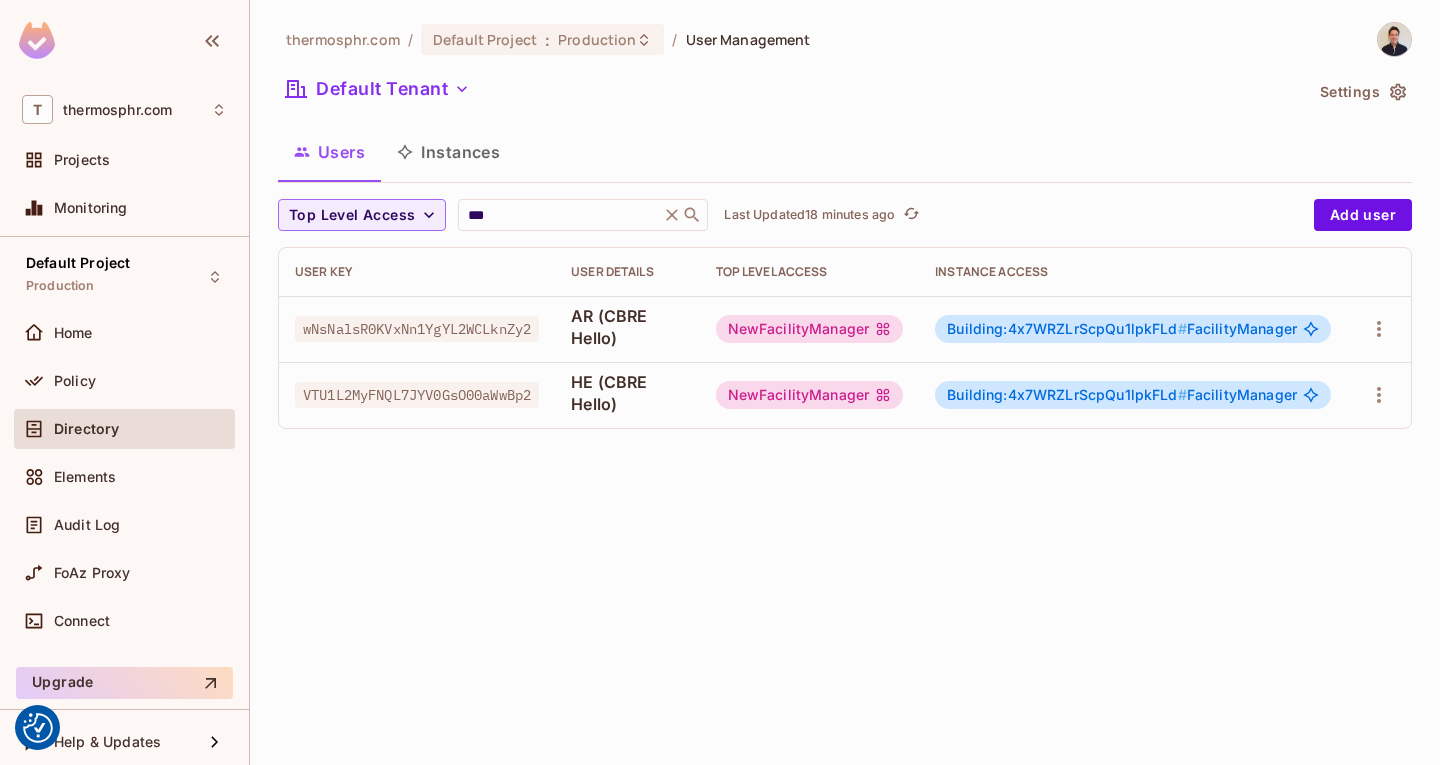 click on "thermosphr.com / Default Project : Production / User Management Default Tenant Settings Users Instances Top Level Access *** ​ Last Updated  18 minutes ago Add user User Key User Details Top Level Access Instance Access wNsNalsR0KVxNn1YgYL2WCLknZy2 AR (CBRE Hello)  NewFacilityManager Building:4x7WRZLrScpQu1lpkFLd # FacilityManager VTU1L2MyFNQL7JYV0GsO00aWwBp2 HE (CBRE Hello)  NewFacilityManager Building:4x7WRZLrScpQu1lpkFLd # FacilityManager" at bounding box center [845, 382] 